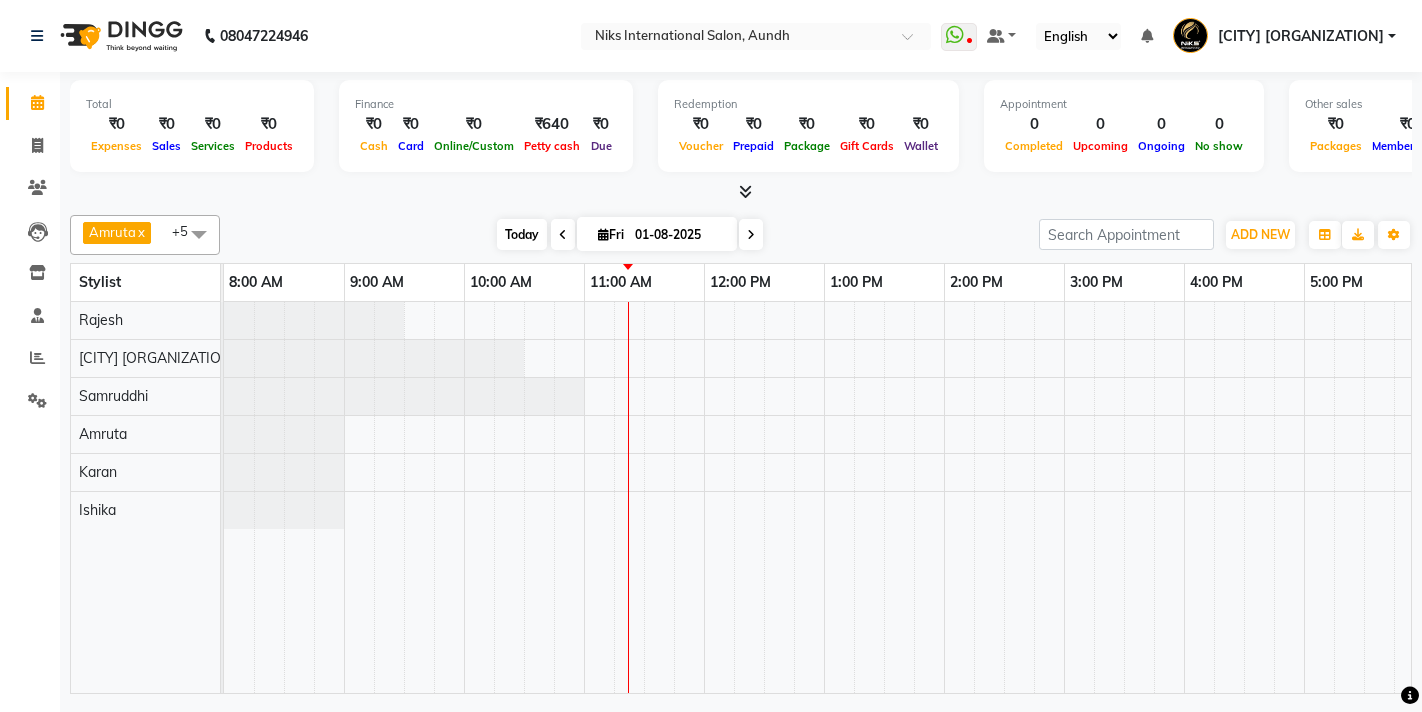 scroll, scrollTop: 0, scrollLeft: 0, axis: both 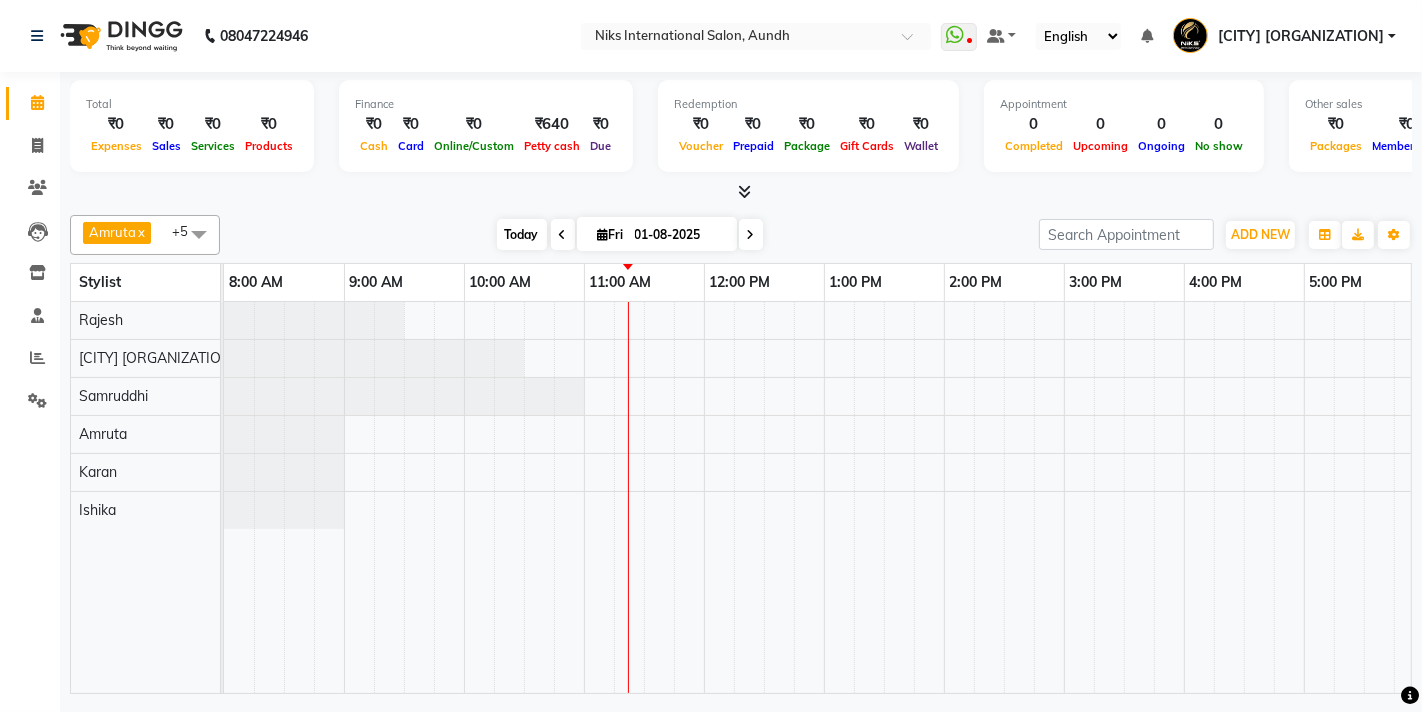 click on "Today" at bounding box center (522, 234) 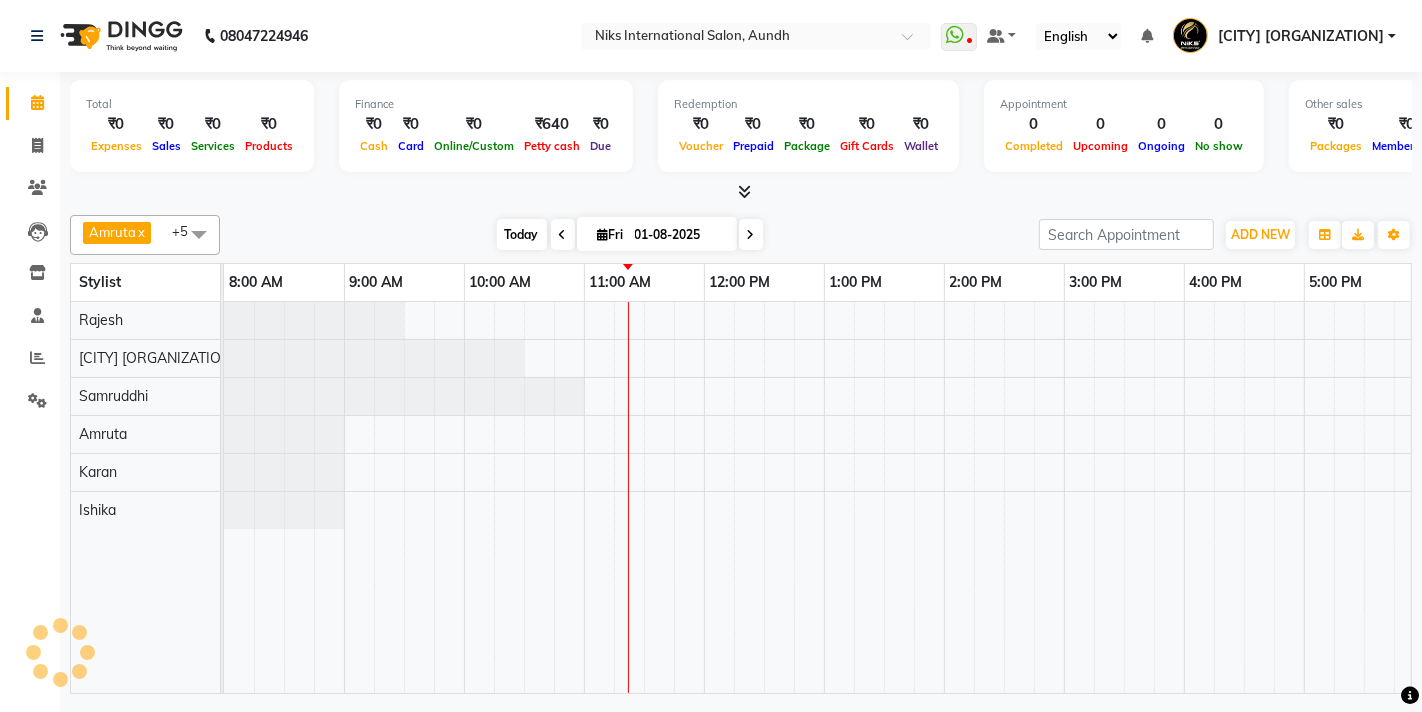 scroll, scrollTop: 0, scrollLeft: 360, axis: horizontal 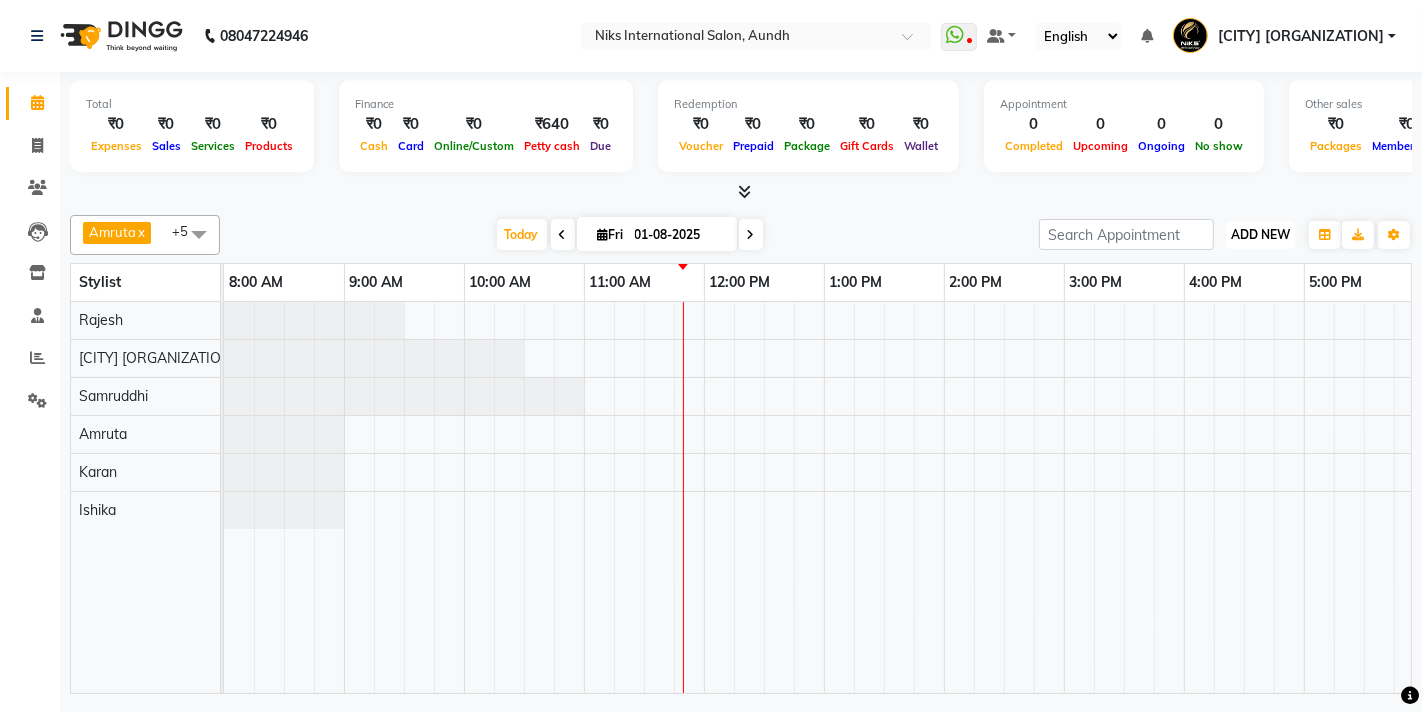 click on "ADD NEW Toggle Dropdown" at bounding box center (1260, 235) 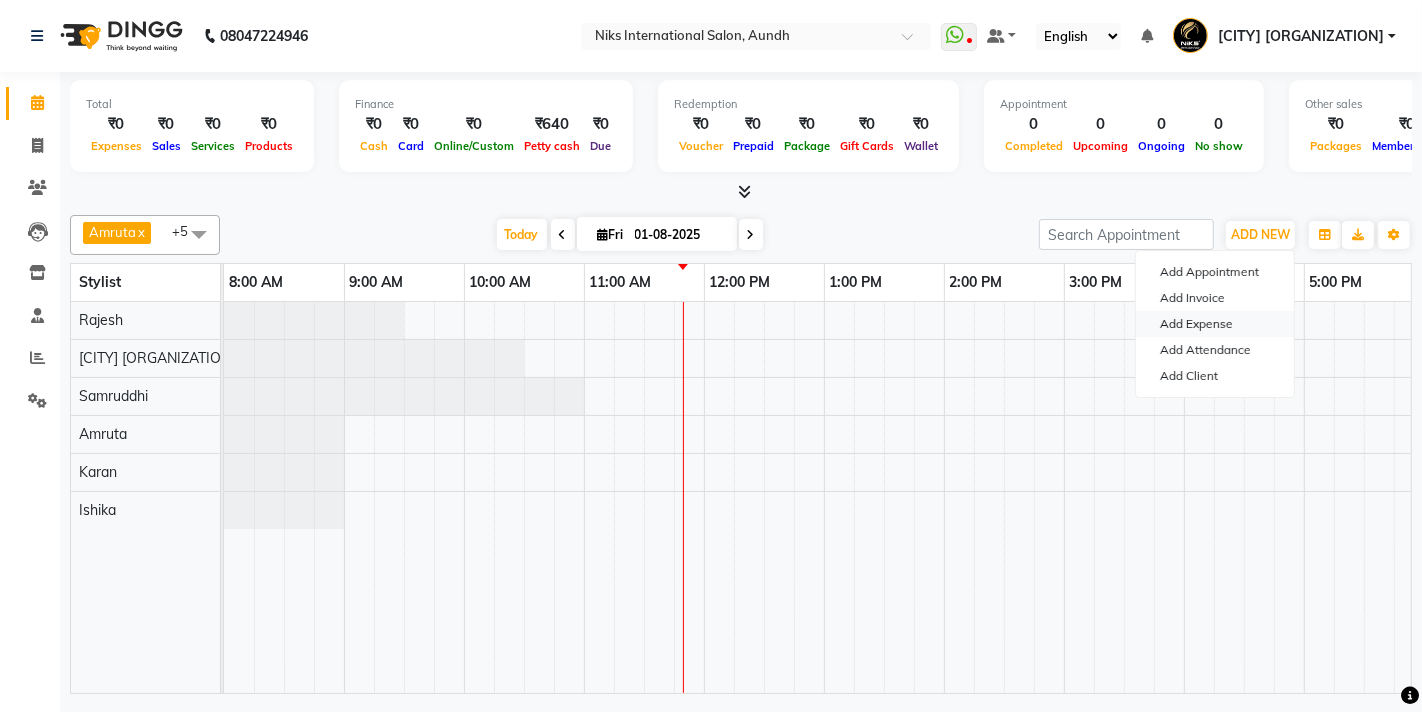 click on "Add Expense" at bounding box center [1215, 324] 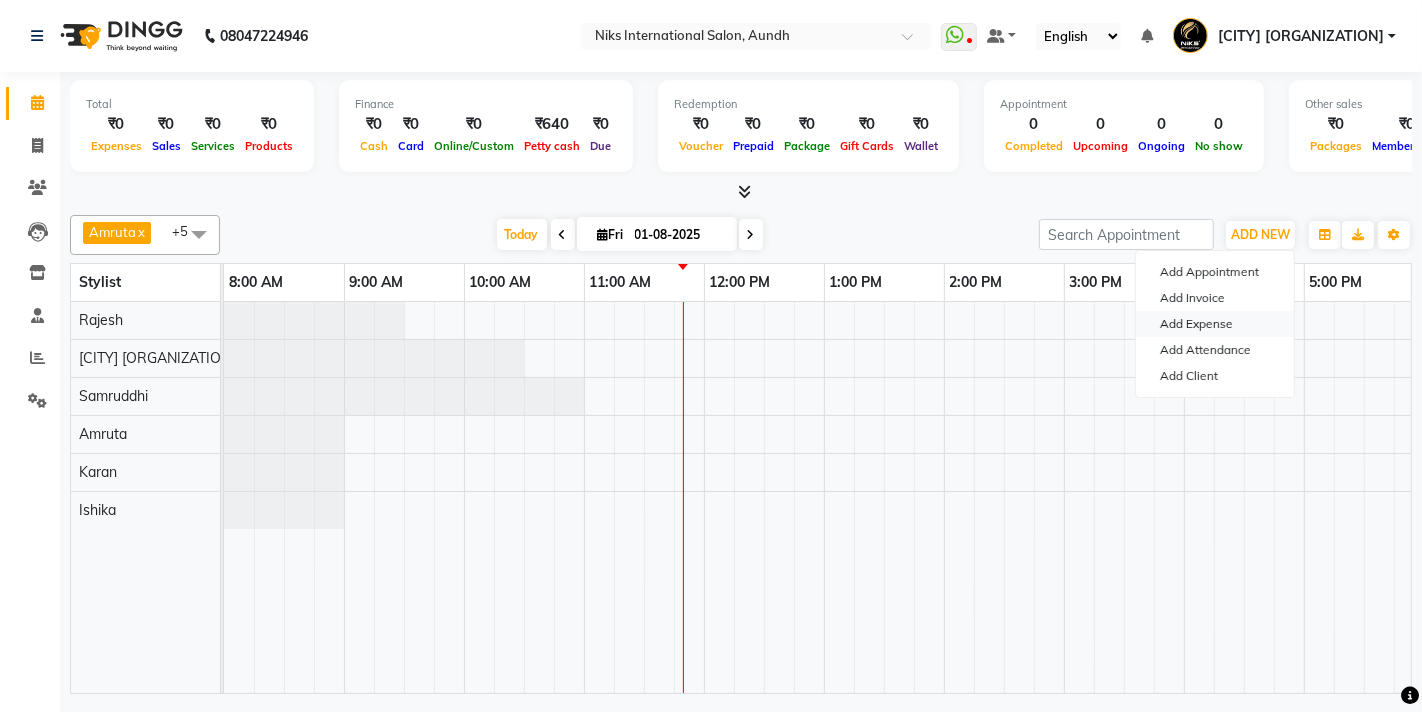 select on "1" 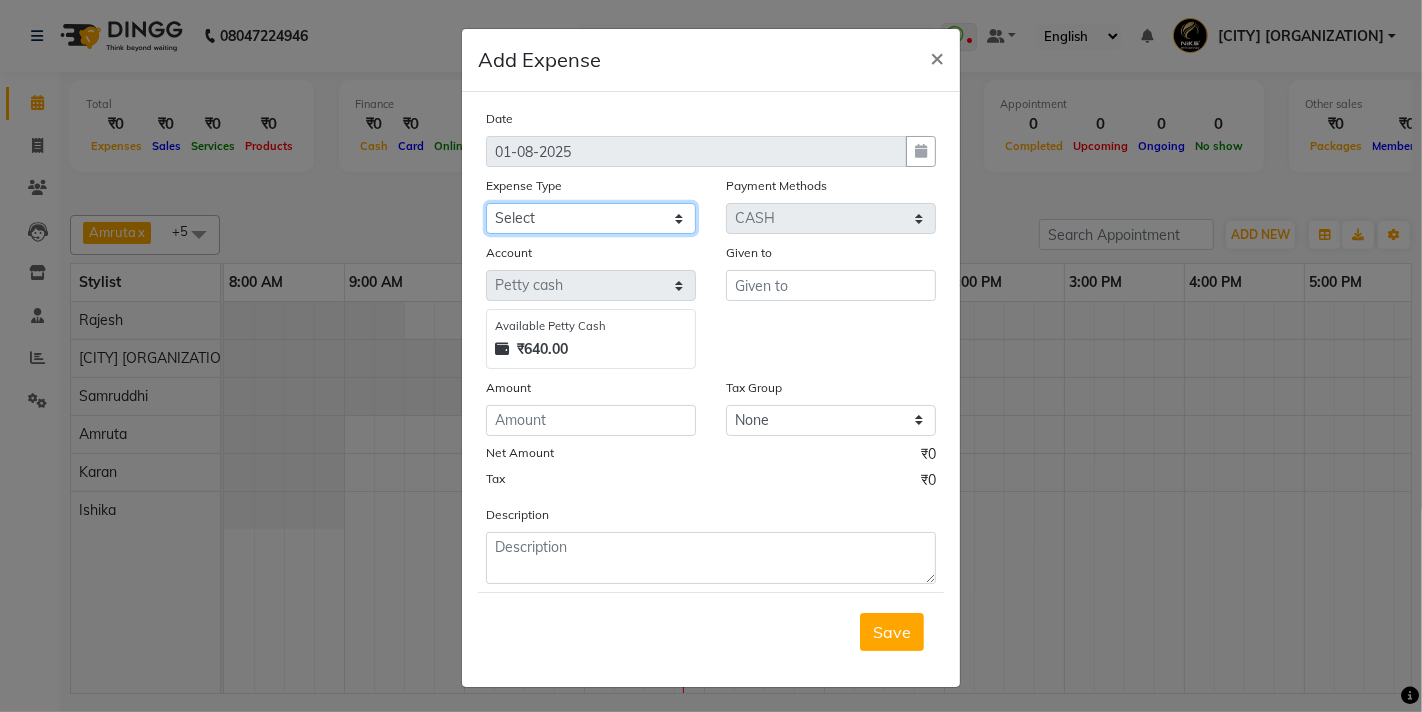 click on "Select Cash transfer to hub Client Snacks Donation Equipment Maintenance Miscellaneous Other Pantry Product Salary Staff Refreshment Tea & Refreshment Travalling" 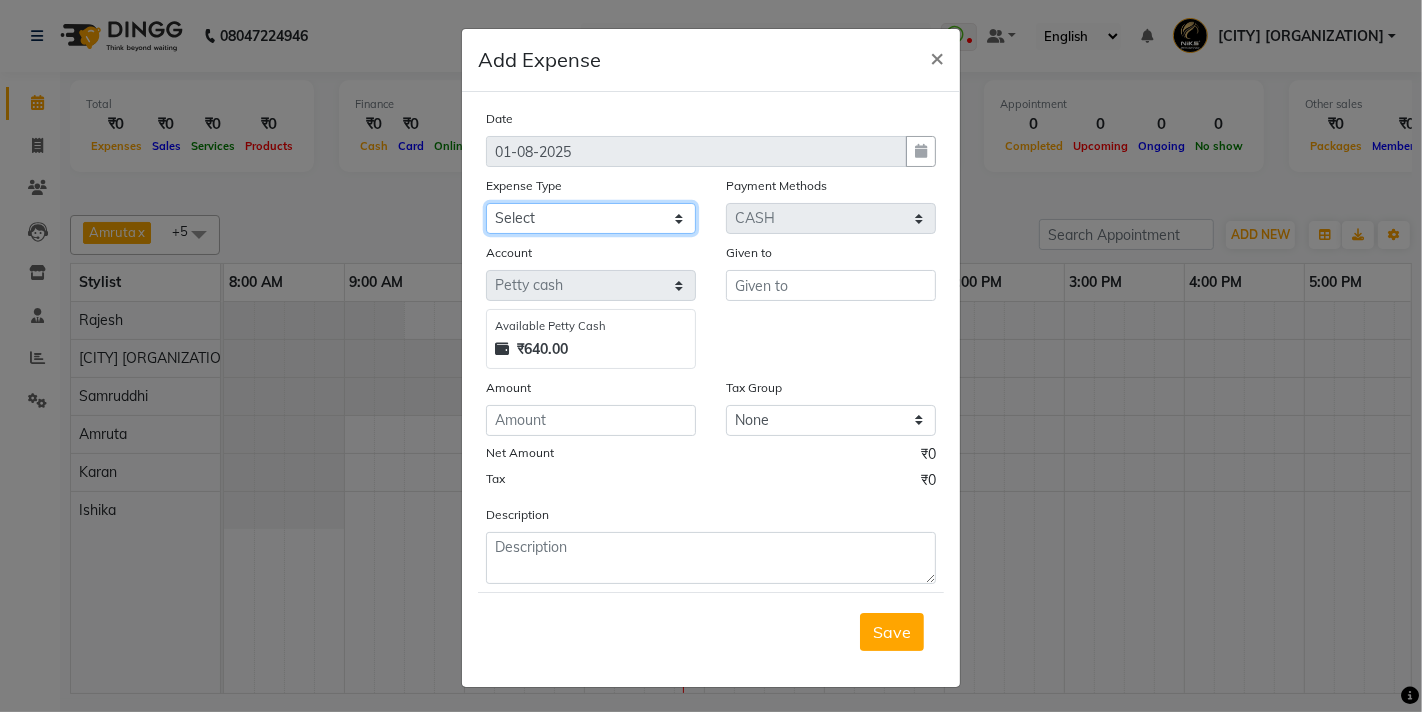 select on "954" 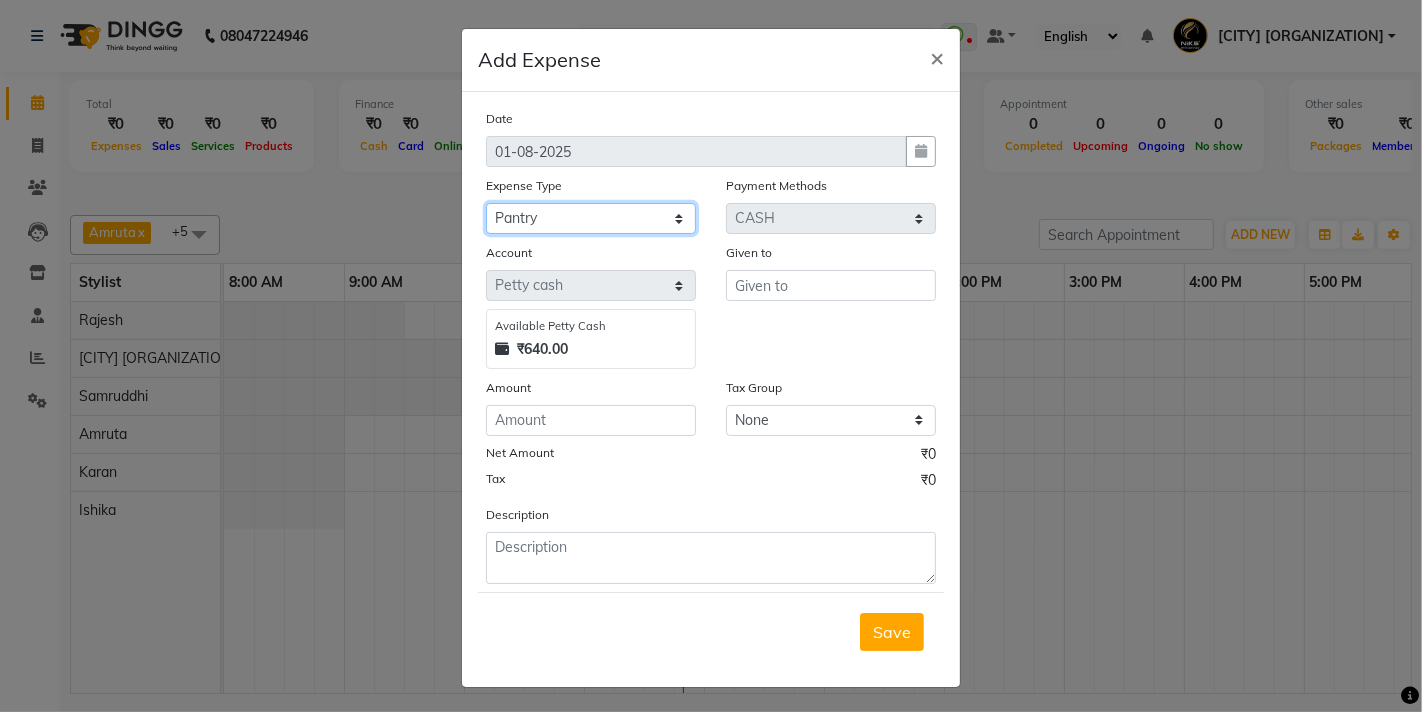 click on "Select Cash transfer to hub Client Snacks Donation Equipment Maintenance Miscellaneous Other Pantry Product Salary Staff Refreshment Tea & Refreshment Travalling" 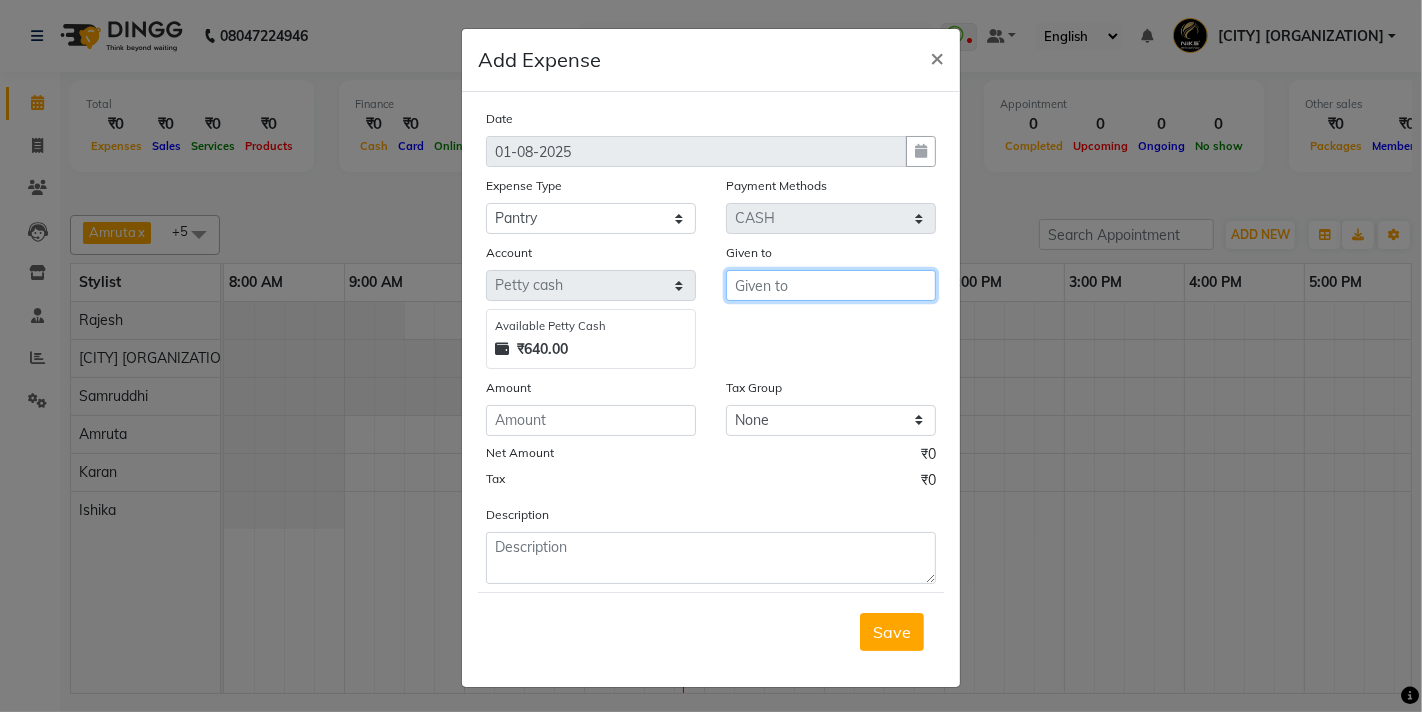 click at bounding box center (831, 285) 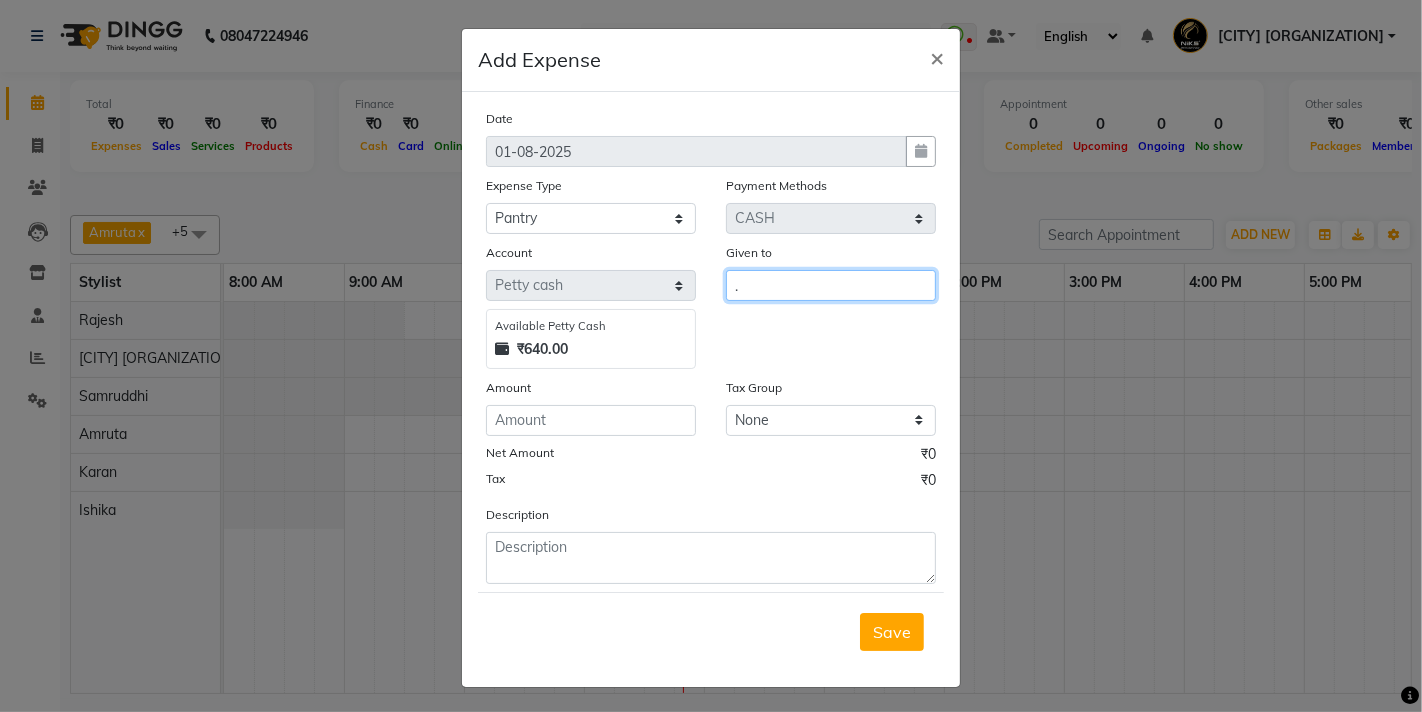 type on "." 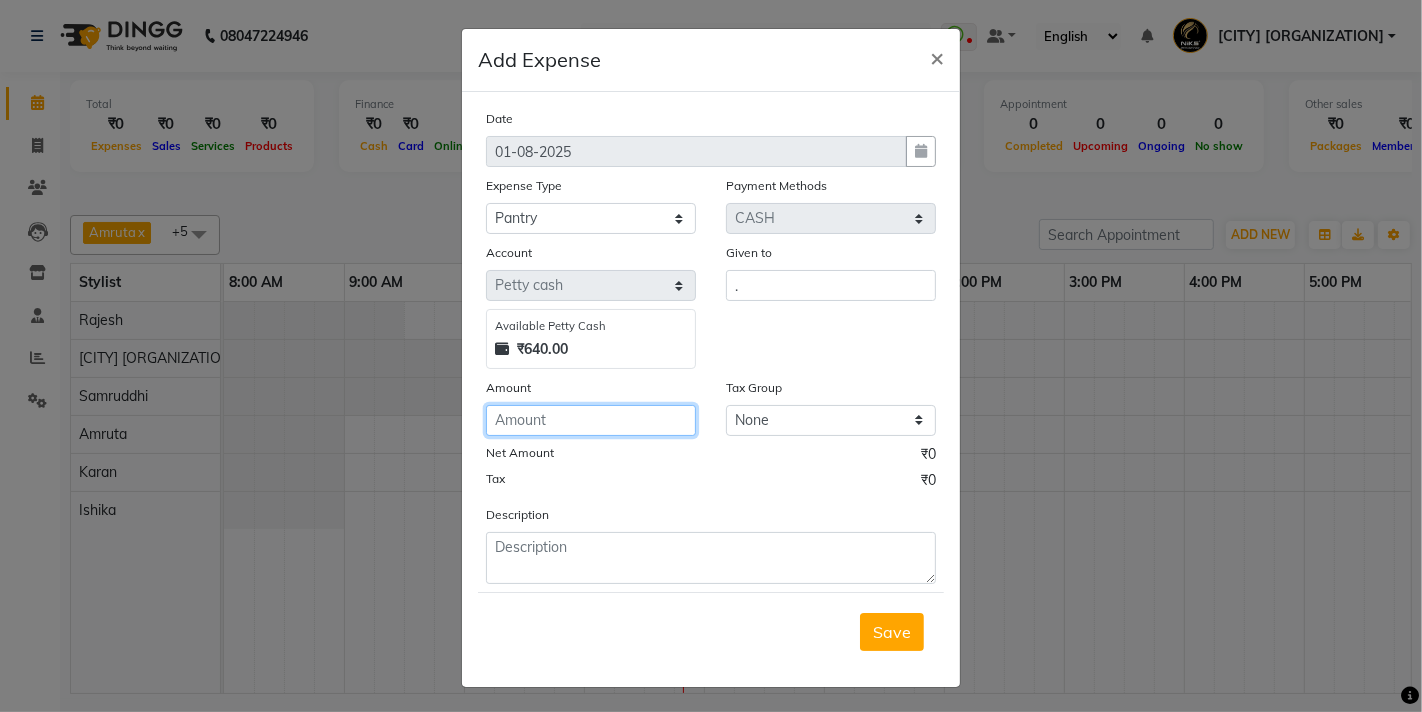 click 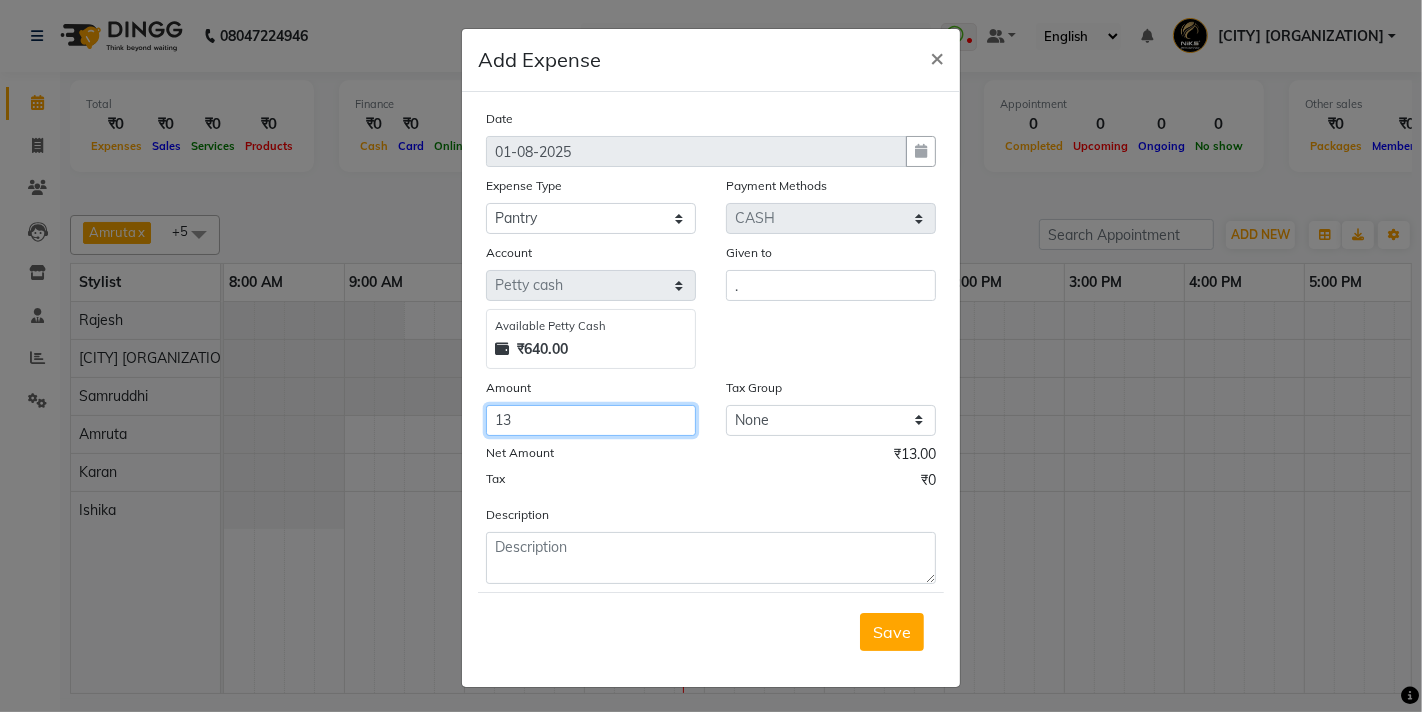 click on "13" 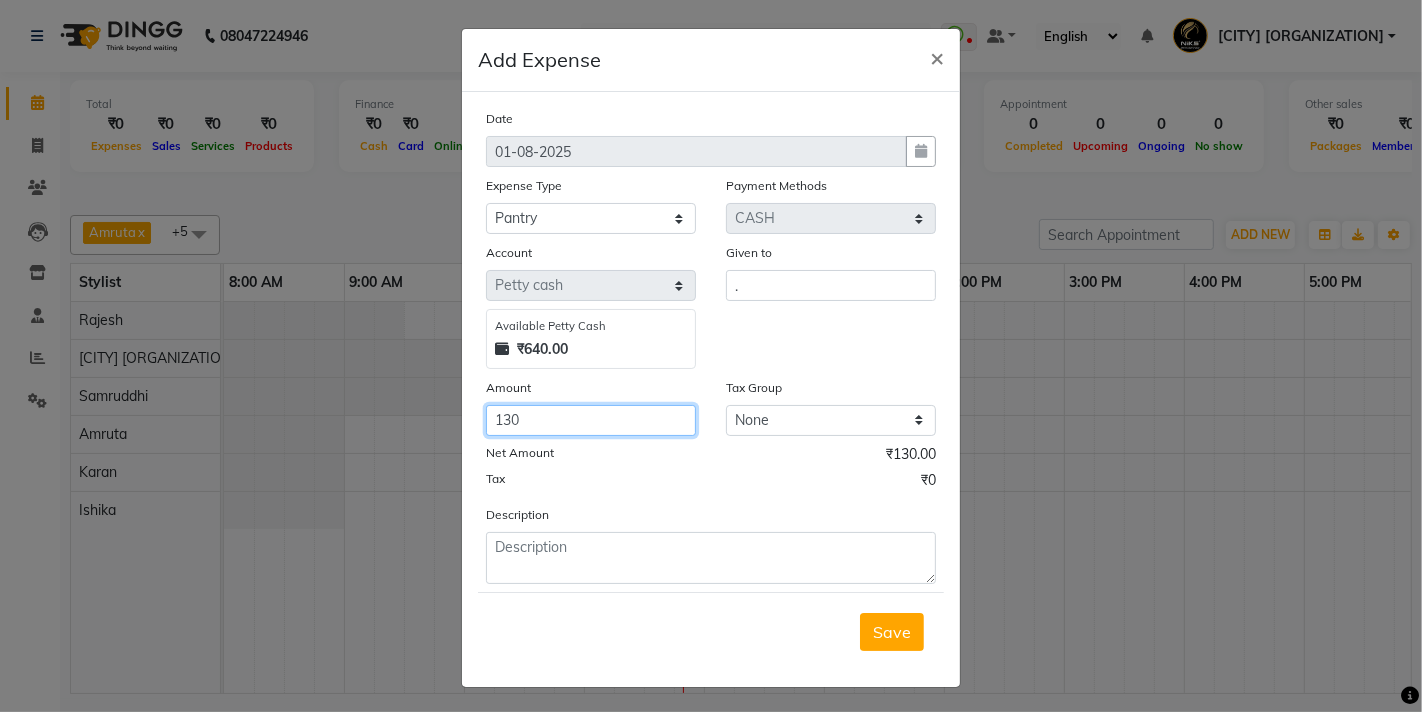 type on "130" 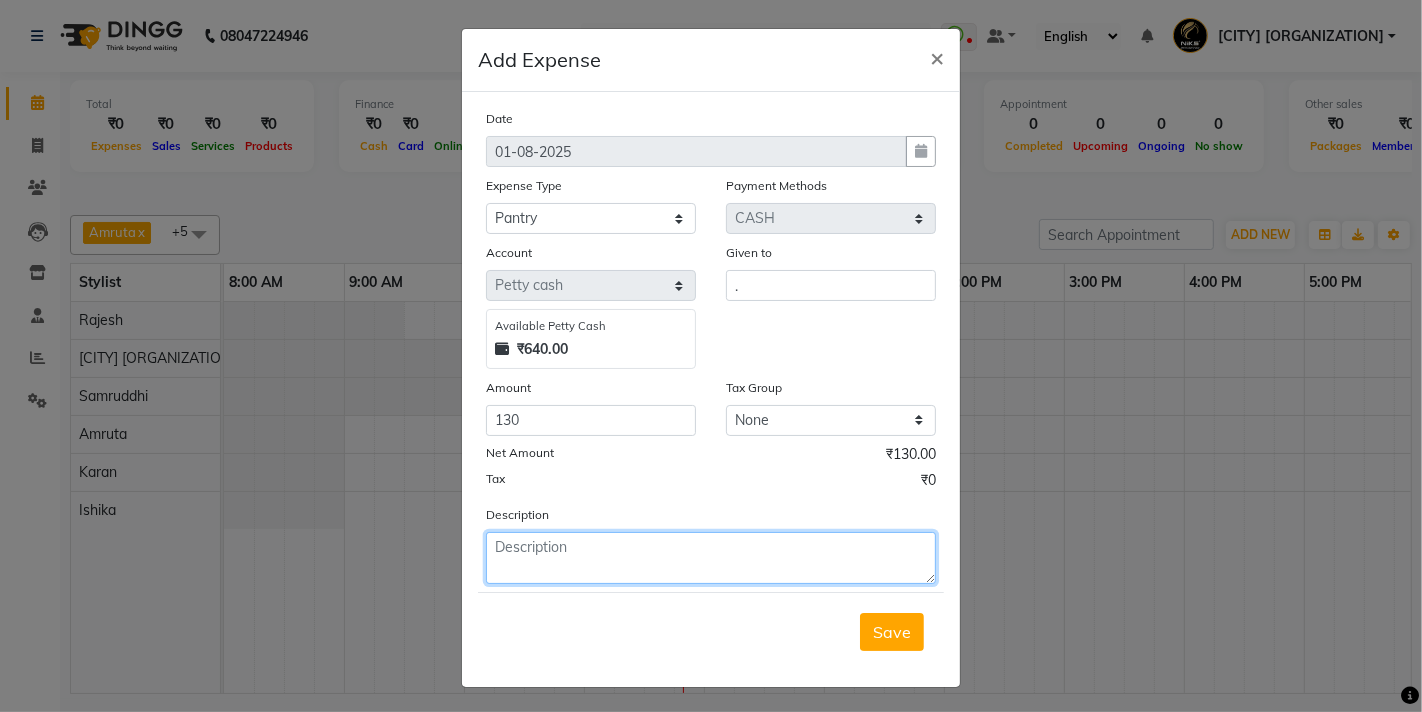 click 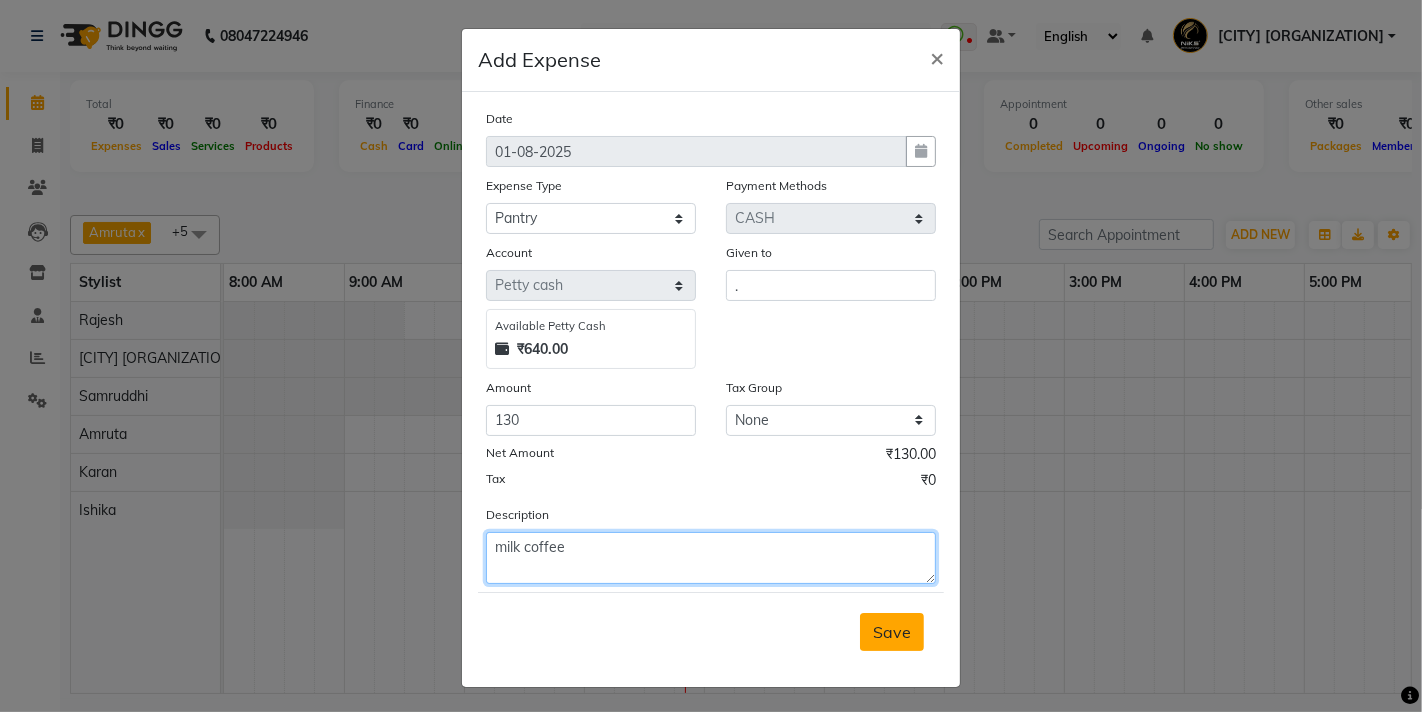 type on "milk coffee" 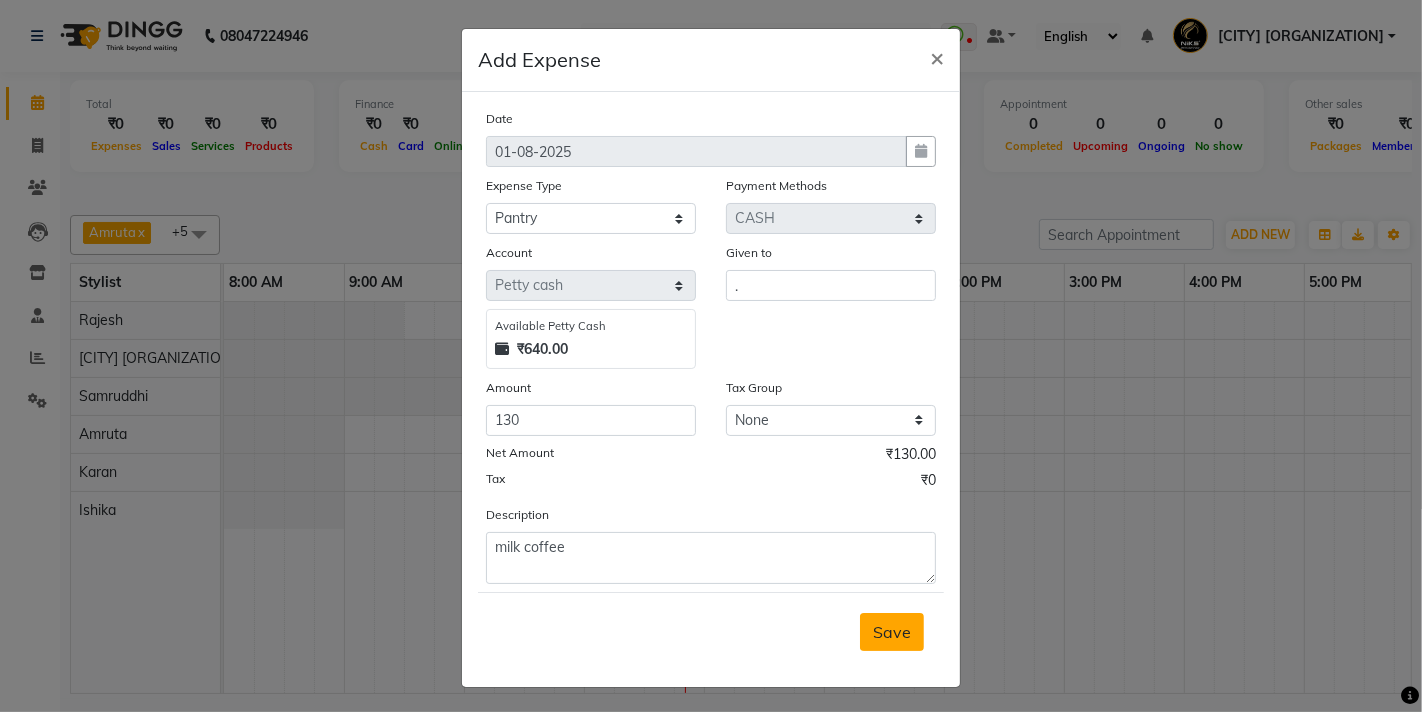 click on "Save" at bounding box center (892, 632) 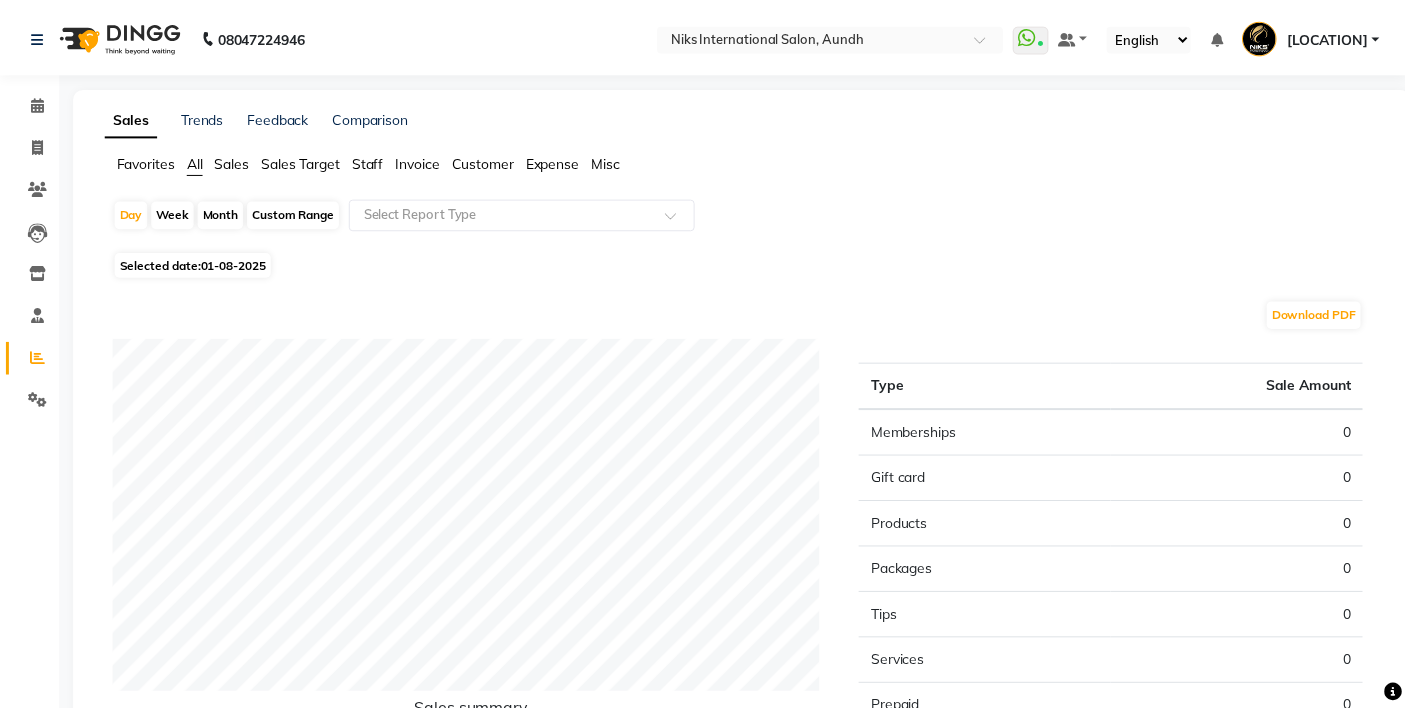 scroll, scrollTop: 0, scrollLeft: 0, axis: both 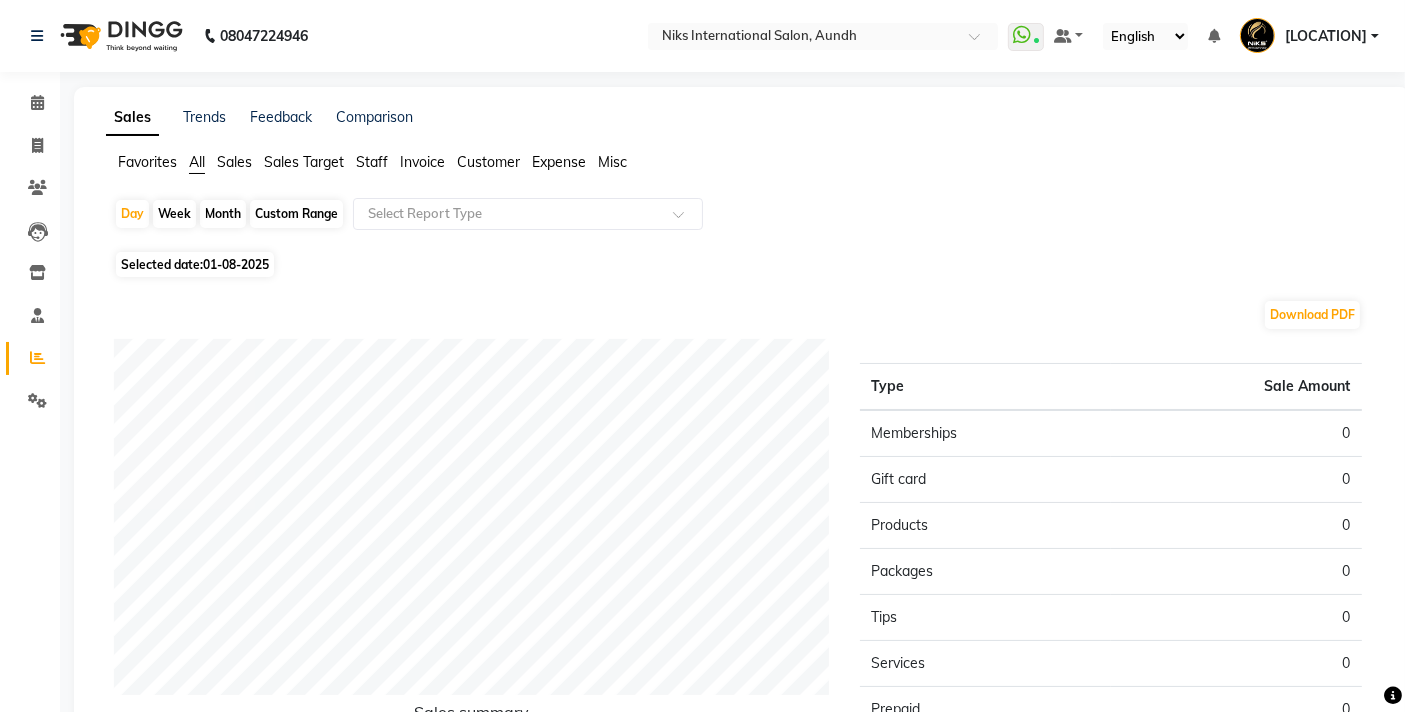 click on "Month" 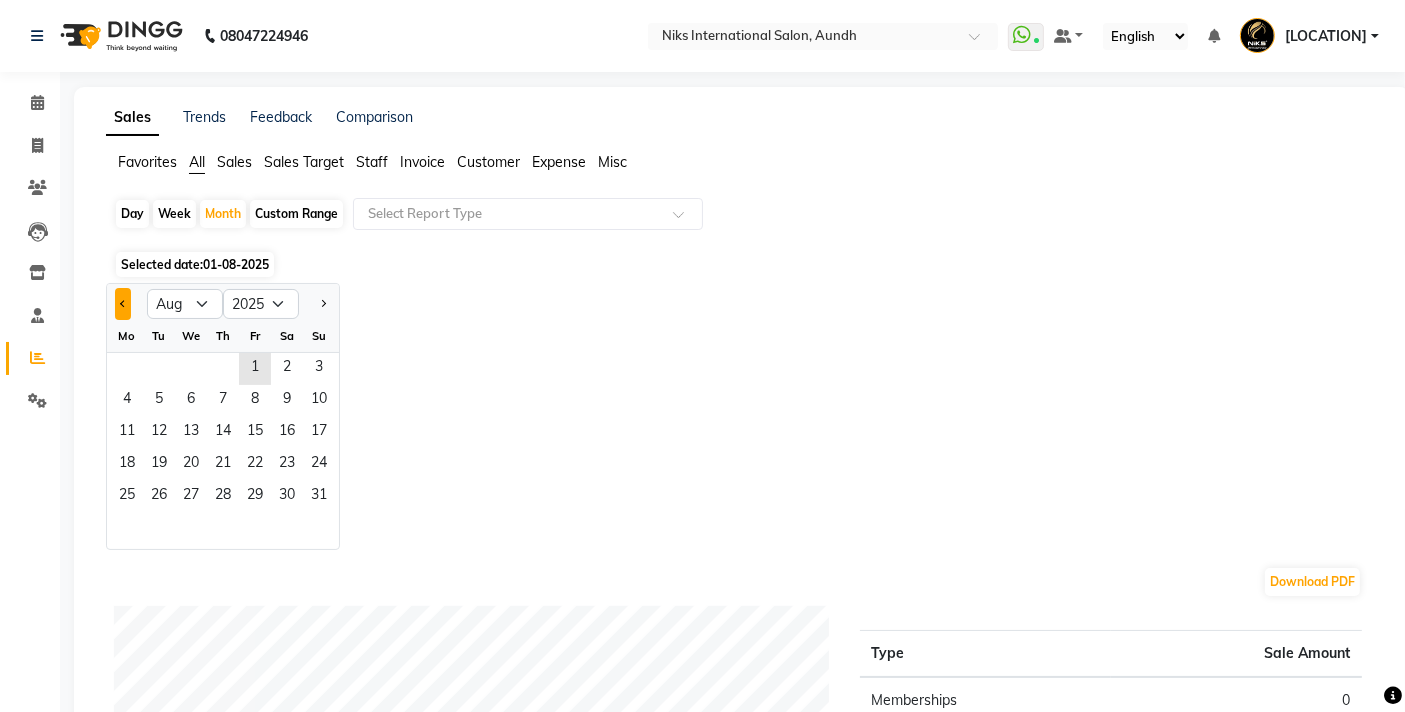 click 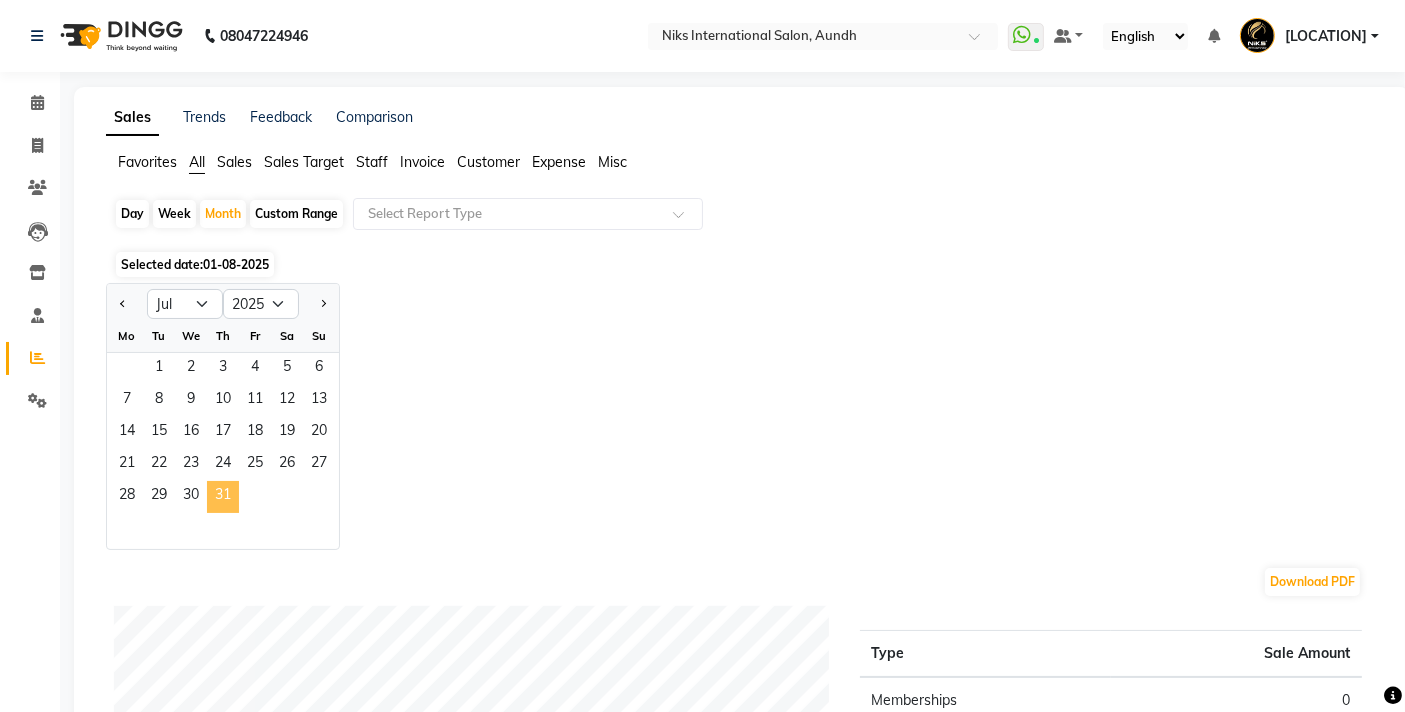 click on "31" 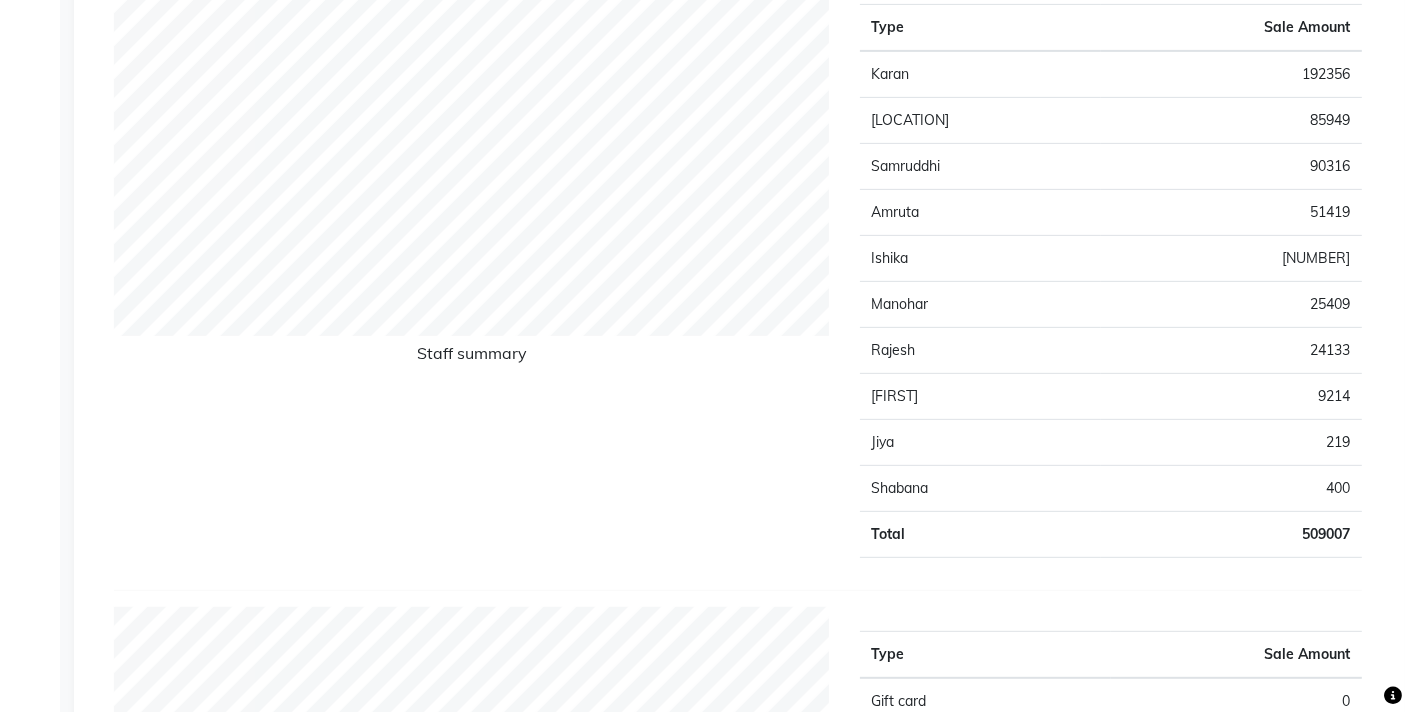 scroll, scrollTop: 866, scrollLeft: 0, axis: vertical 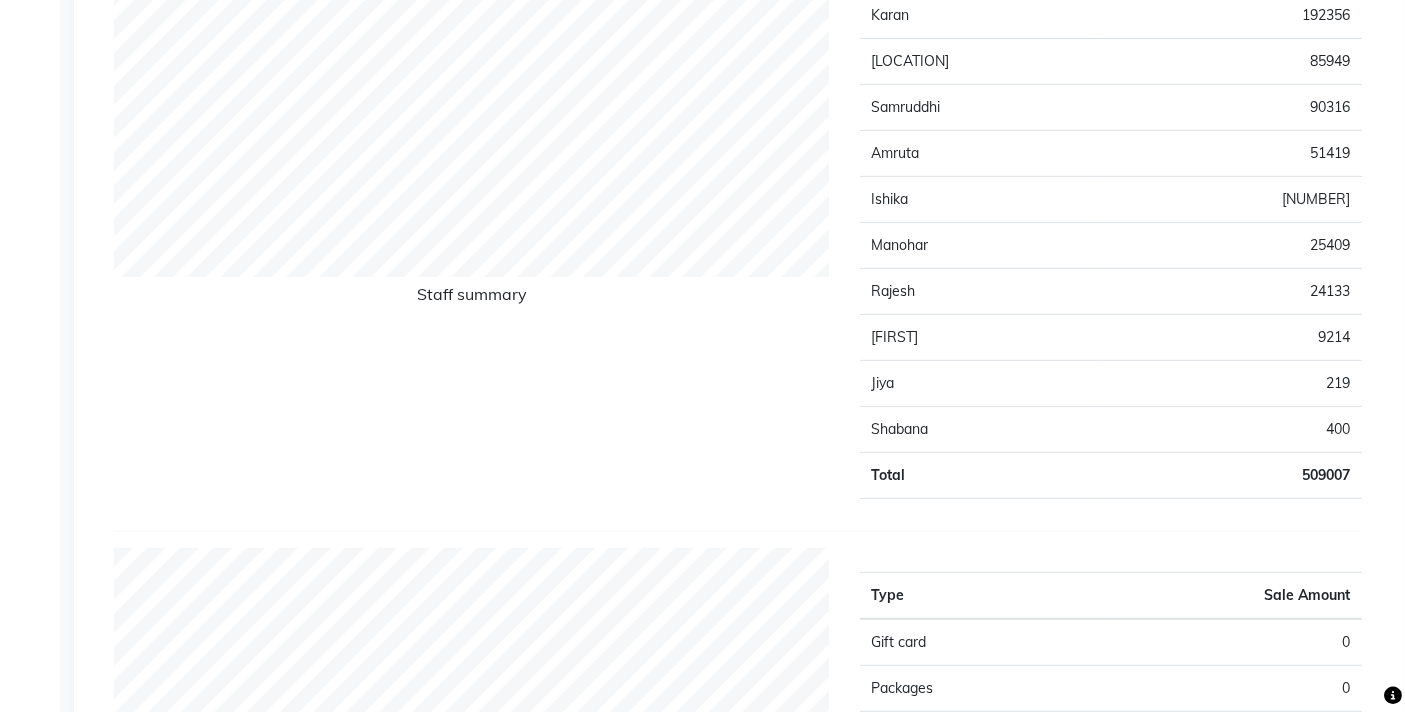 click on "Staff summary" 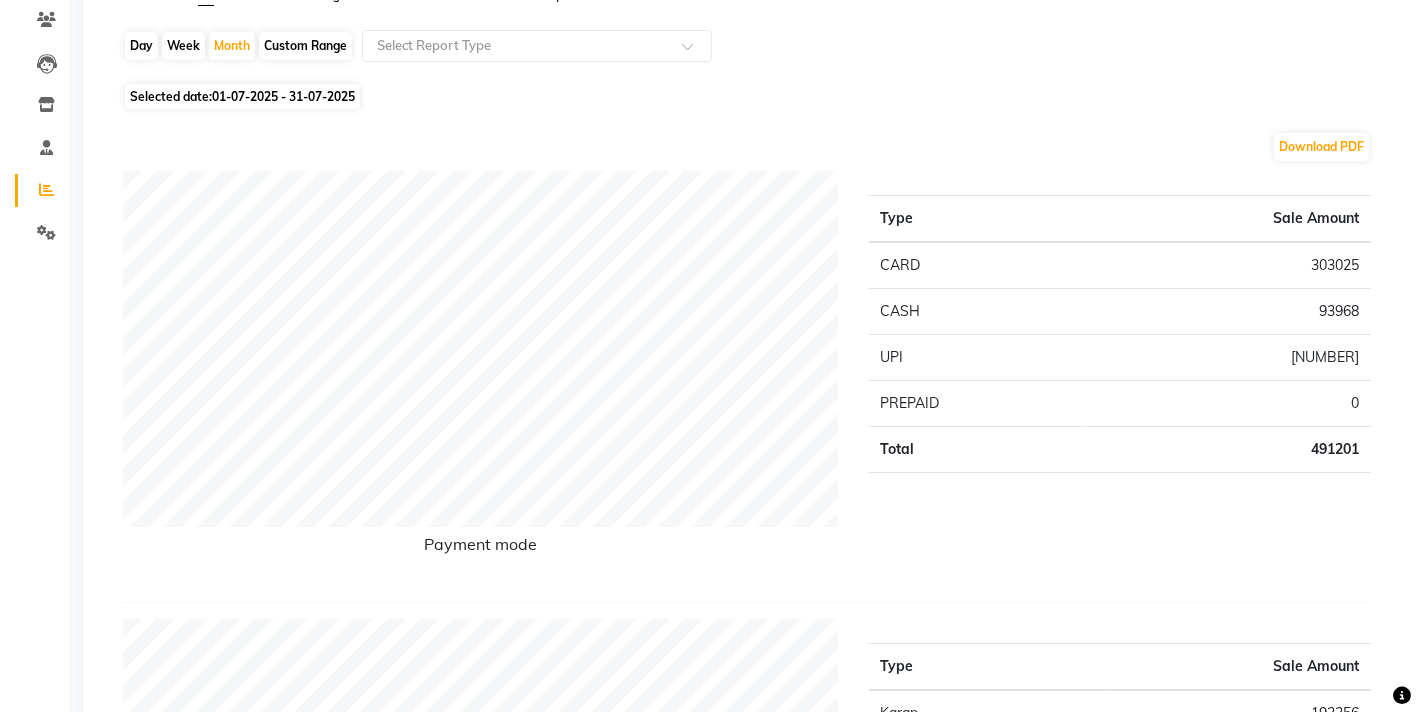 scroll, scrollTop: 0, scrollLeft: 0, axis: both 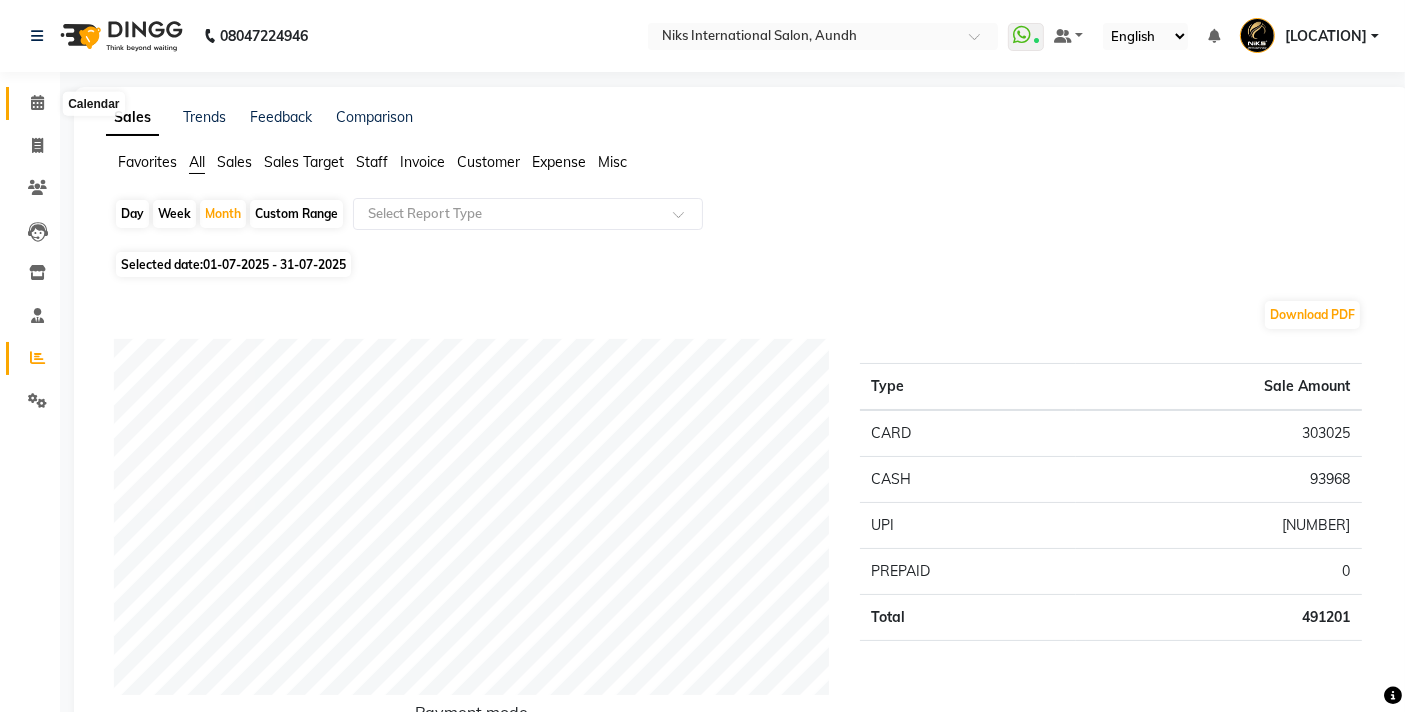 click 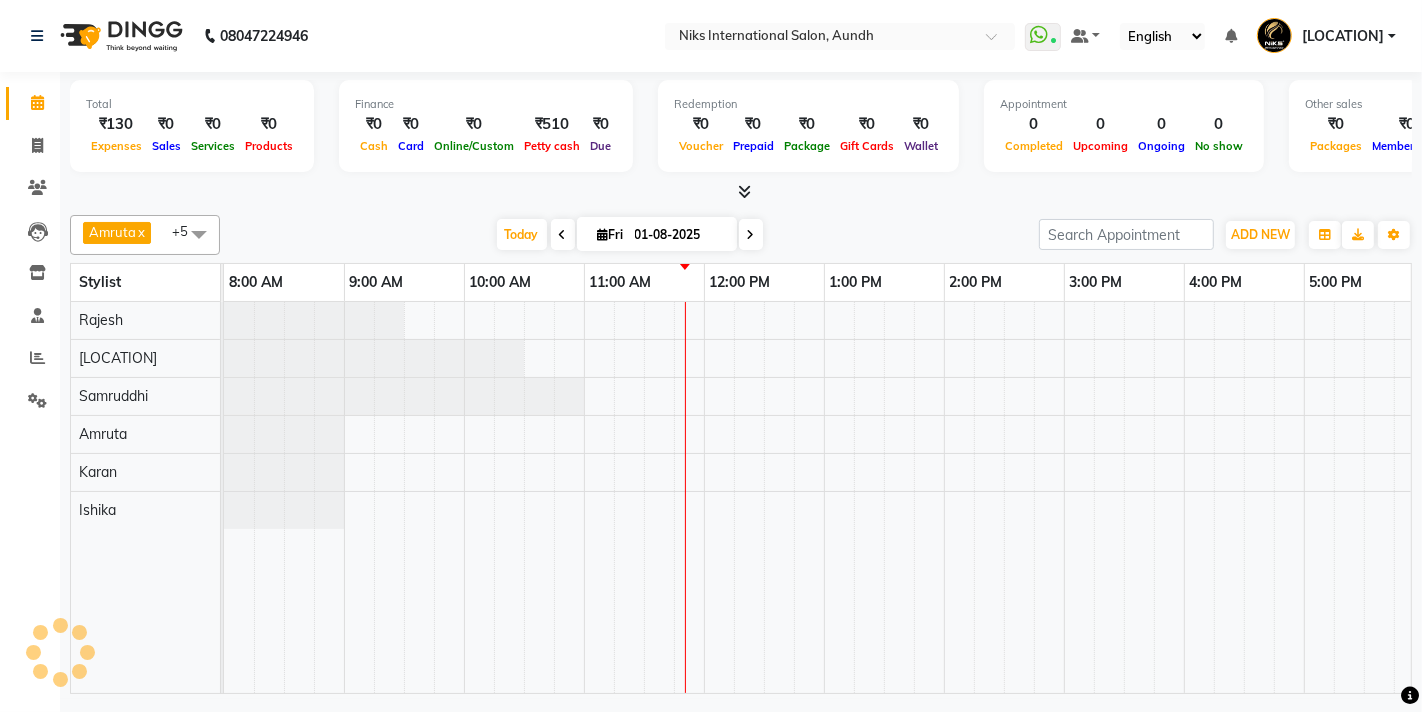 scroll, scrollTop: 0, scrollLeft: 0, axis: both 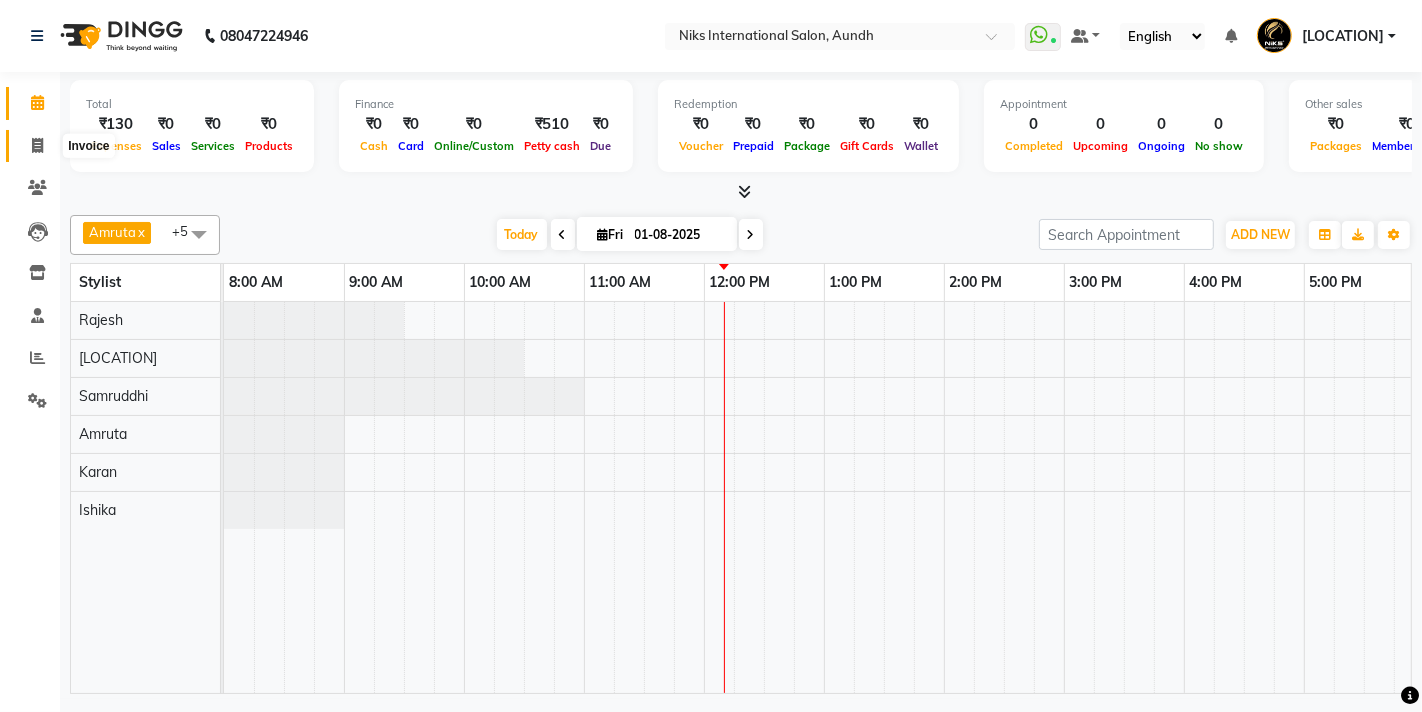 click 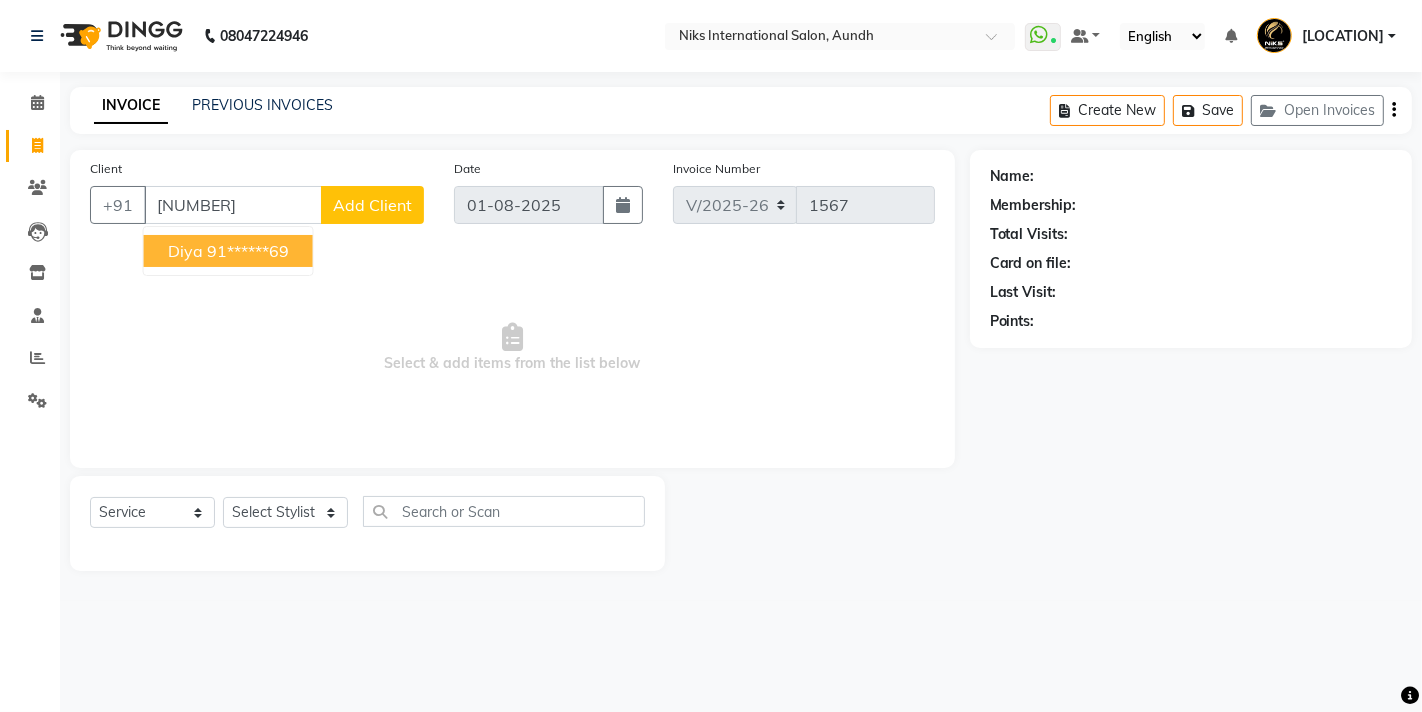 click on "Diya" at bounding box center (185, 251) 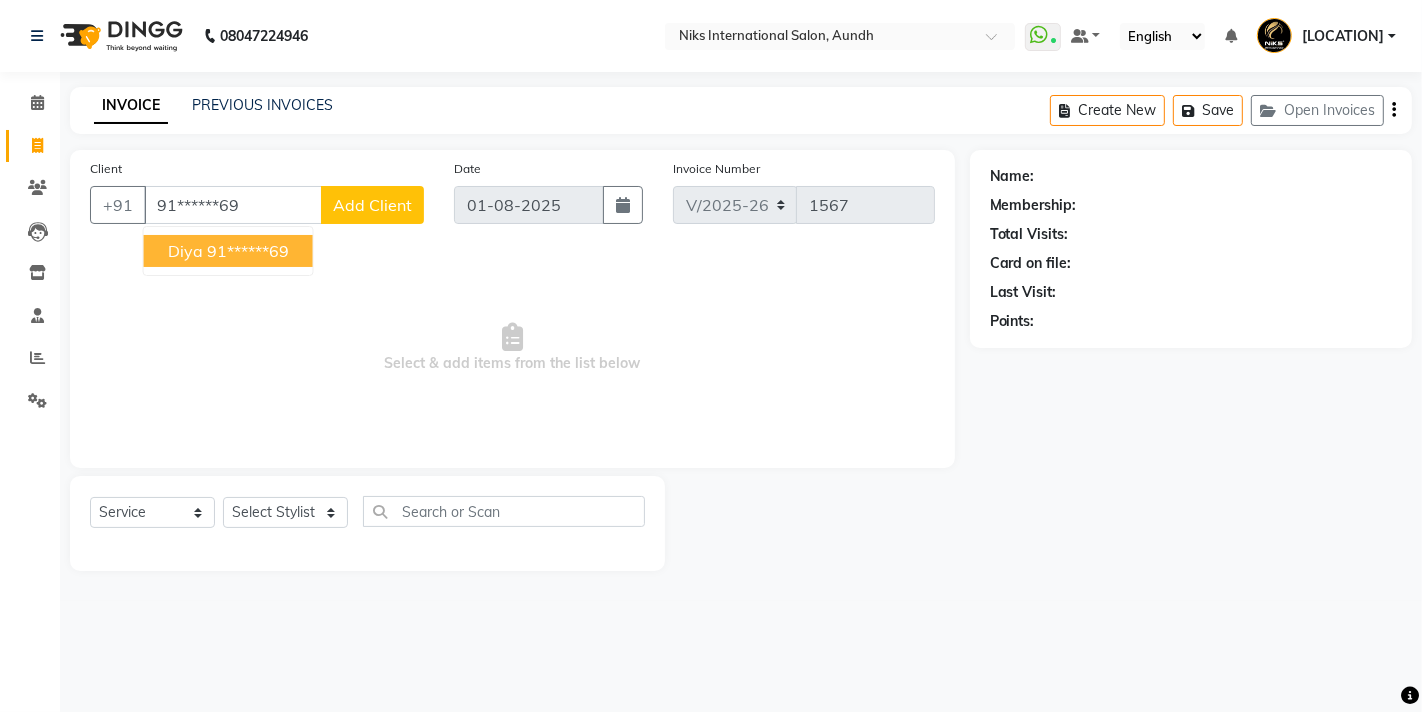 type on "91******69" 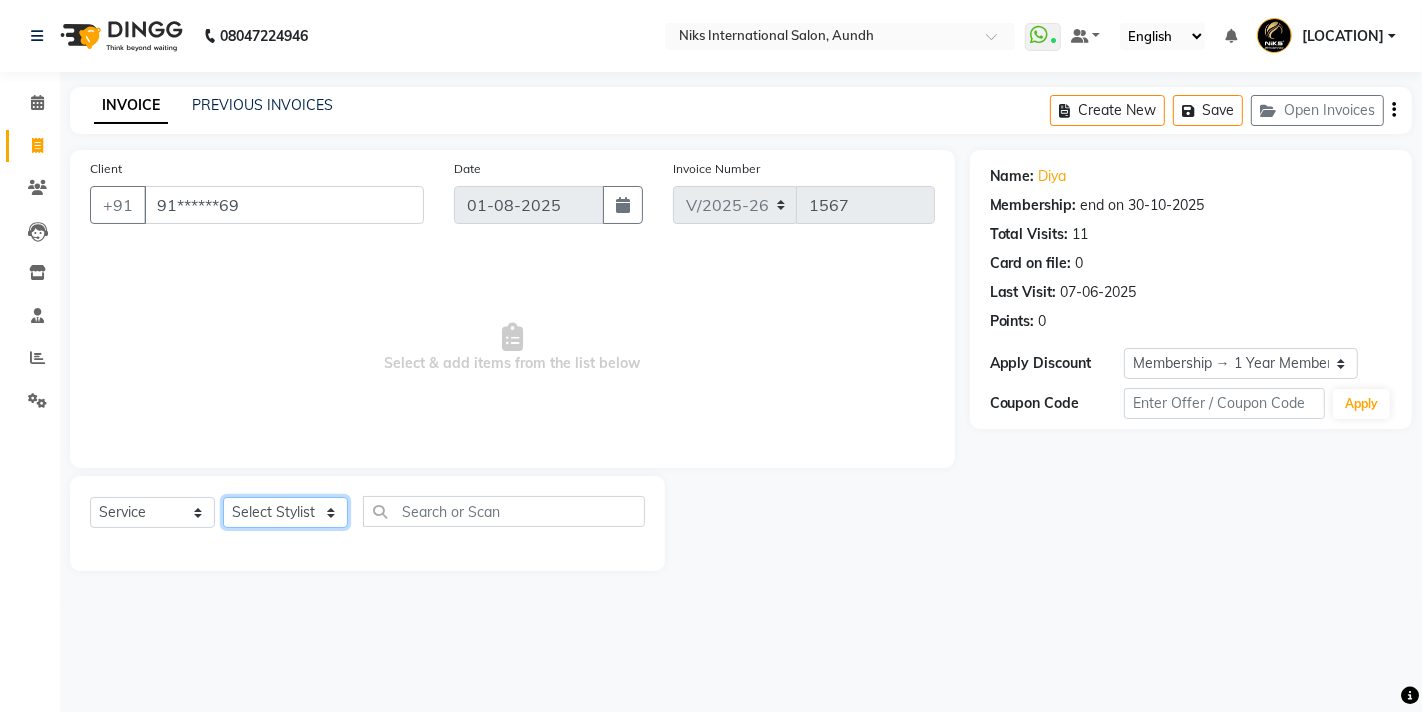 click on "Select Stylist [FIRST] [LOCATION] [FIRST] [FIRST] [FIRST] [FIRST] [FIRST] [FIRST] [FIRST] [FIRST] [FIRST] [FIRST]" 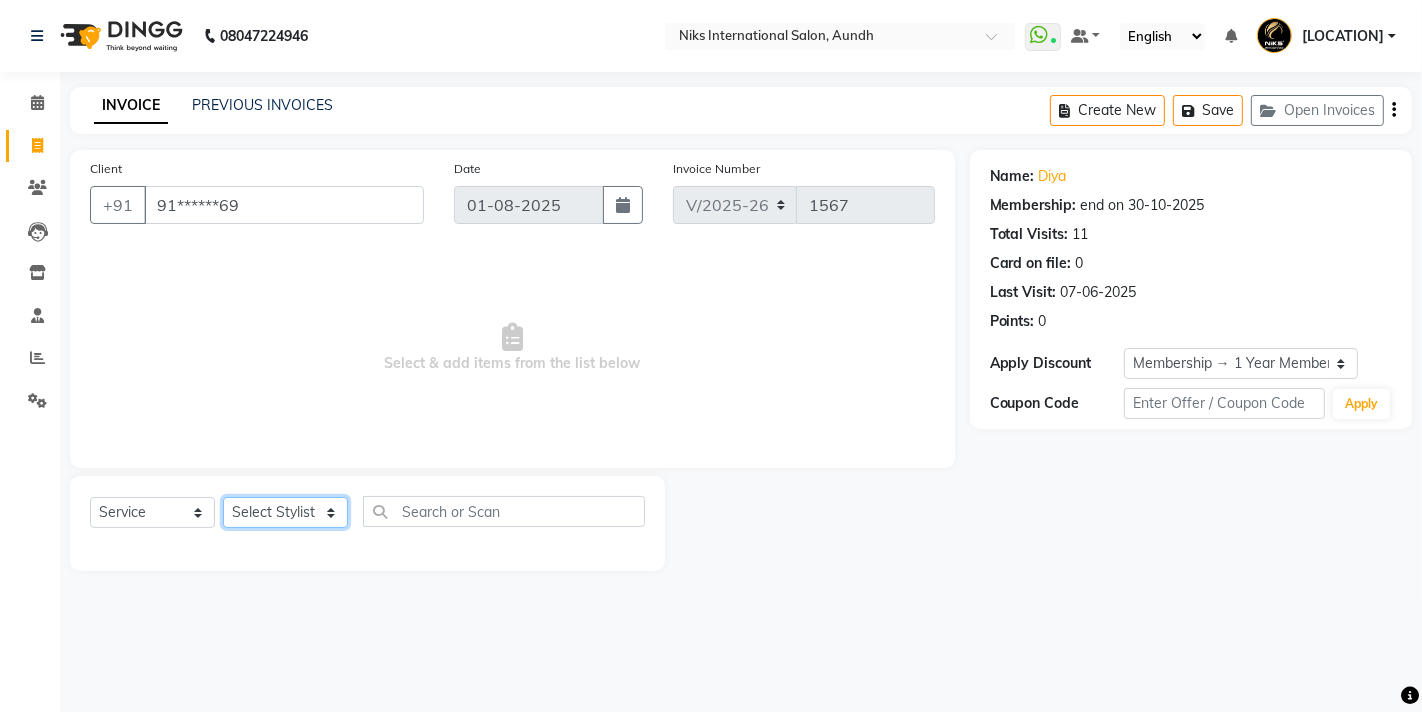 select on "[NUMBER]" 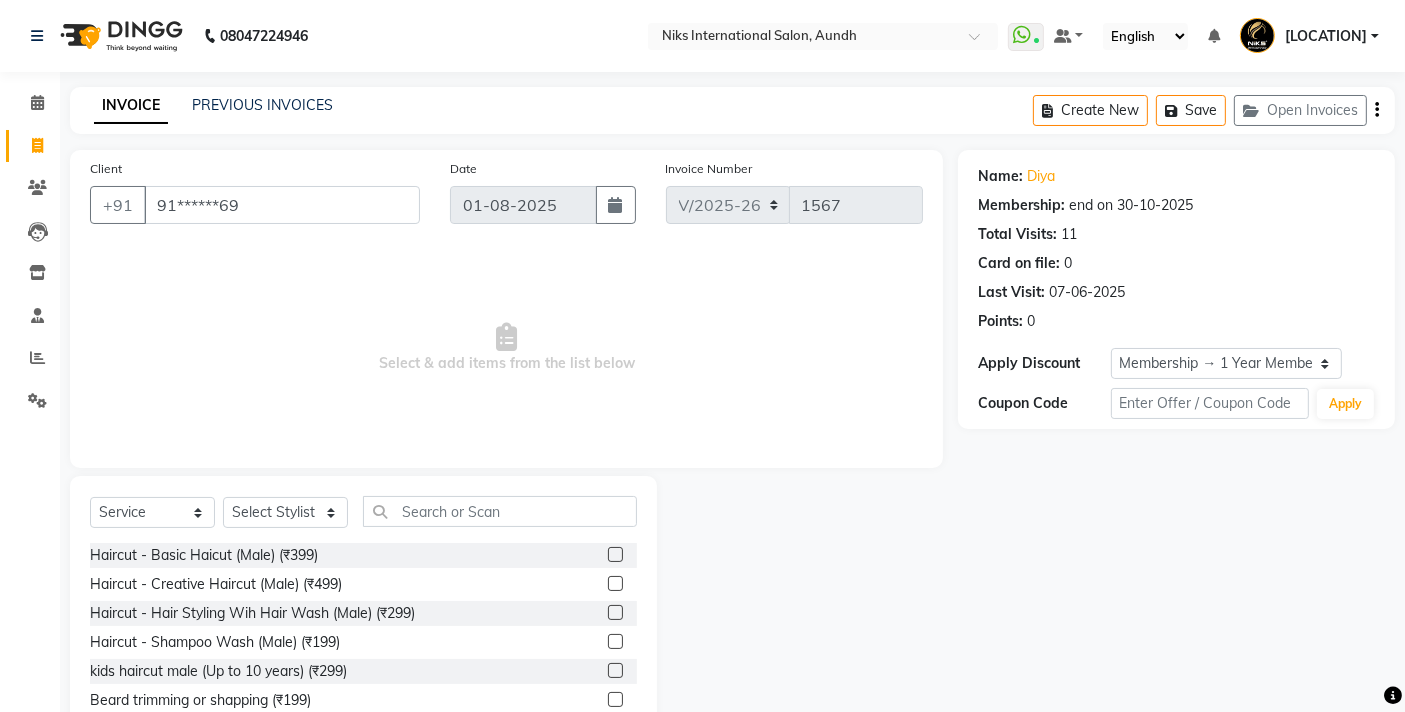 click on "Select  Service  Product  Membership  Package Voucher Prepaid Gift Card  Select Stylist [FIRST] [LOCATION] [FIRST] [FIRST] [FIRST] [FIRST] [FIRST] [FIRST] [FIRST] [FIRST] [FIRST] [FIRST] Haircut - Basic Haicut (Male) ([PRICE])  Haircut - Creative Haircut (Male) ([PRICE])  Haircut - Hair Styling Wih Hair Wash  (Male) ([PRICE])  Haircut - Shampoo Wash  (Male) ([PRICE])  kids haircut male (Up to 10 years) ([PRICE])  Beard trimming or shapping ([PRICE])  kids haircut Girl (Up to 10 years) ([PRICE])  Head Massage  - Aroma Oil Dandruff/ Hair Fall Oil (Male) ([PRICE])  Head Massage  - Head Massage With Steam (Male) ([PRICE])  Head Massage  - Aroma Oil Dandruff/ Hair Fall Oil (Female) ([PRICE])  Head Massage  - Head Massage With Steam (Female) ([PRICE])  Hair Treatment  - Loreal Hair Spa (Male) ([PRICE])  Hair Treatment  - Protein Hair Spa (Male) ([PRICE])  Hair Treatment  - Shea Spa/Biotop Spa (Male) ([PRICE])  Hair Treatment  - Fibre Plex / Ola Plex (Male) ([PRICE])  Hair Treatment  - Dandruff Control Treatment  (Male) ([PRICE])" 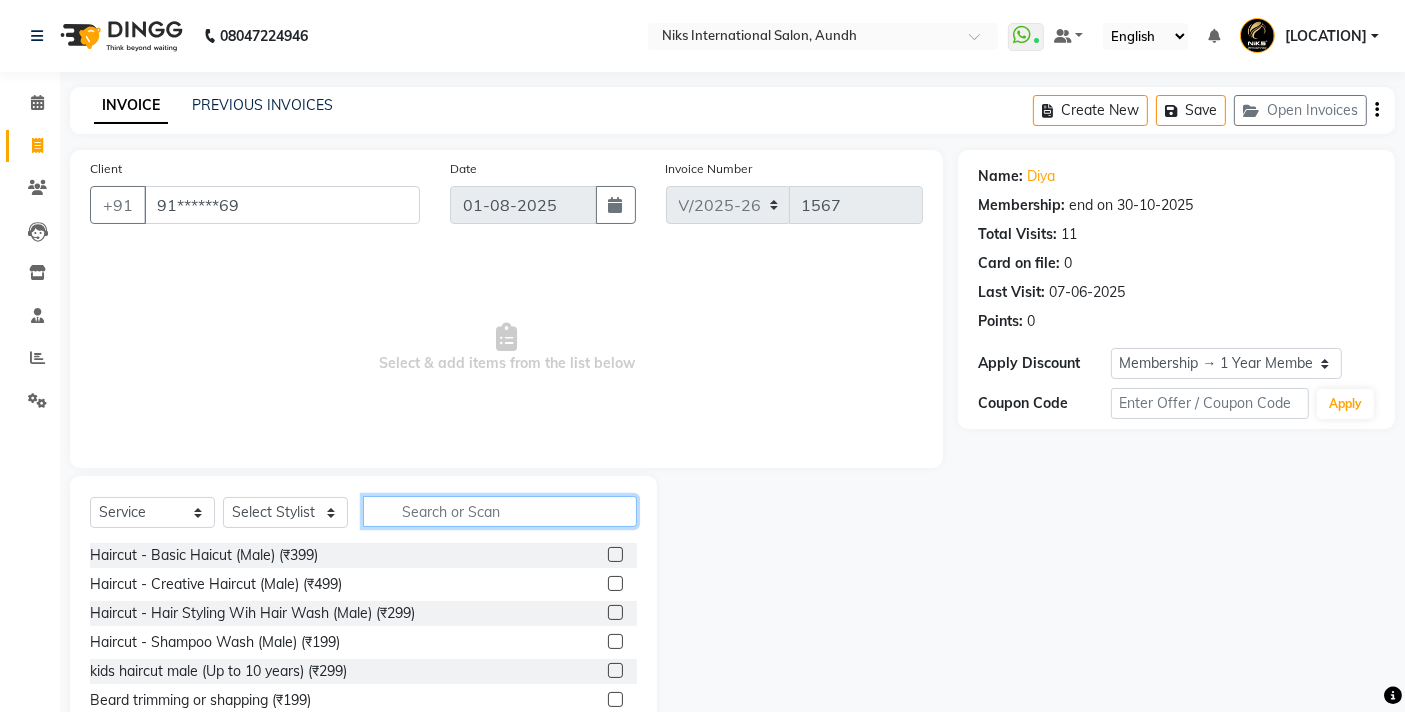 click 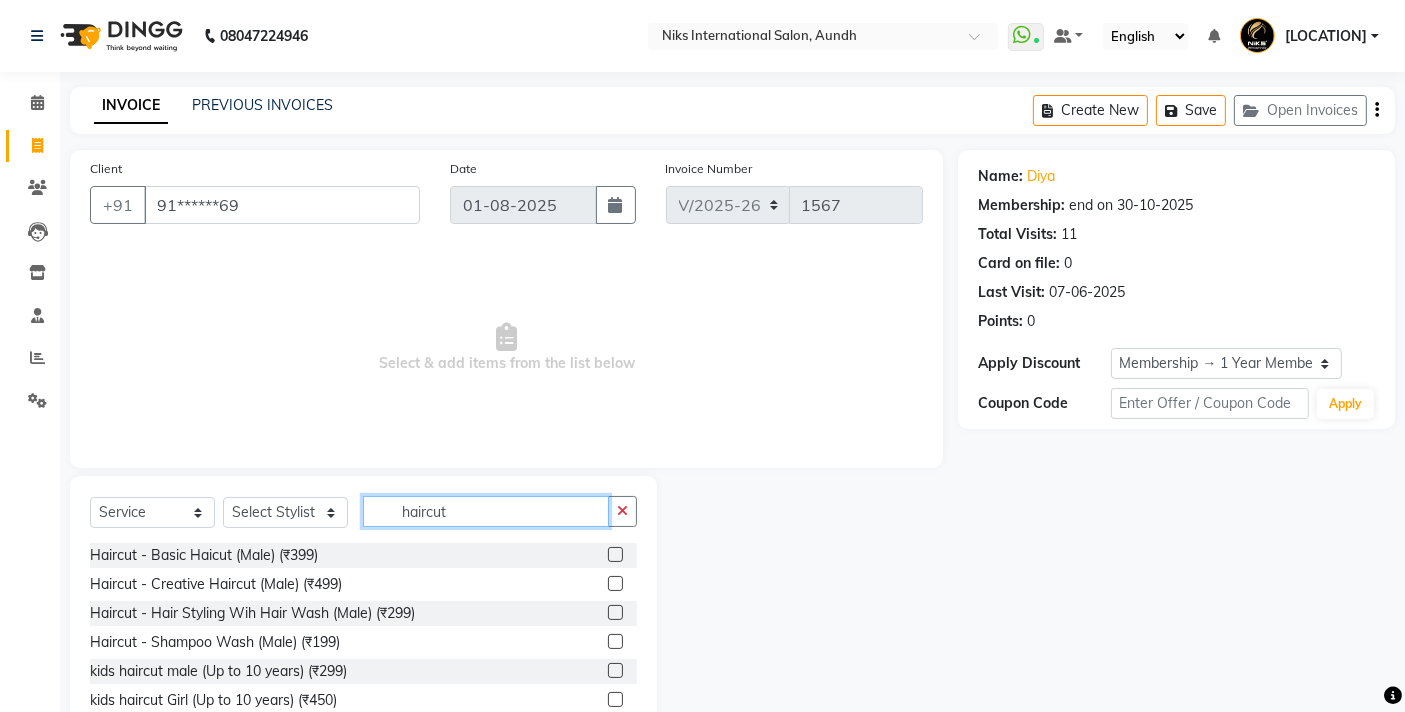 scroll, scrollTop: 88, scrollLeft: 0, axis: vertical 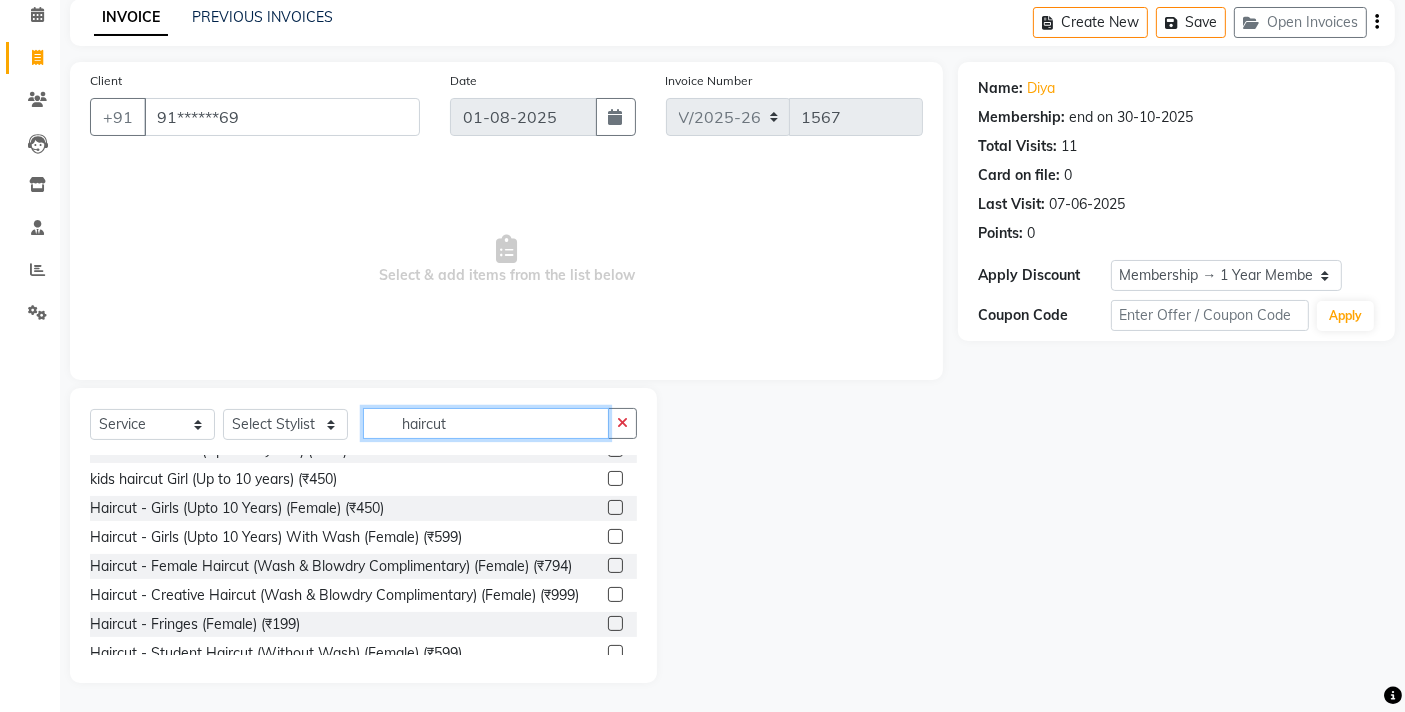 type on "haircut" 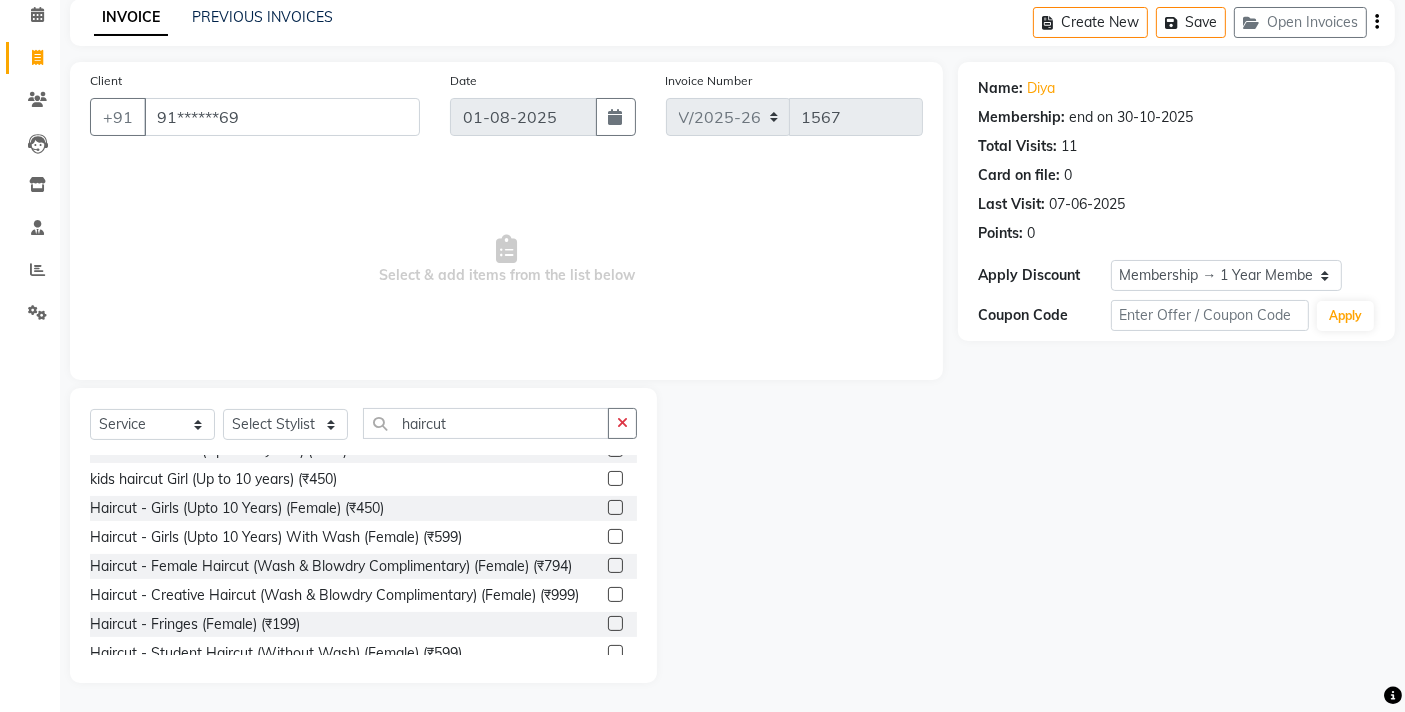 click 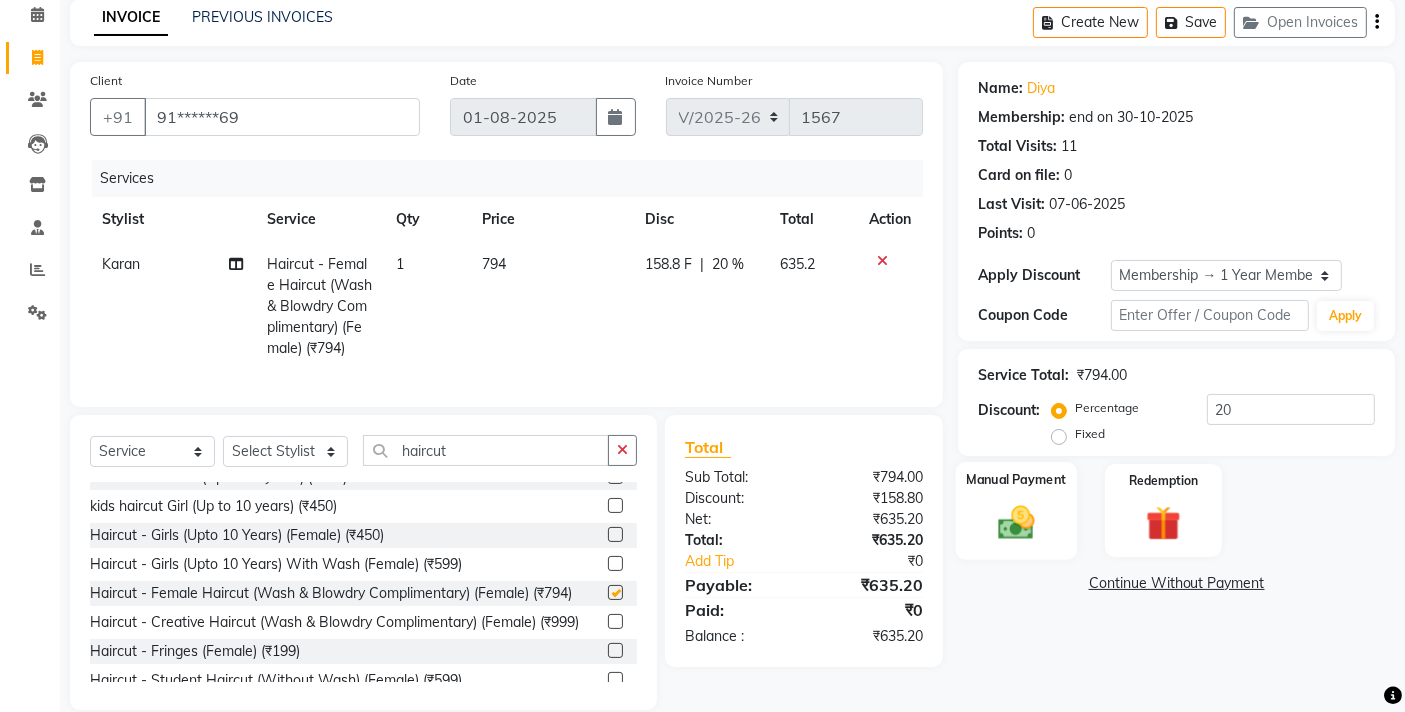 checkbox on "false" 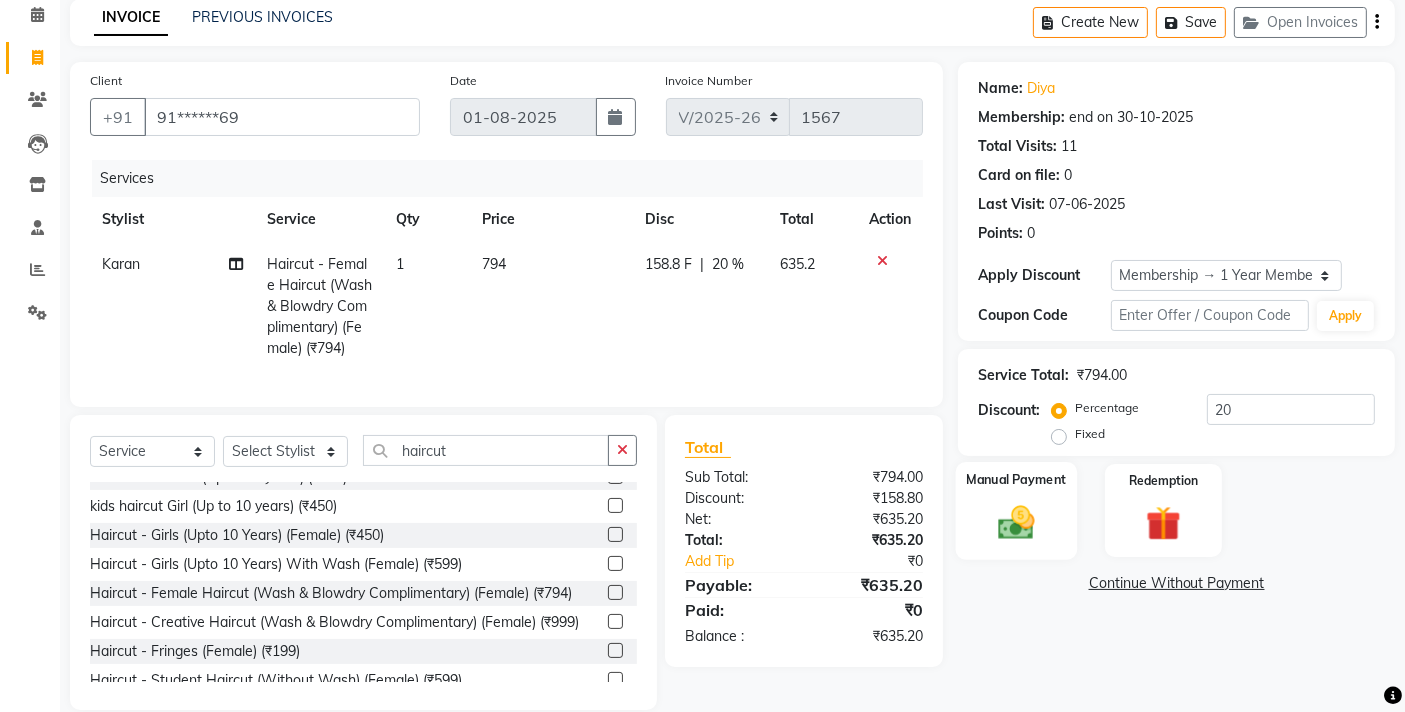 click on "Manual Payment" 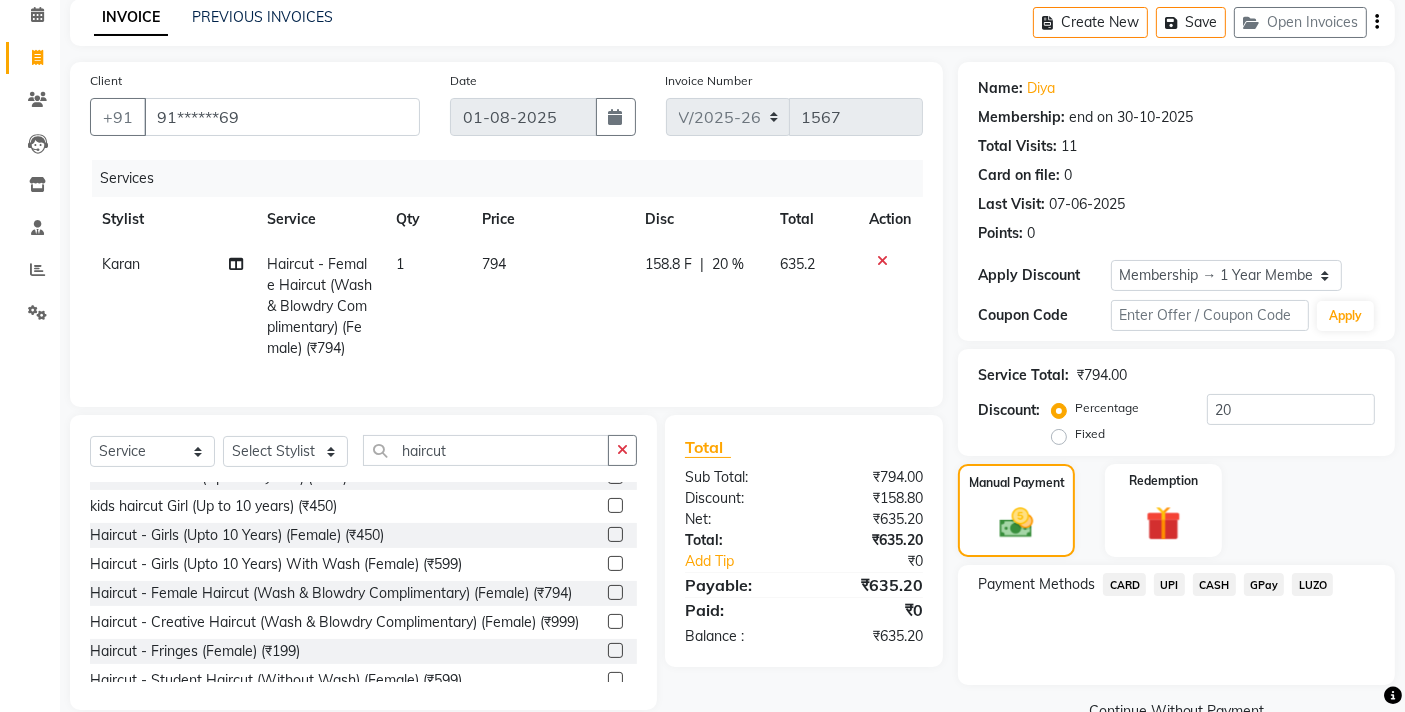 click on "CARD" 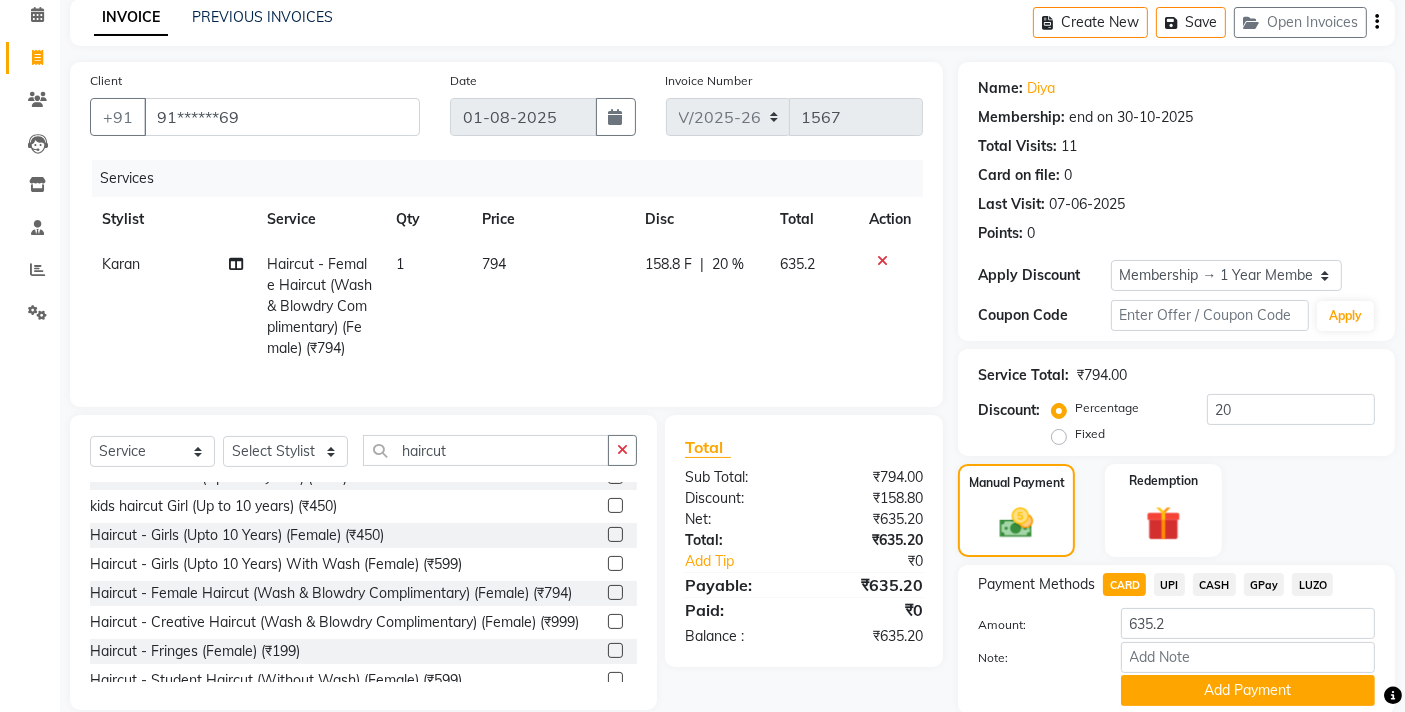 scroll, scrollTop: 160, scrollLeft: 0, axis: vertical 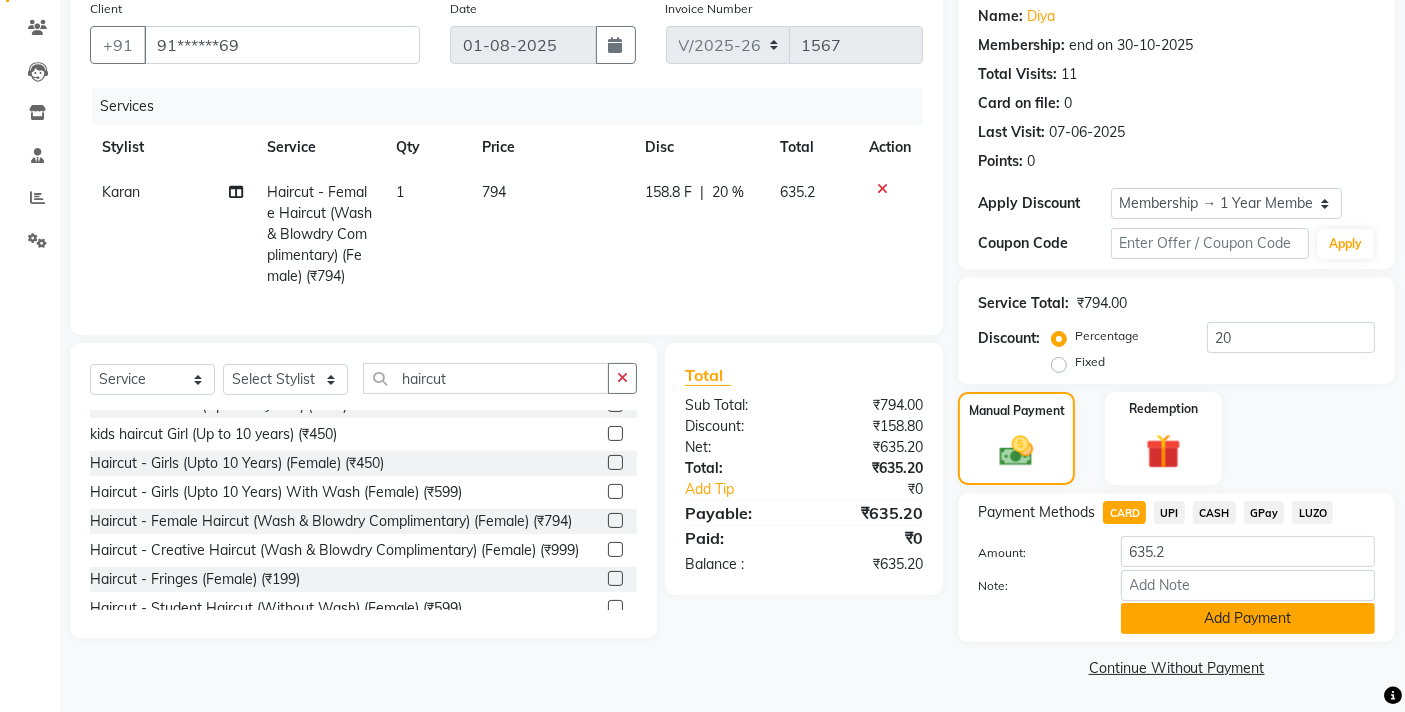 click on "Add Payment" 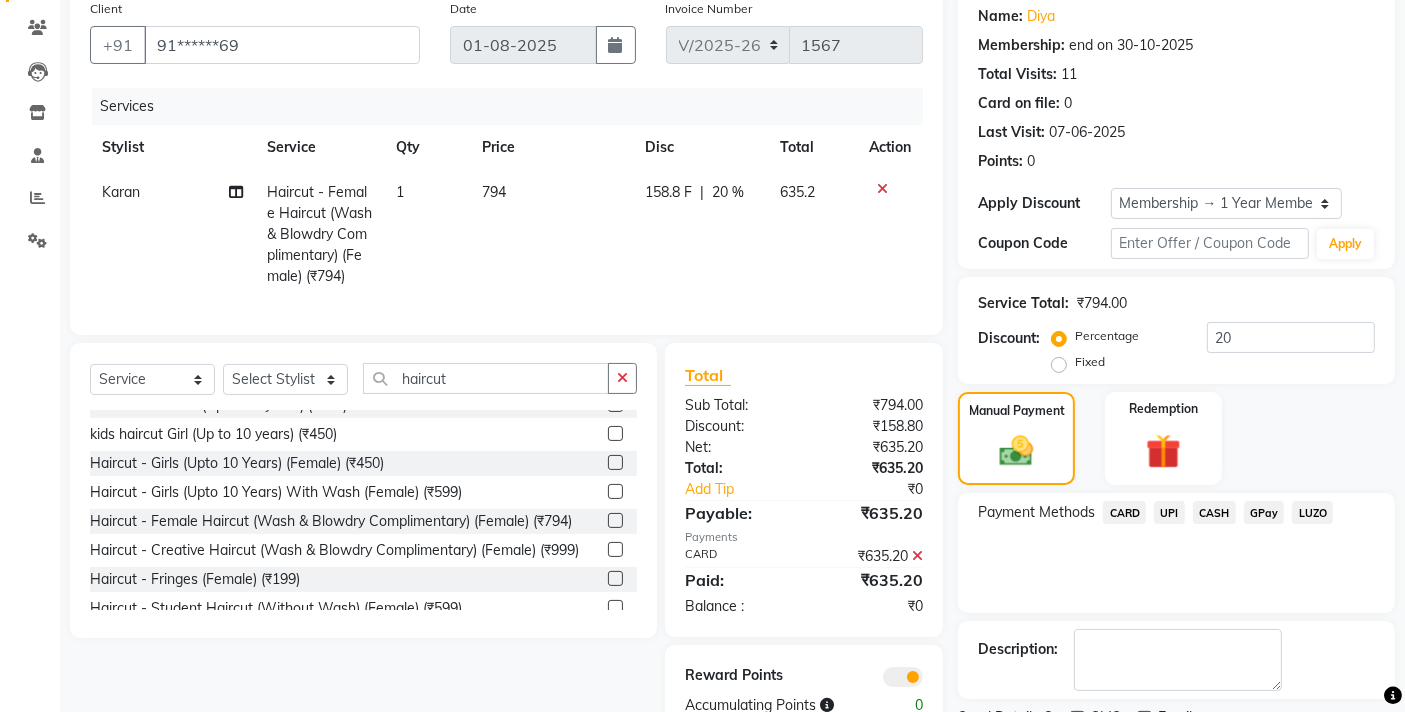 scroll, scrollTop: 243, scrollLeft: 0, axis: vertical 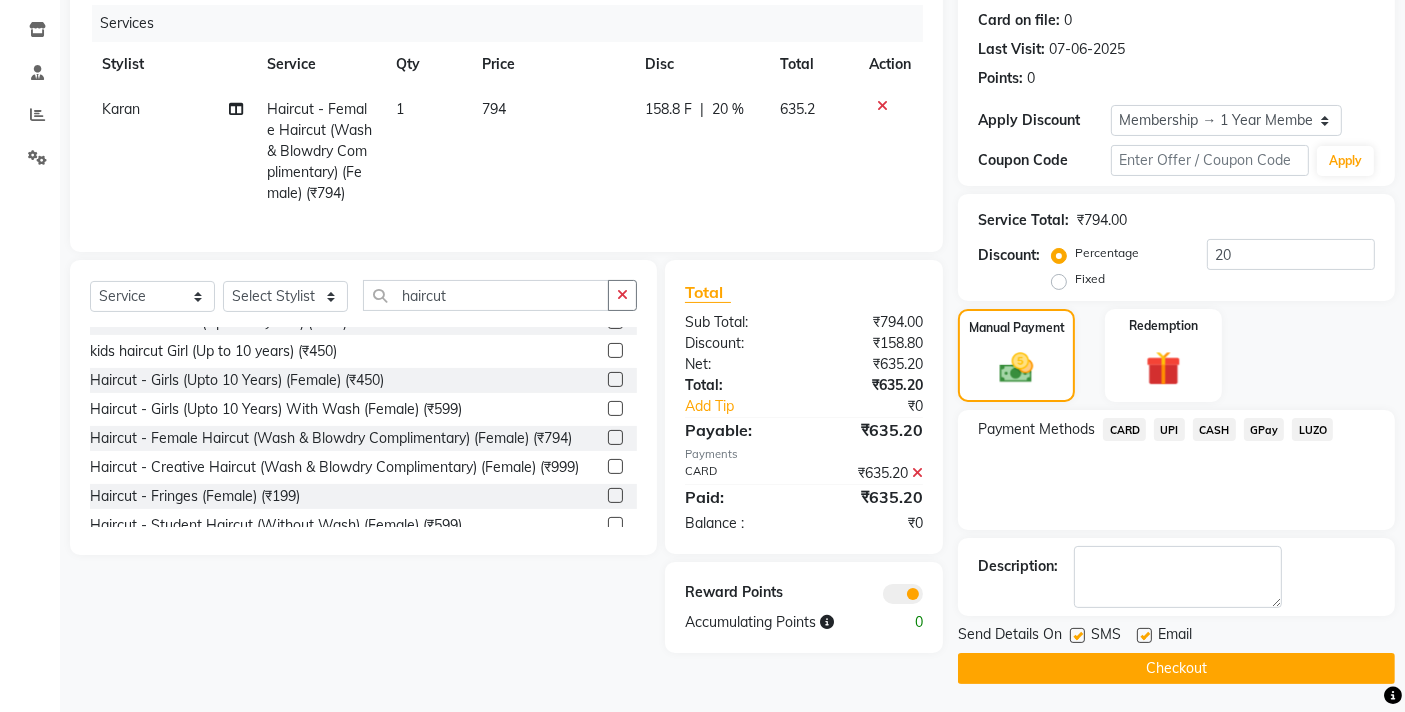 click on "Checkout" 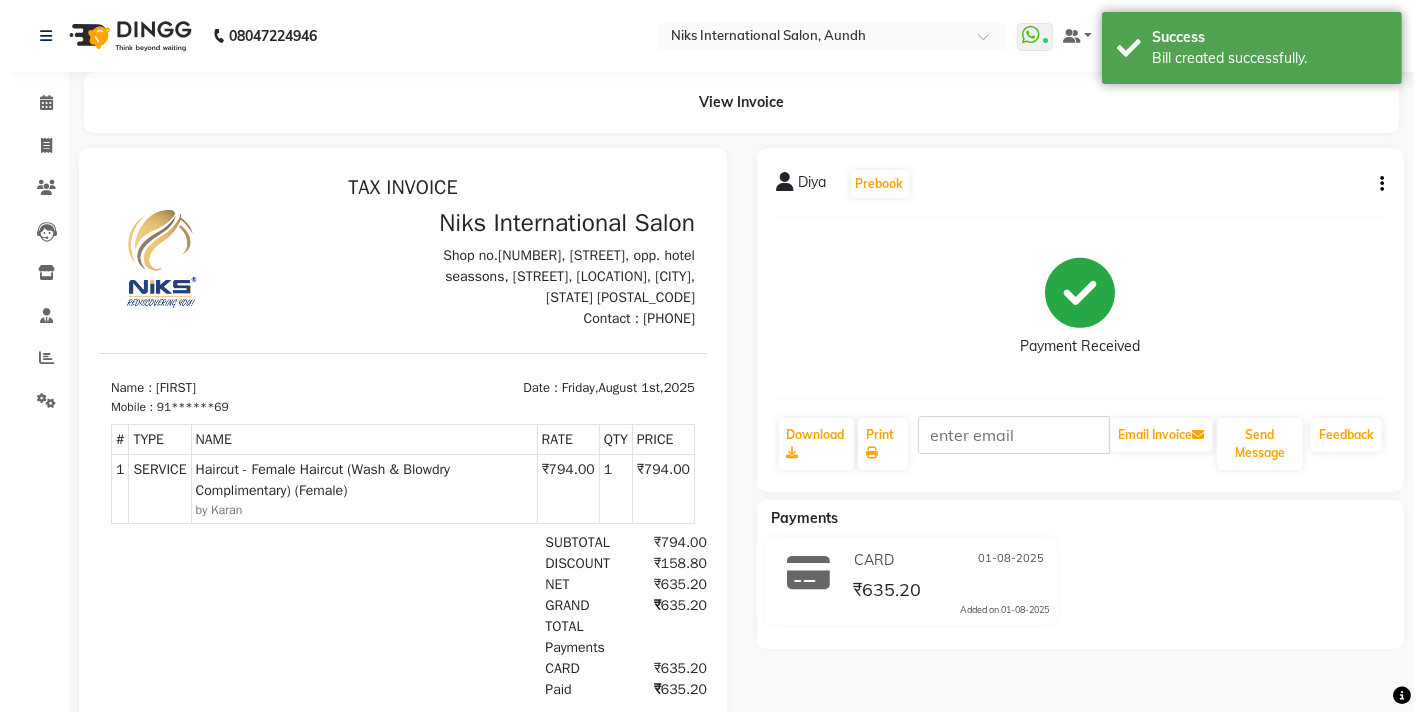 scroll, scrollTop: 0, scrollLeft: 0, axis: both 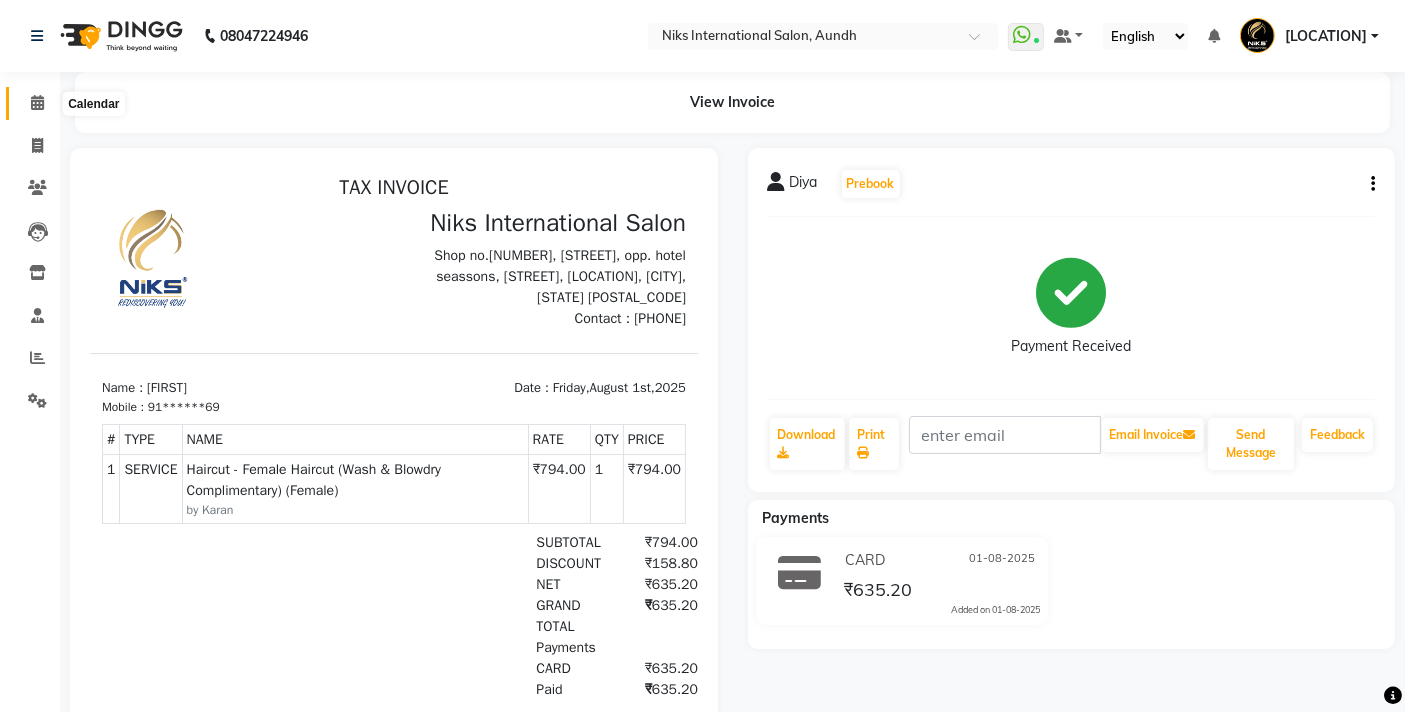 click 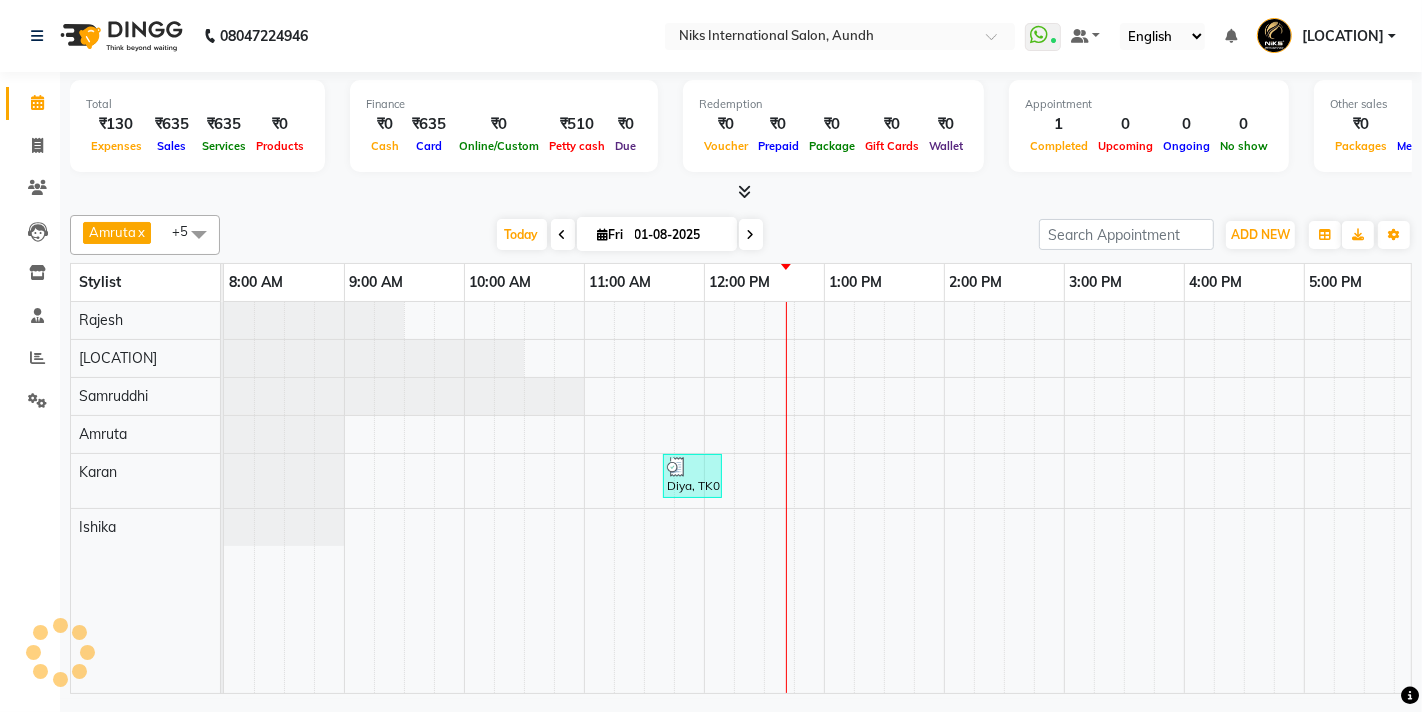 scroll, scrollTop: 0, scrollLeft: 251, axis: horizontal 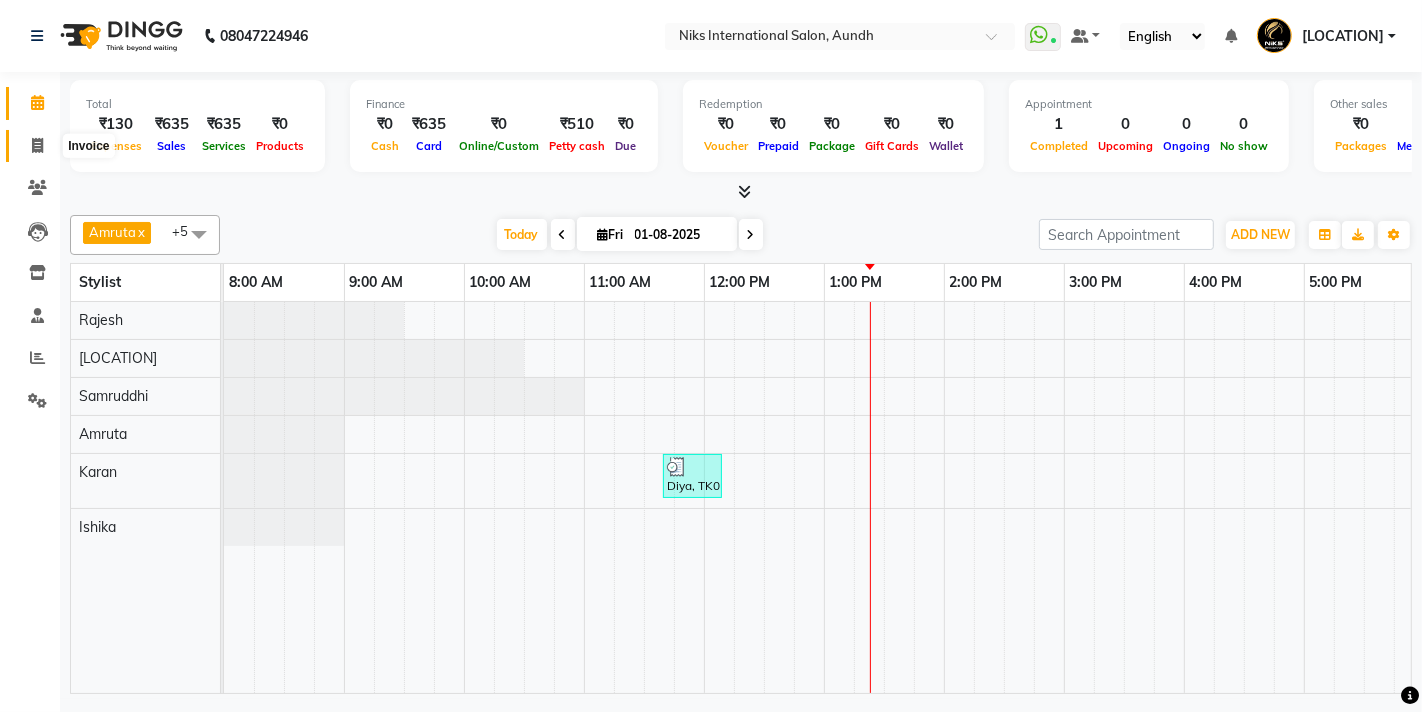 click 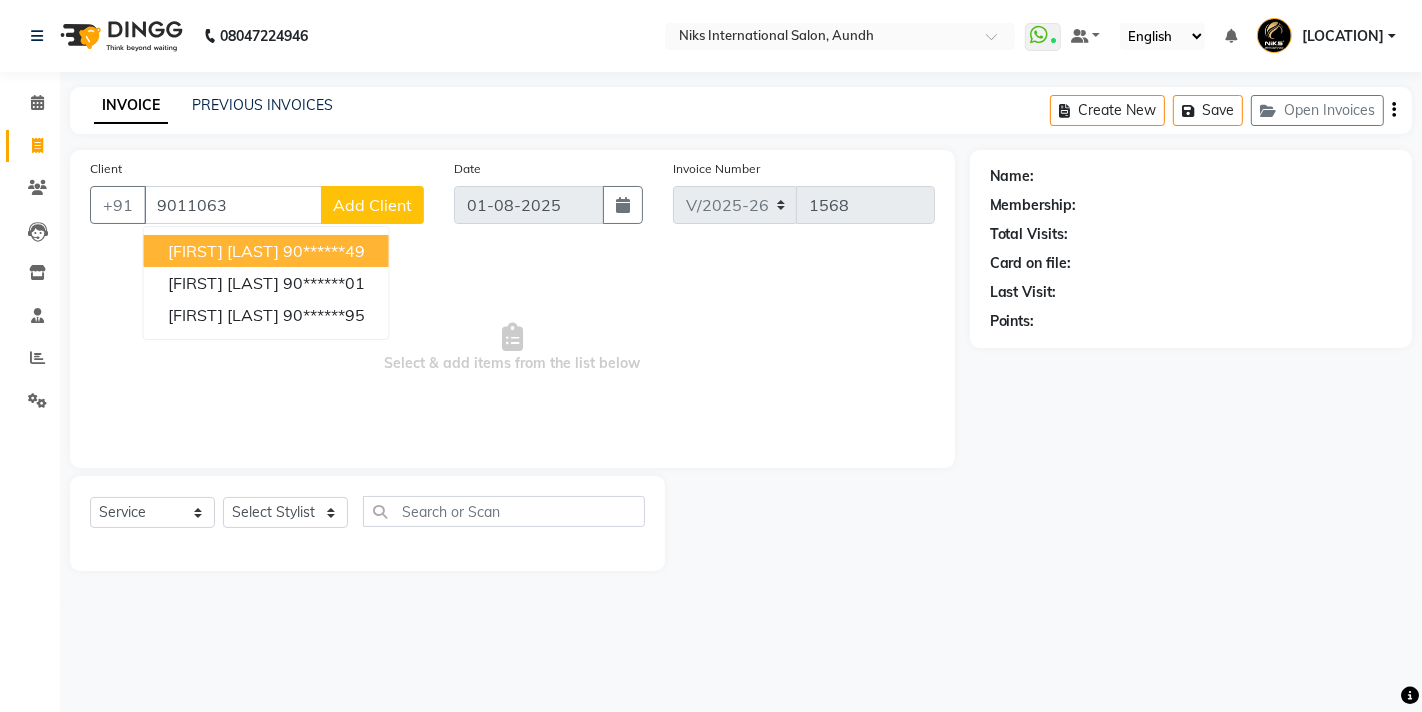click on "[FIRST] [LAST]" at bounding box center (223, 251) 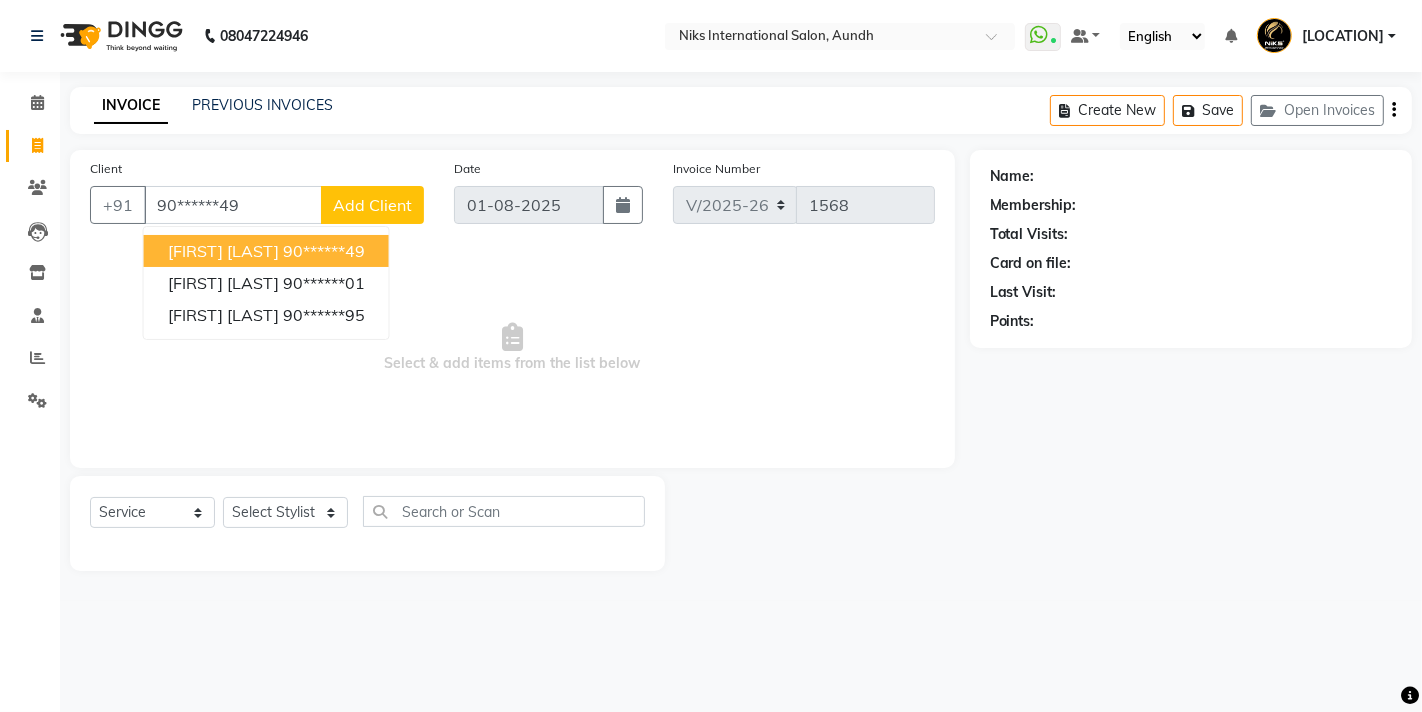 type on "90******49" 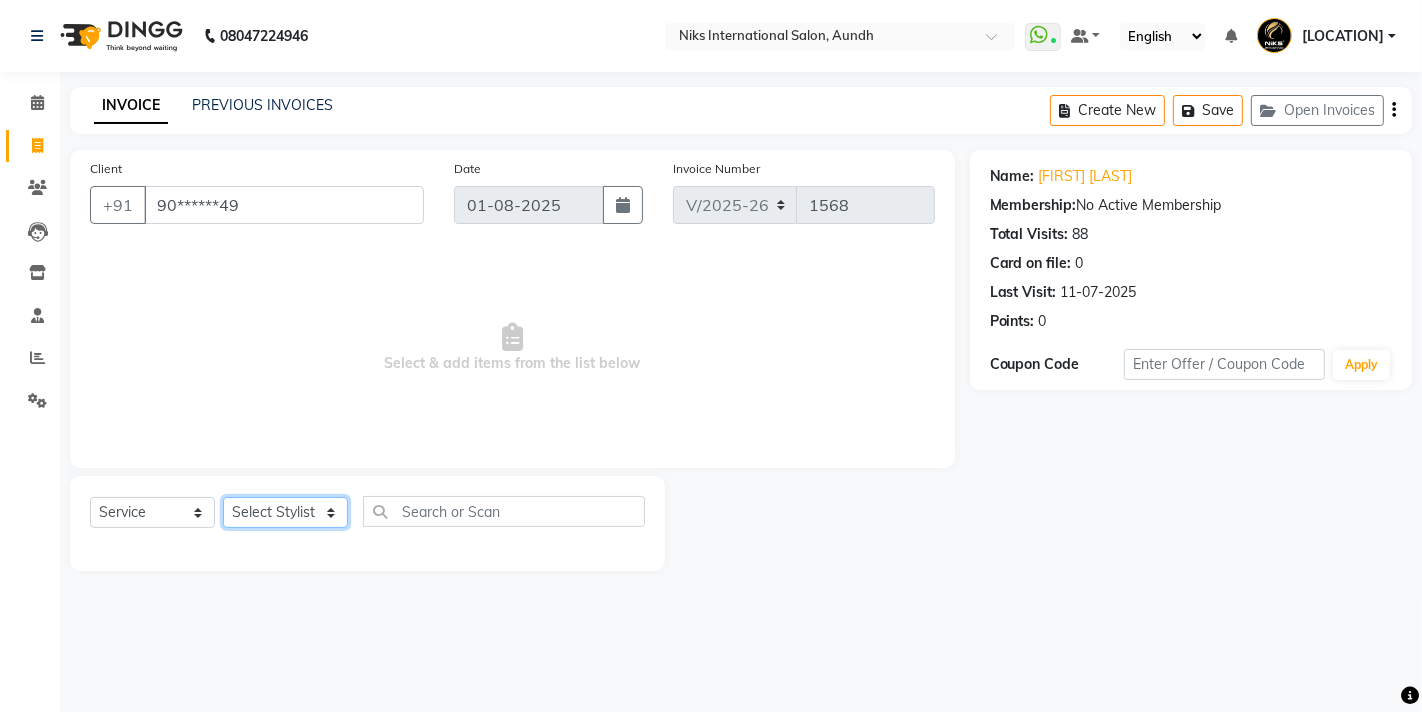 click on "Select Stylist [FIRST] [LOCATION] [FIRST] [FIRST] [FIRST] [FIRST] [FIRST] [FIRST] [FIRST] [FIRST] [FIRST] [FIRST]" 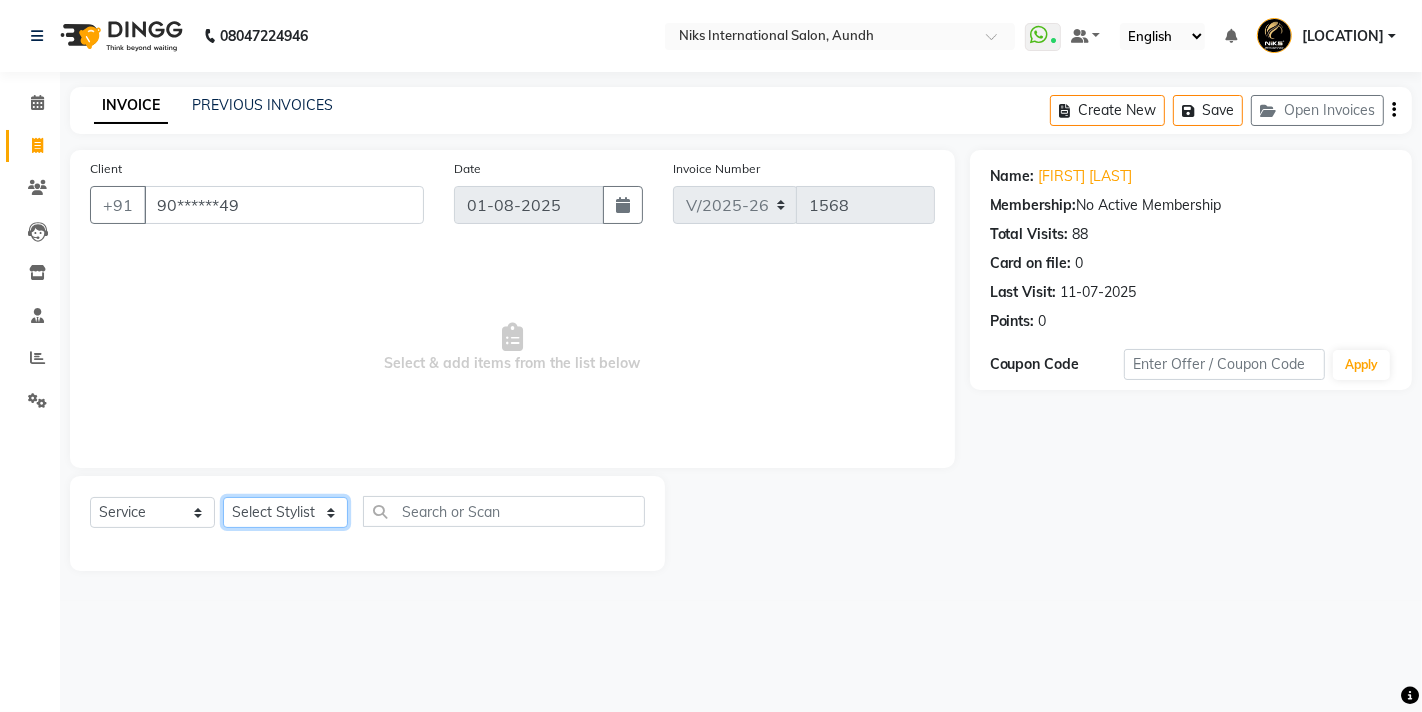 select on "87289" 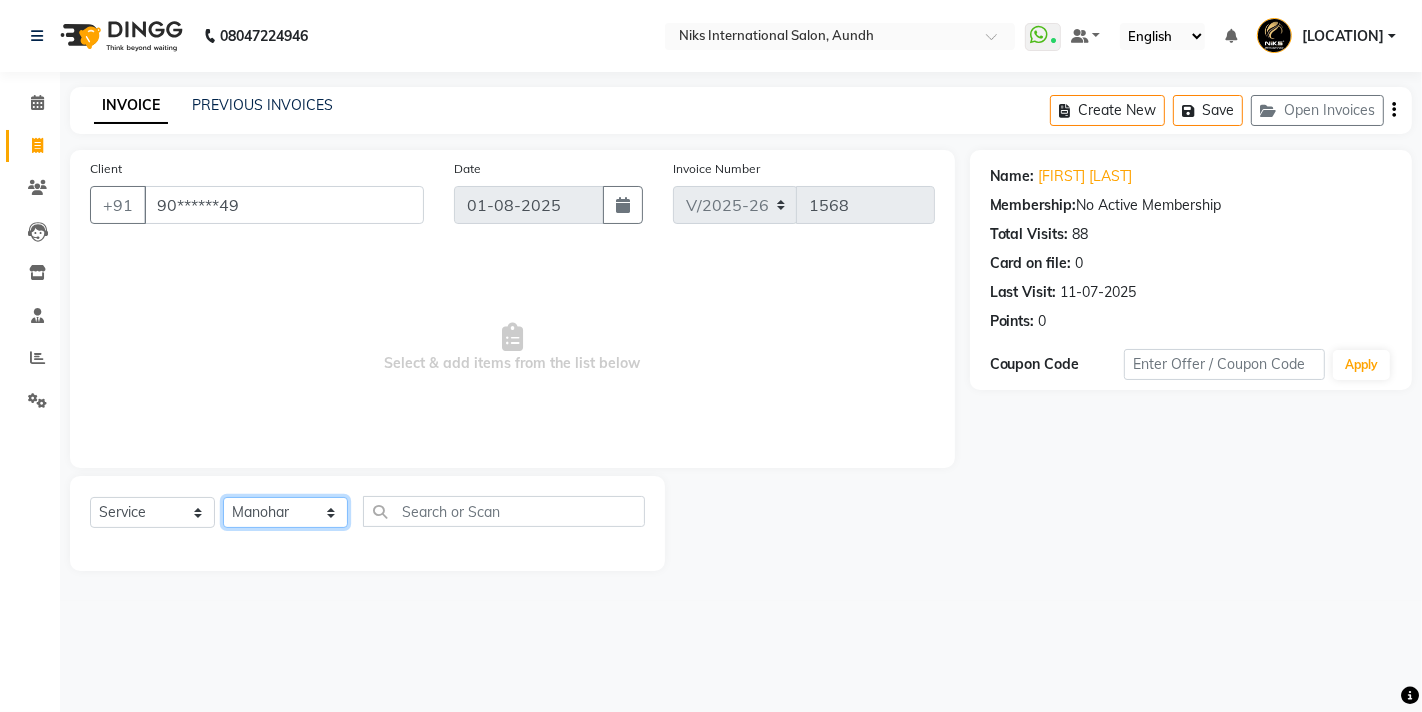 click on "Select Stylist [FIRST] [LOCATION] [FIRST] [FIRST] [FIRST] [FIRST] [FIRST] [FIRST] [FIRST] [FIRST] [FIRST] [FIRST]" 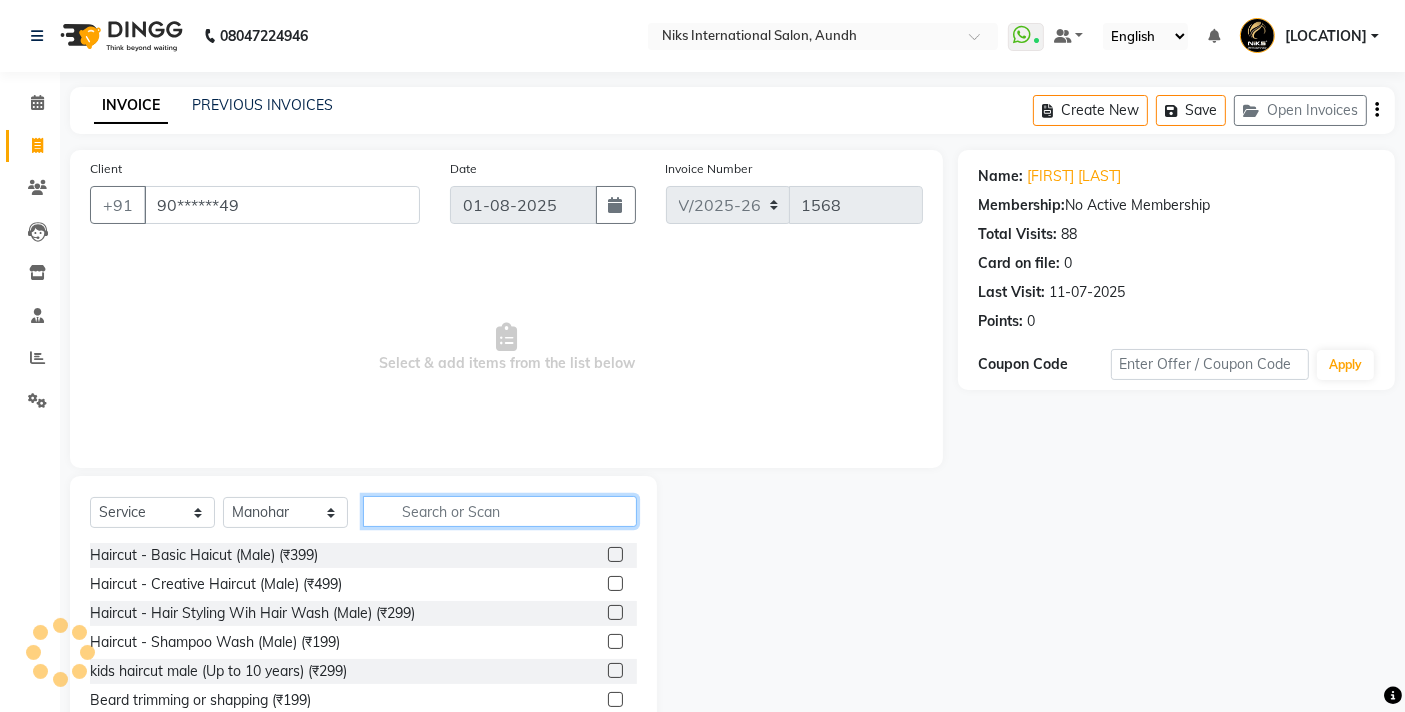 click 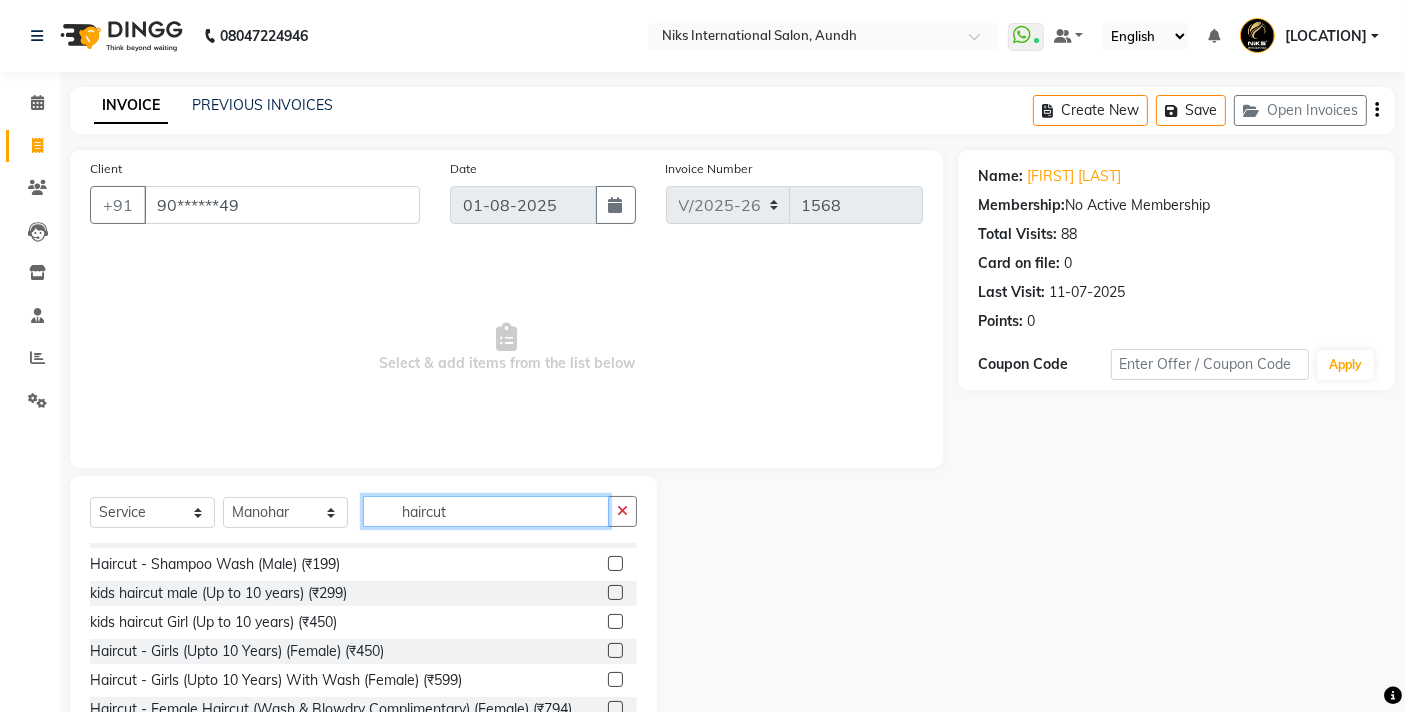 scroll, scrollTop: 164, scrollLeft: 0, axis: vertical 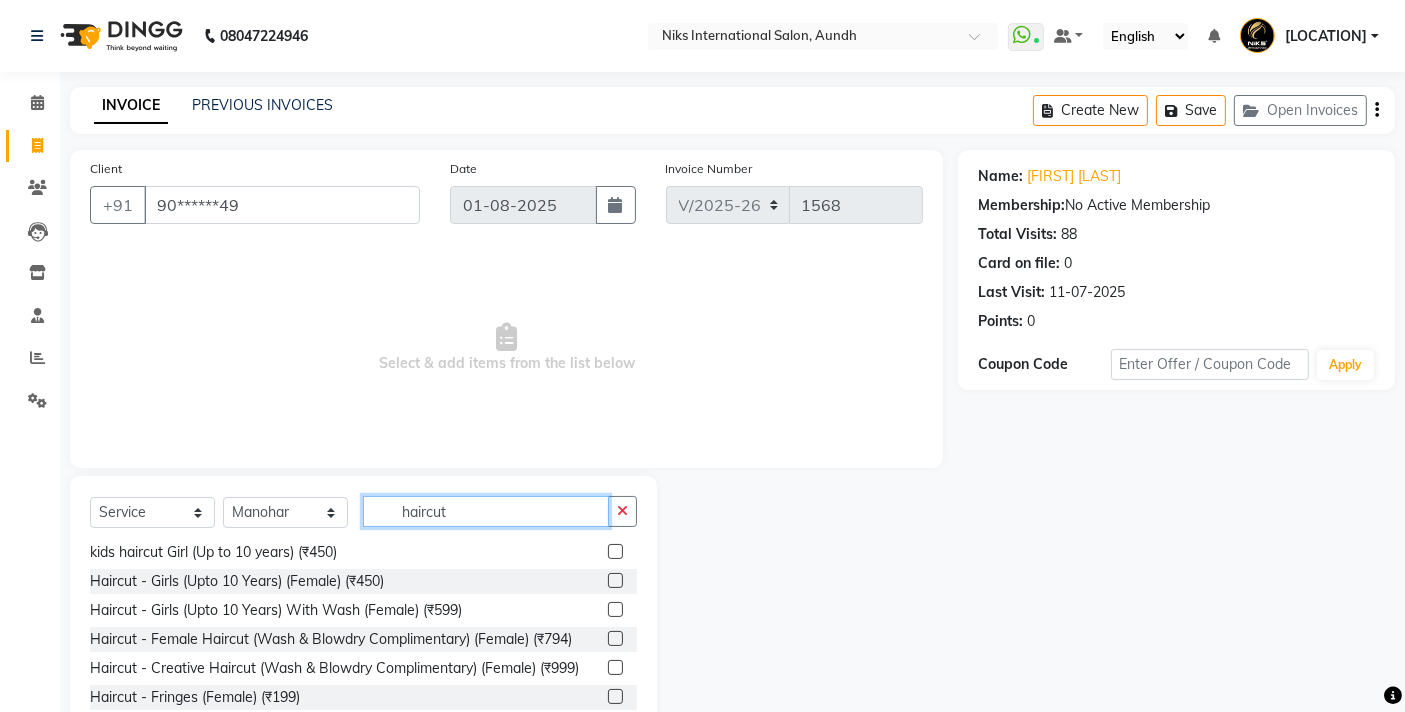 type on "haircut" 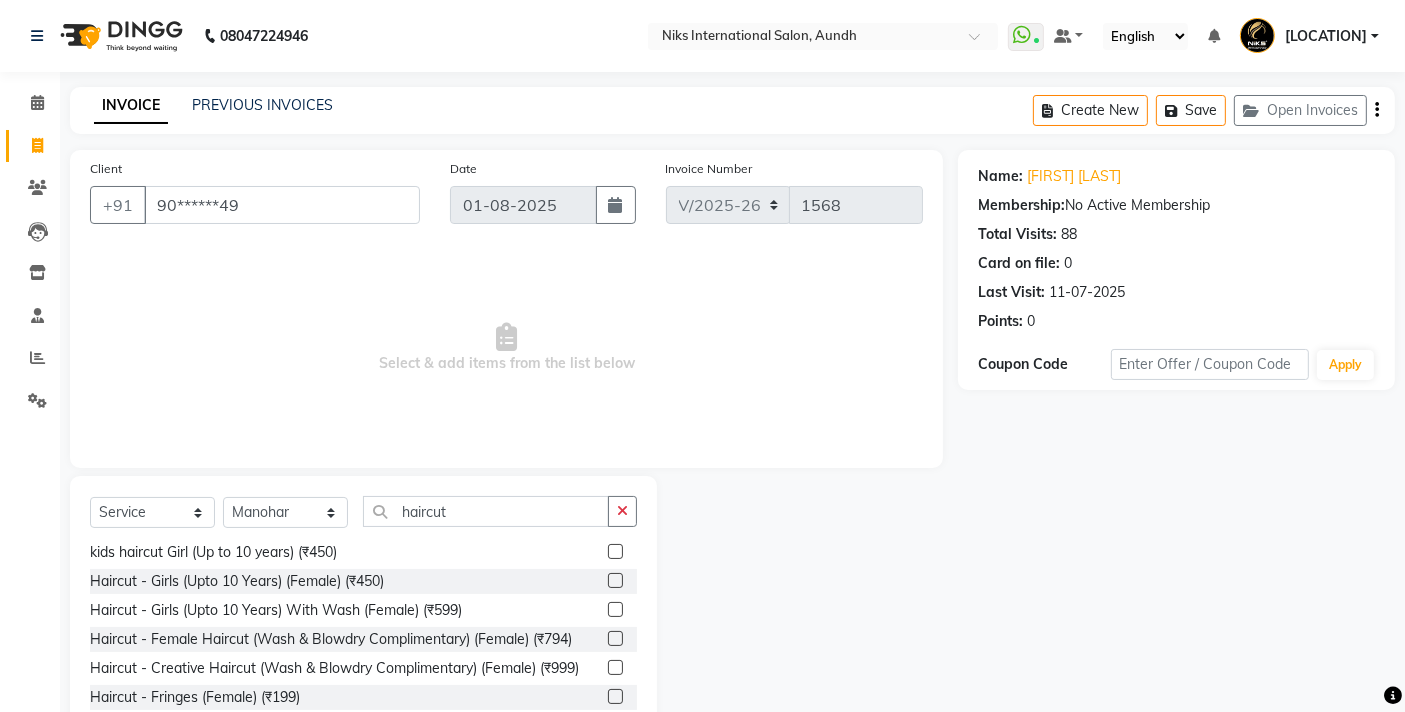 click 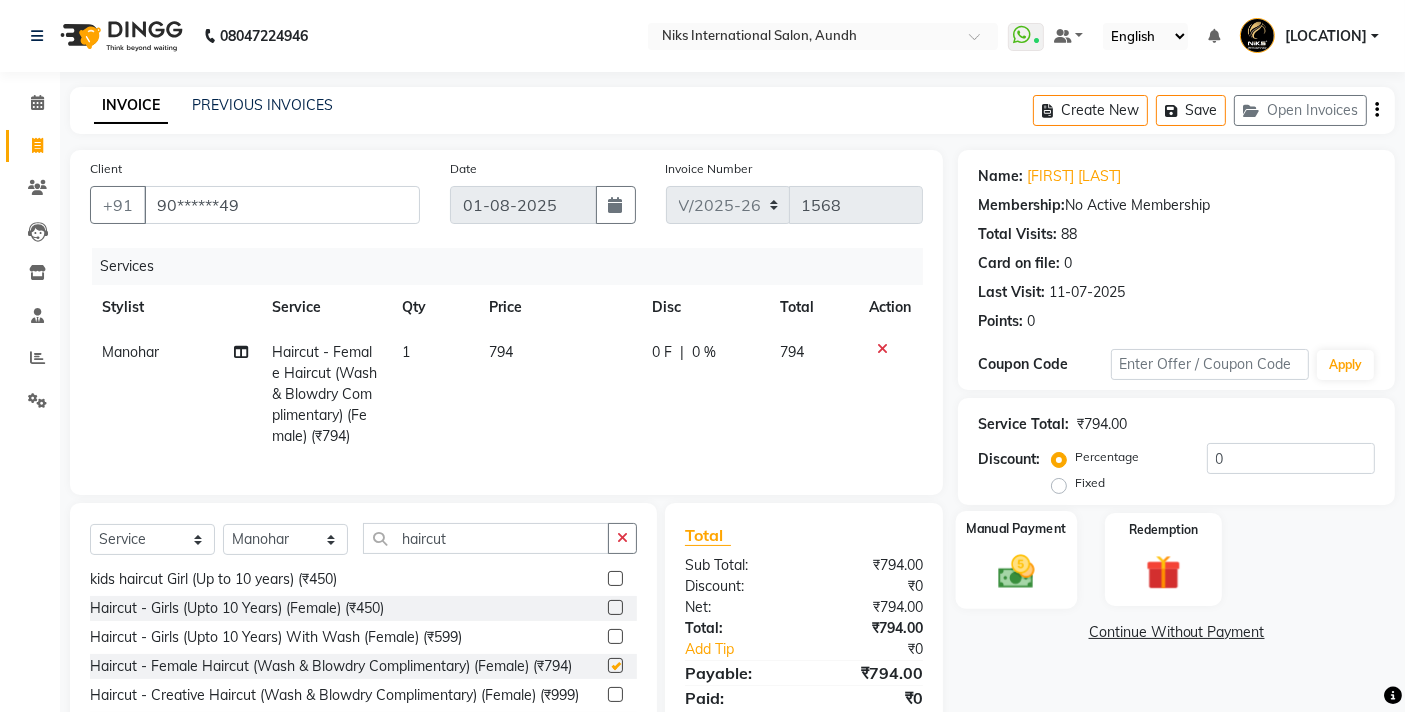 checkbox on "false" 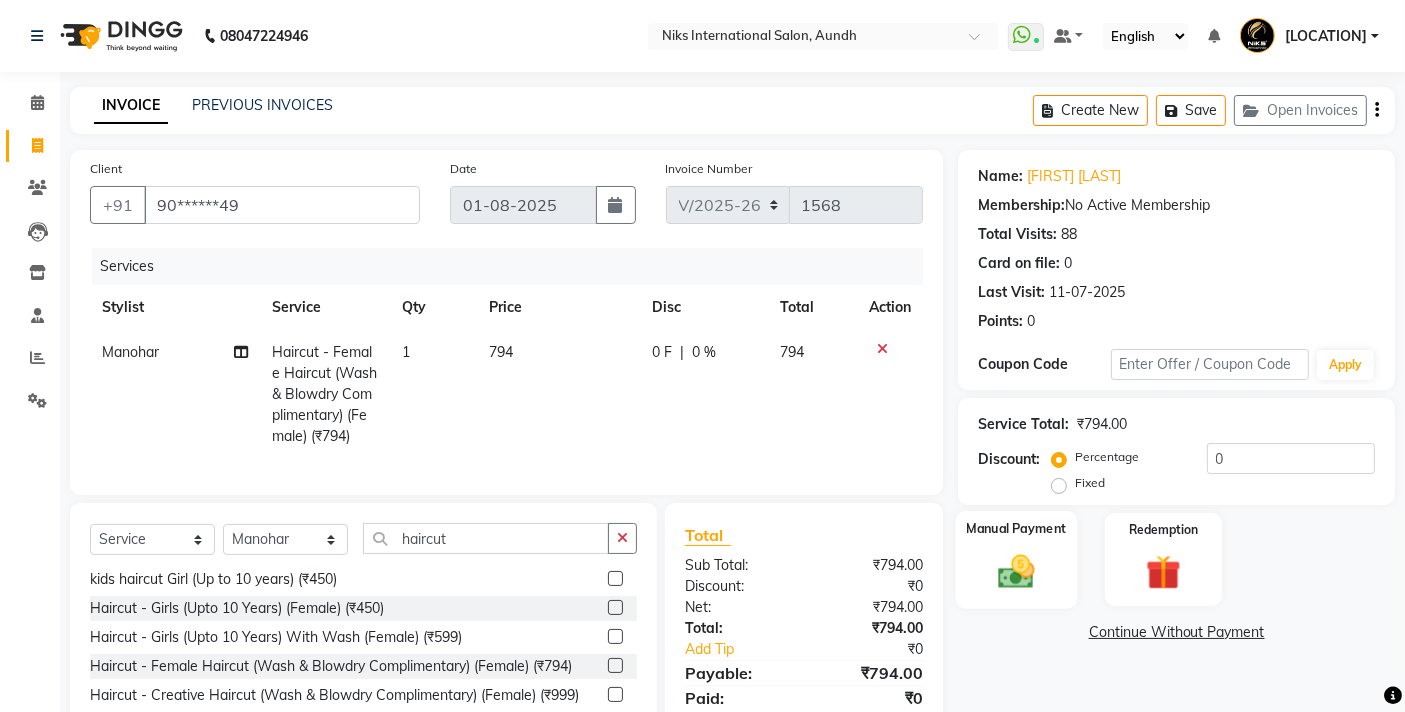 click 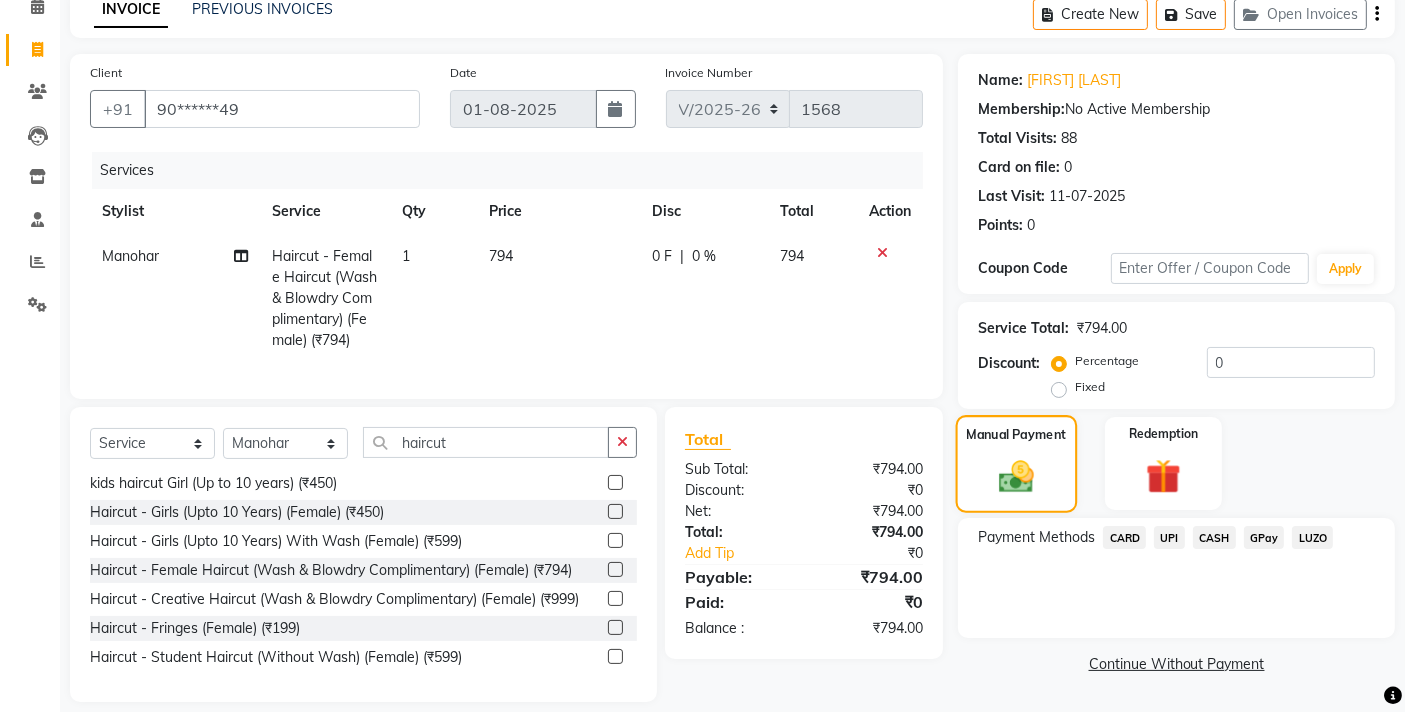 scroll, scrollTop: 131, scrollLeft: 0, axis: vertical 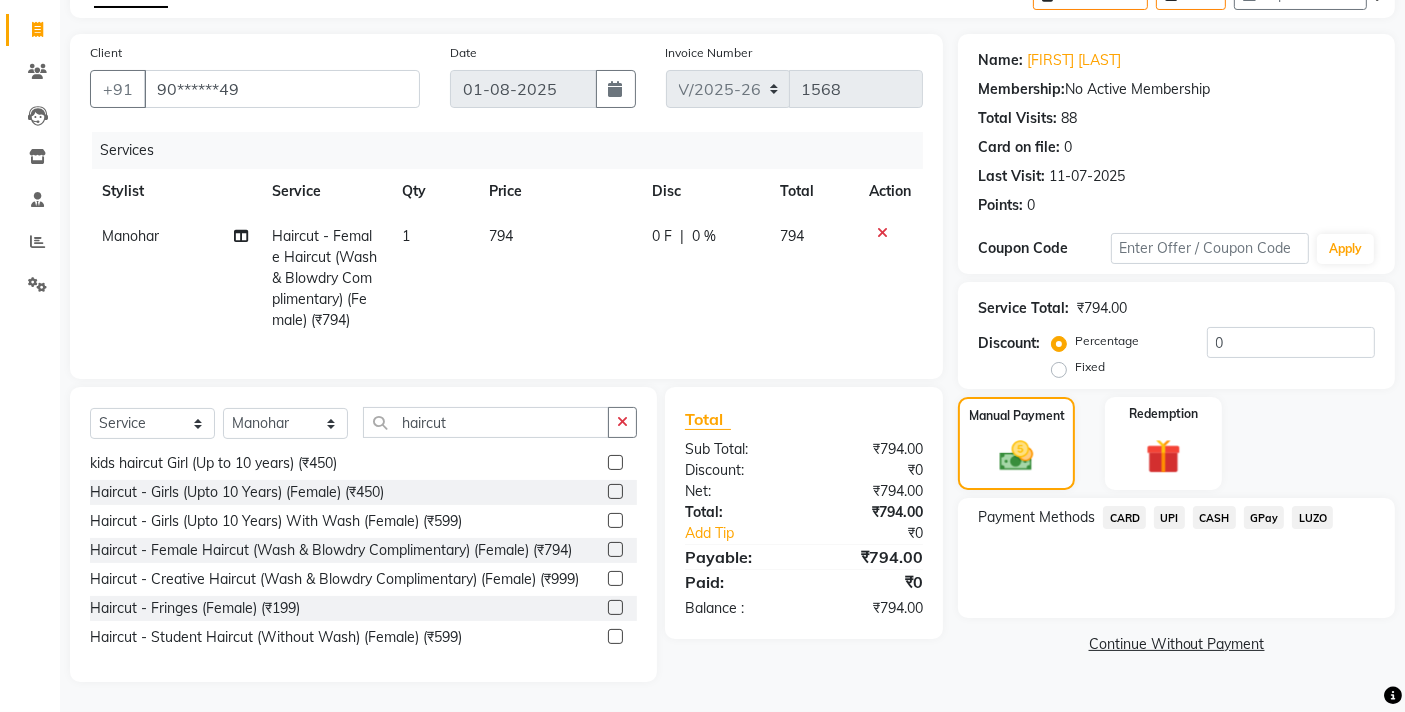 click on "CASH" 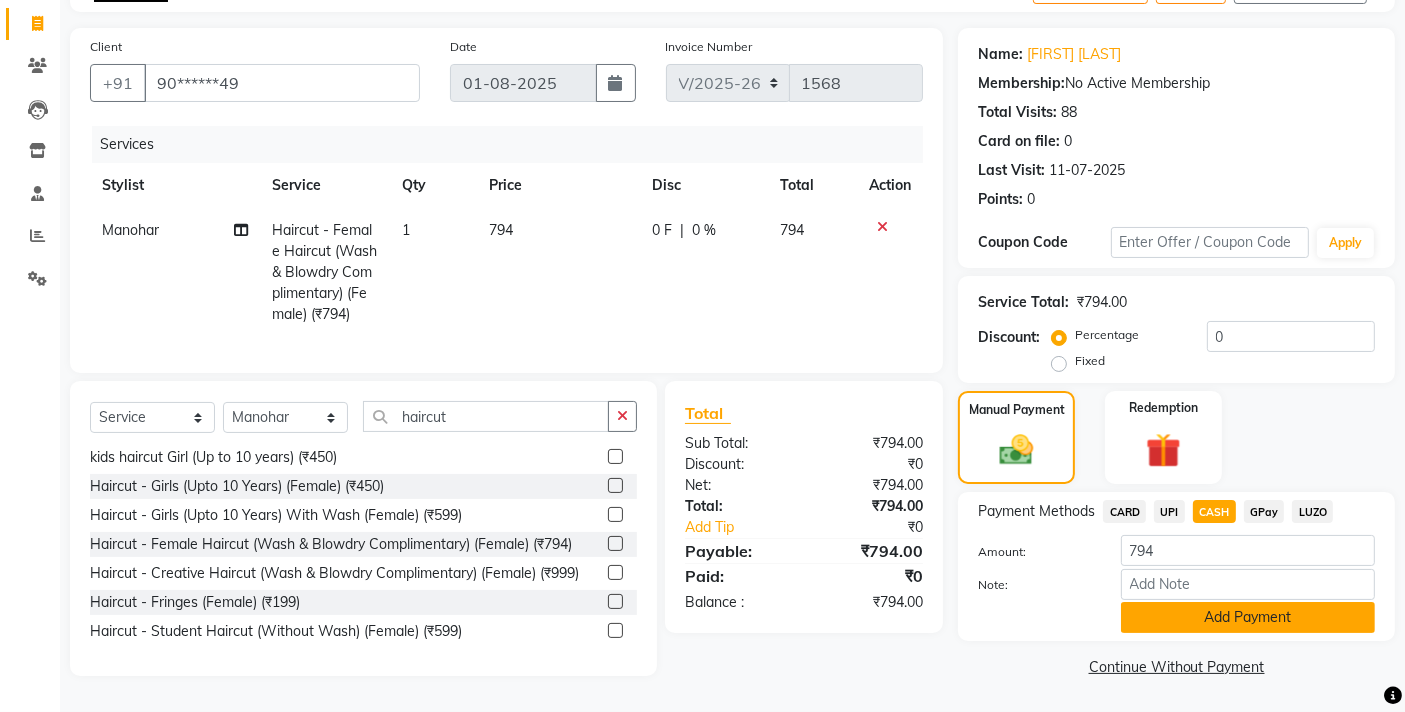 click on "Add Payment" 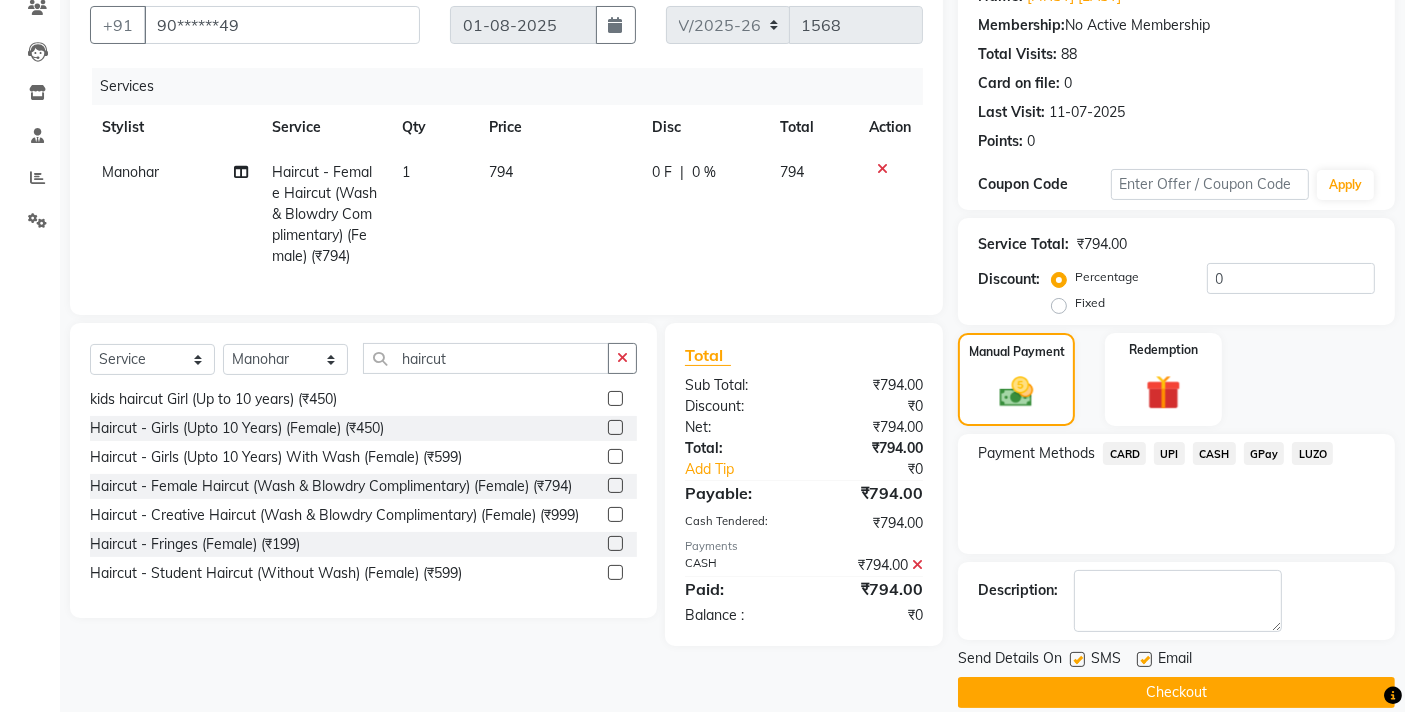 scroll, scrollTop: 204, scrollLeft: 0, axis: vertical 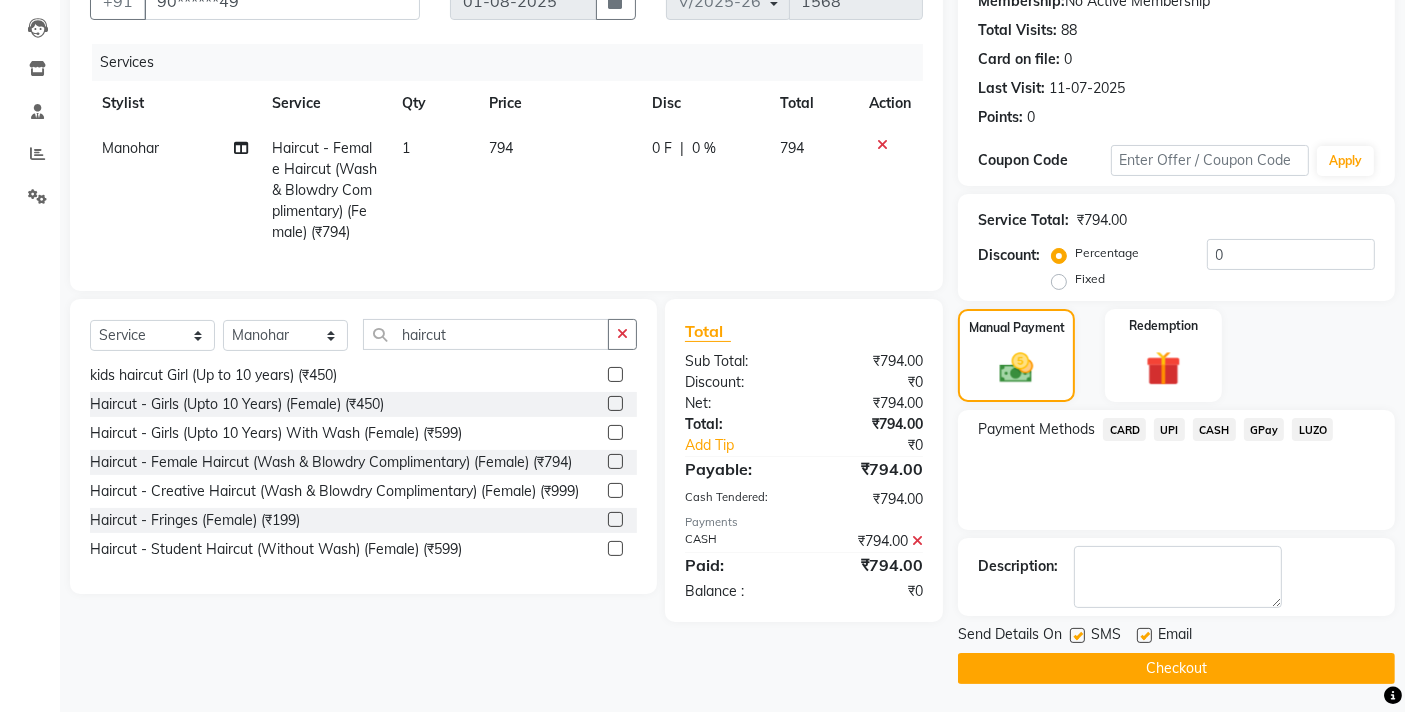 click on "Checkout" 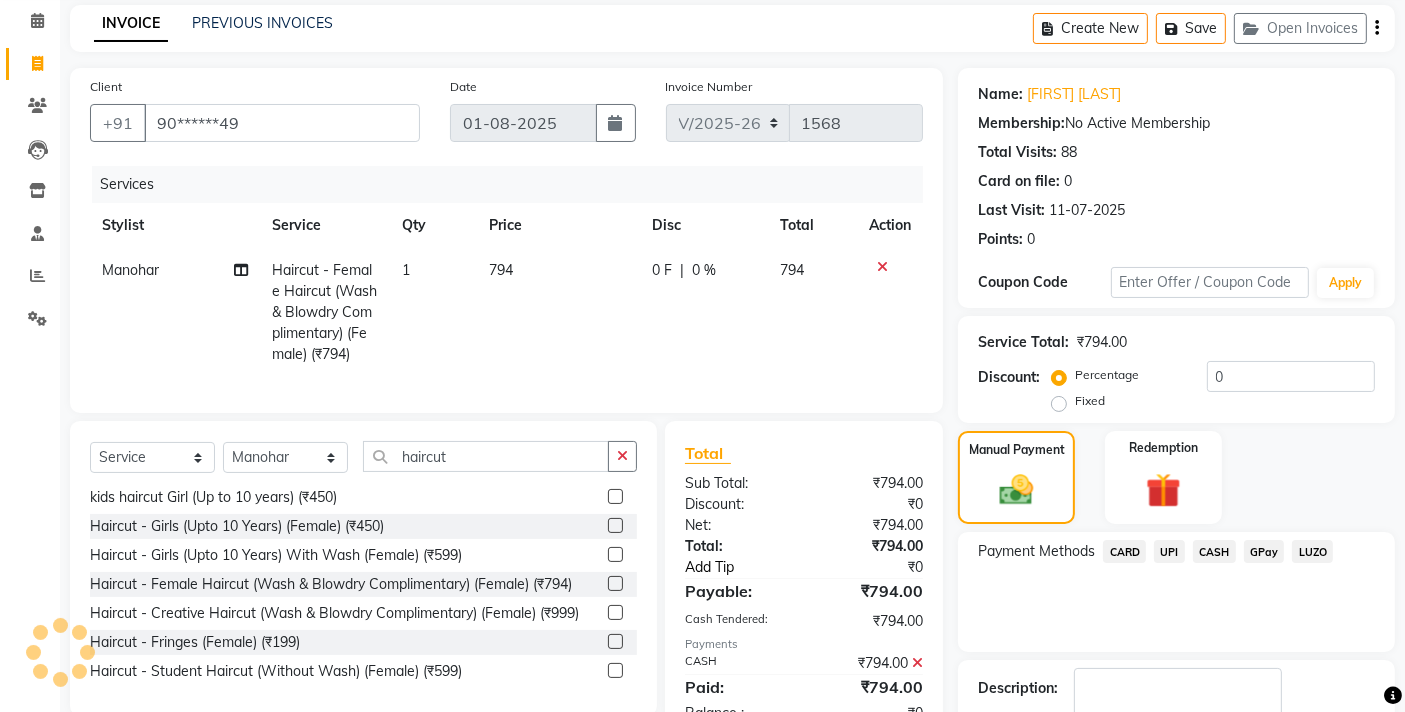 scroll, scrollTop: 0, scrollLeft: 0, axis: both 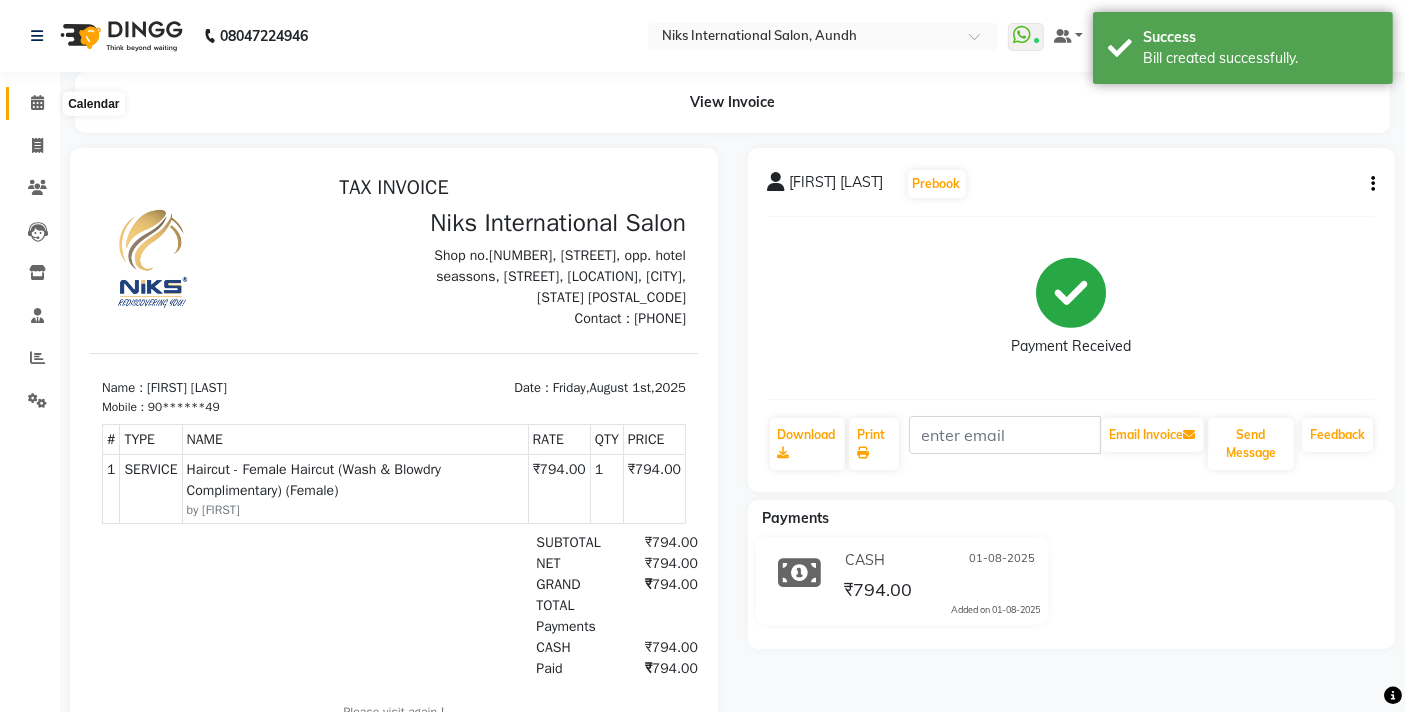 click 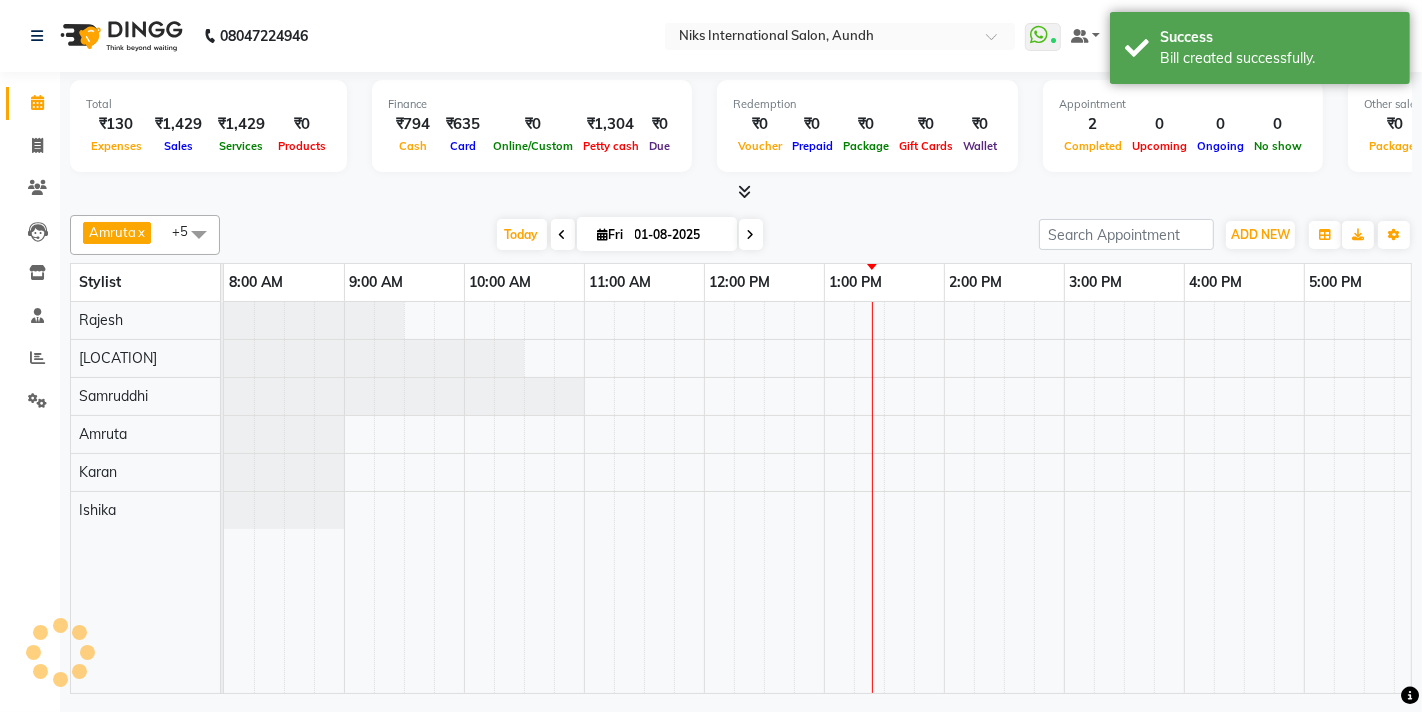 scroll, scrollTop: 0, scrollLeft: 0, axis: both 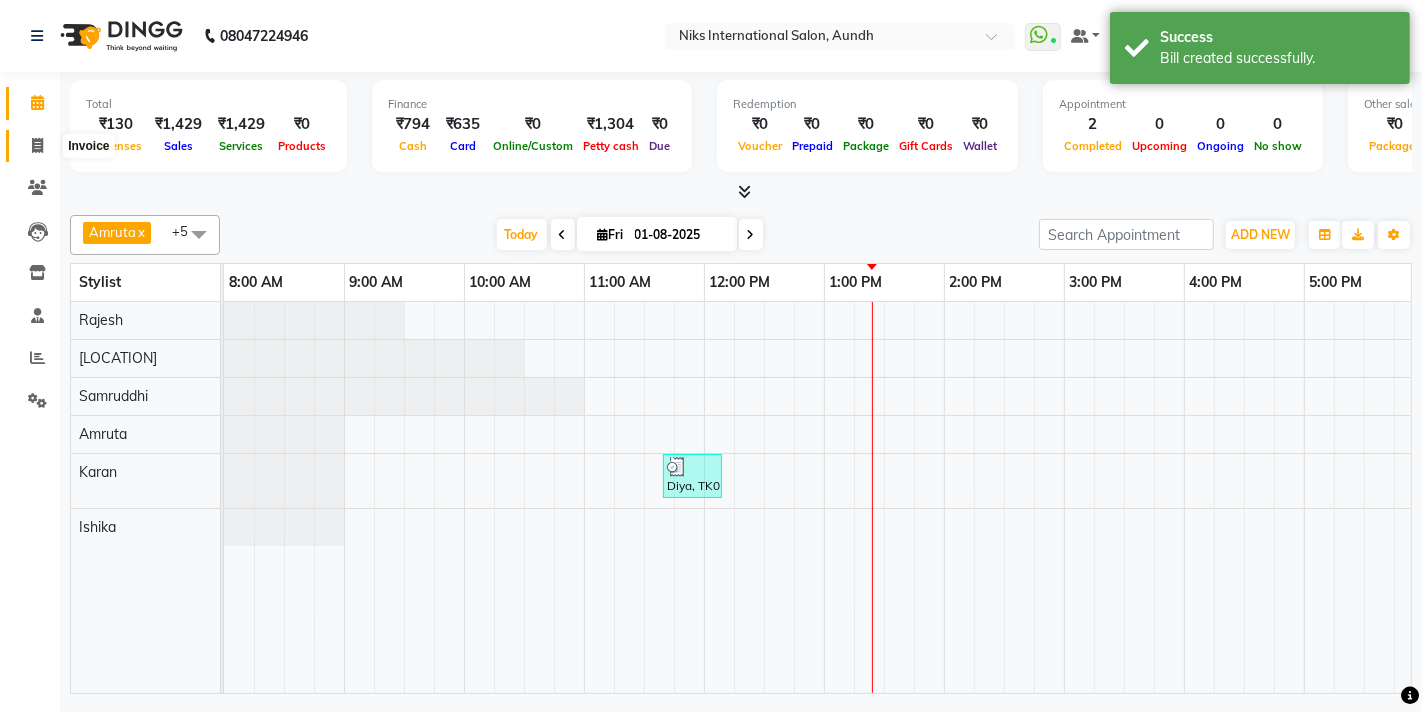 click 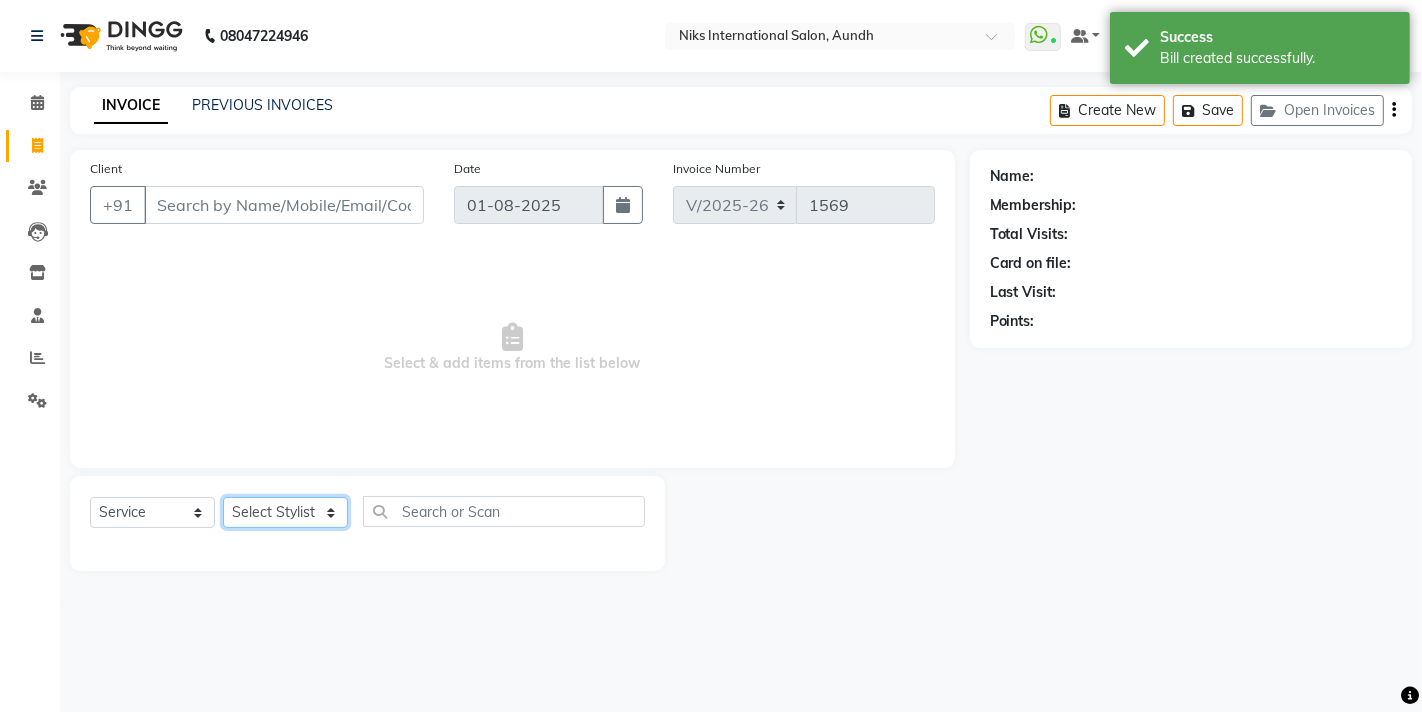 click on "Select Stylist [FIRST] [LOCATION] [FIRST] [FIRST] [FIRST] [FIRST] [FIRST] [FIRST] [FIRST] [FIRST] [FIRST] [FIRST]" 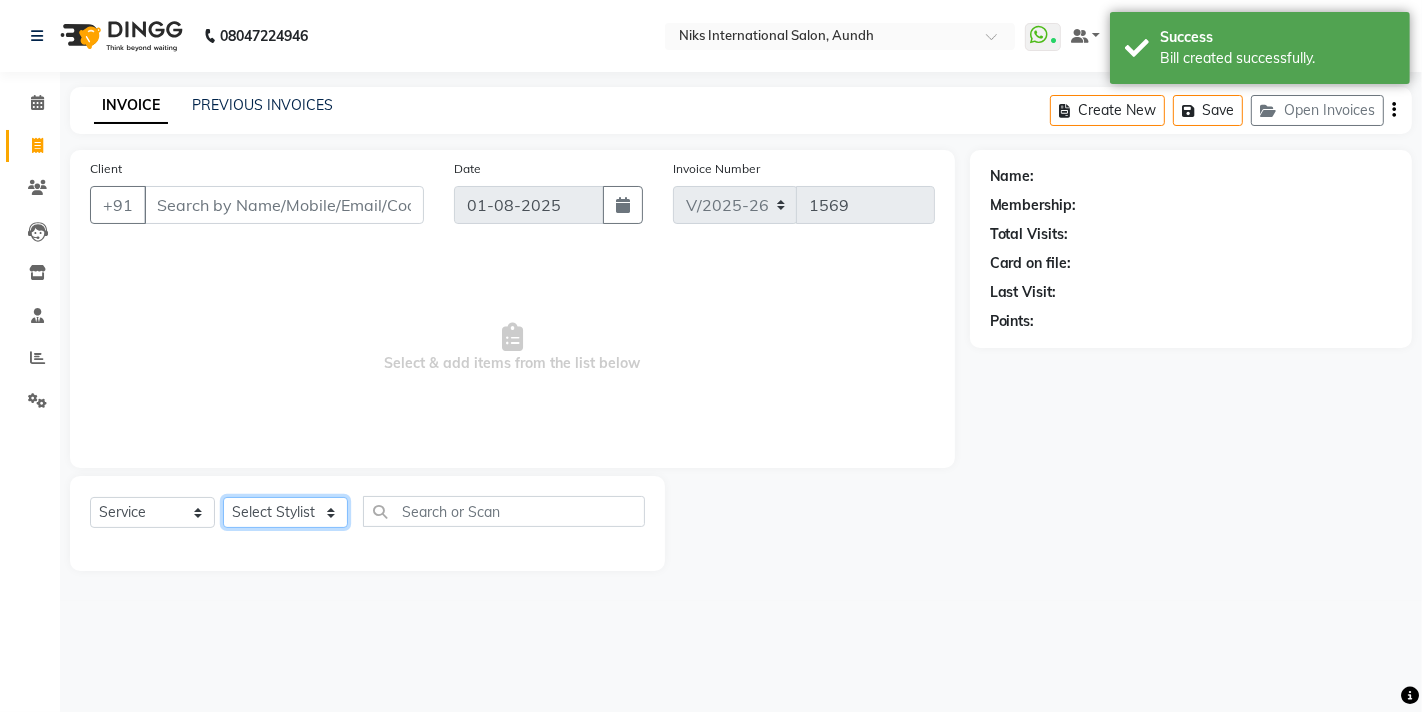 select on "[NUMBER]" 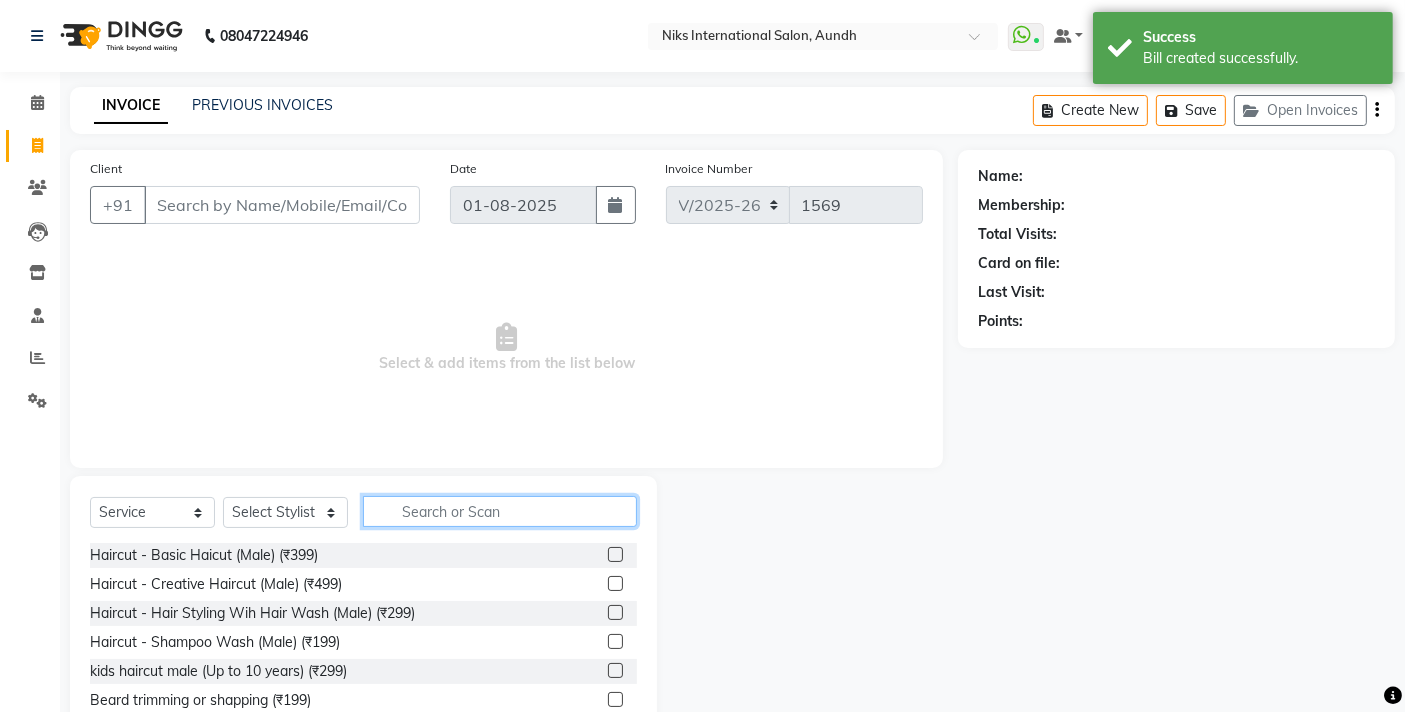 click 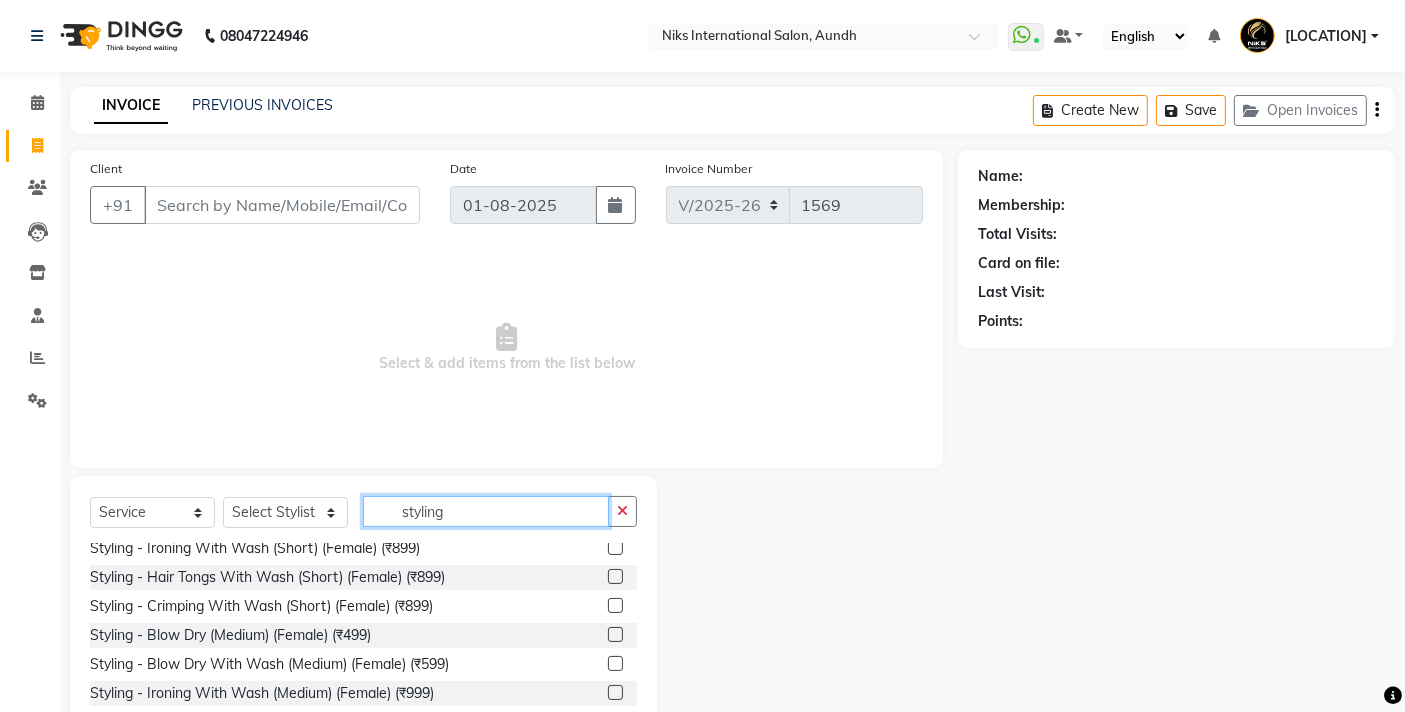scroll, scrollTop: 85, scrollLeft: 0, axis: vertical 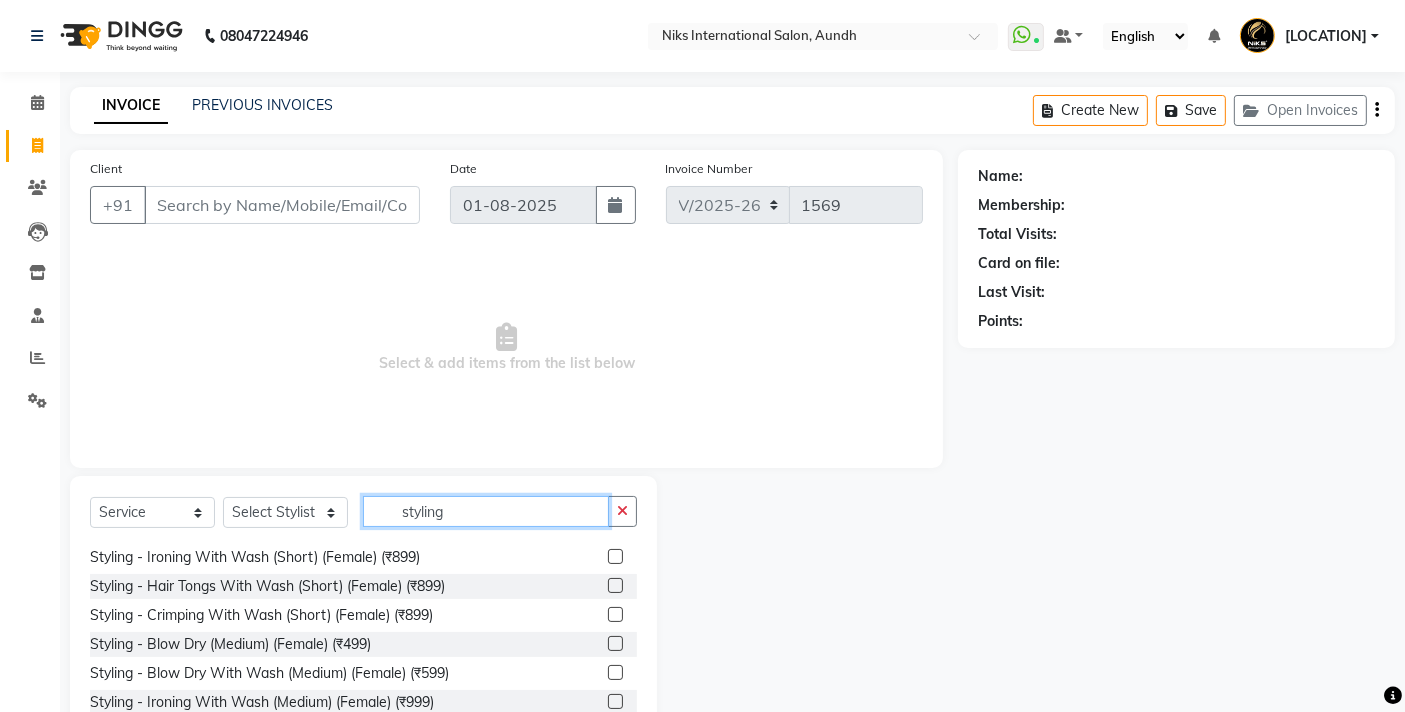 type on "styling" 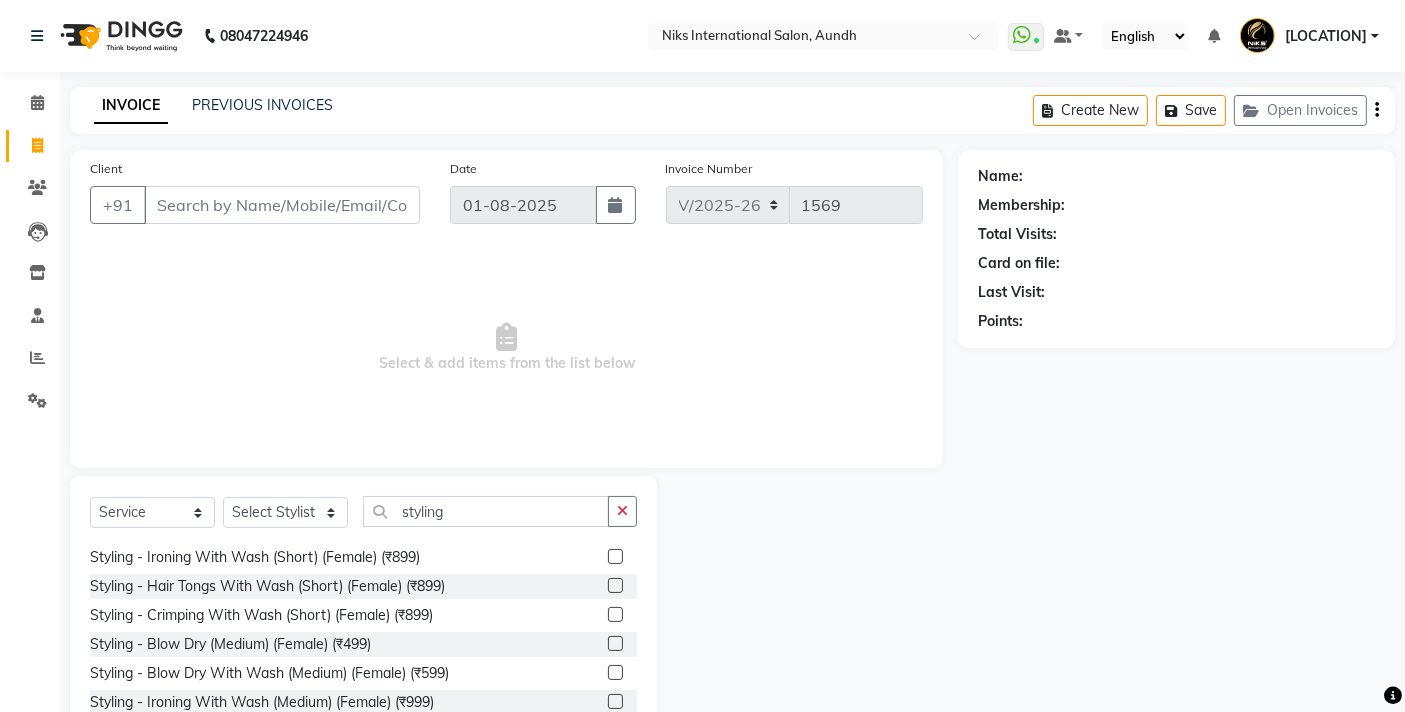 click 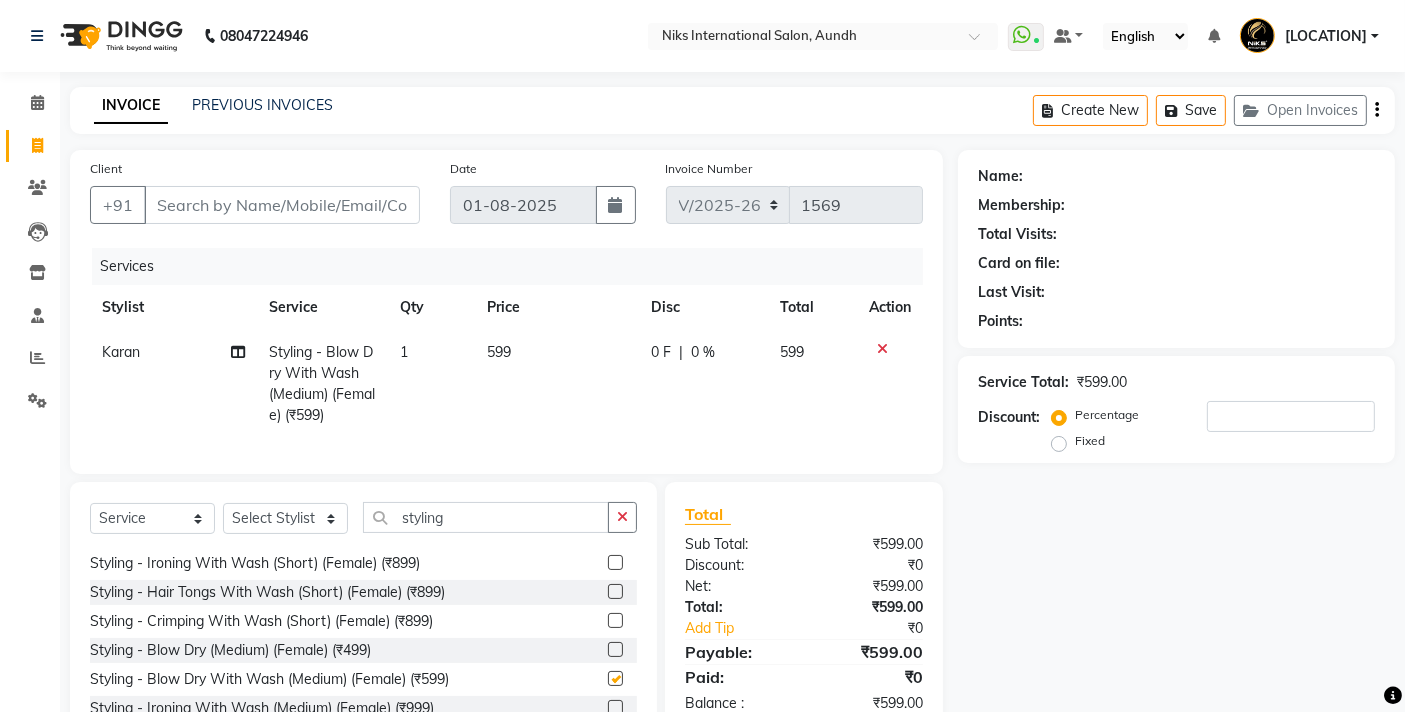checkbox on "false" 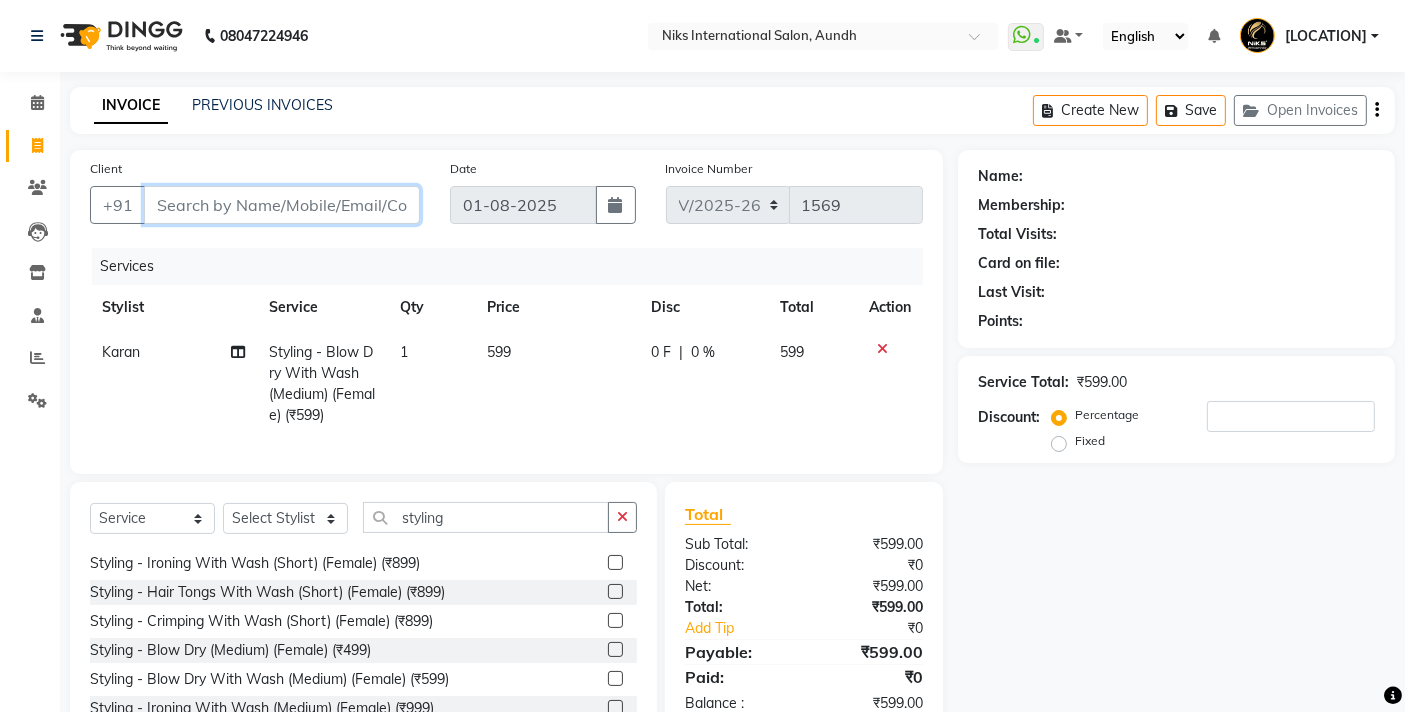 click on "Client" at bounding box center [282, 205] 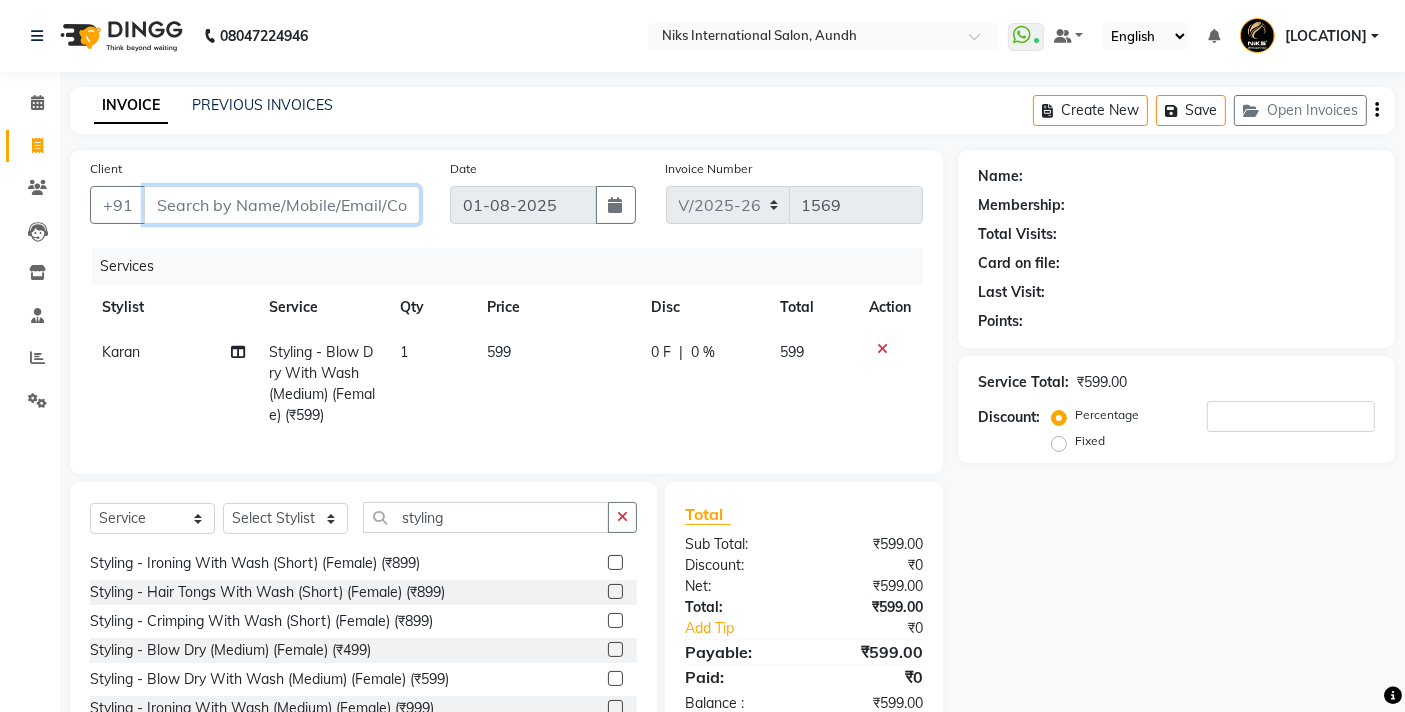 type on "9" 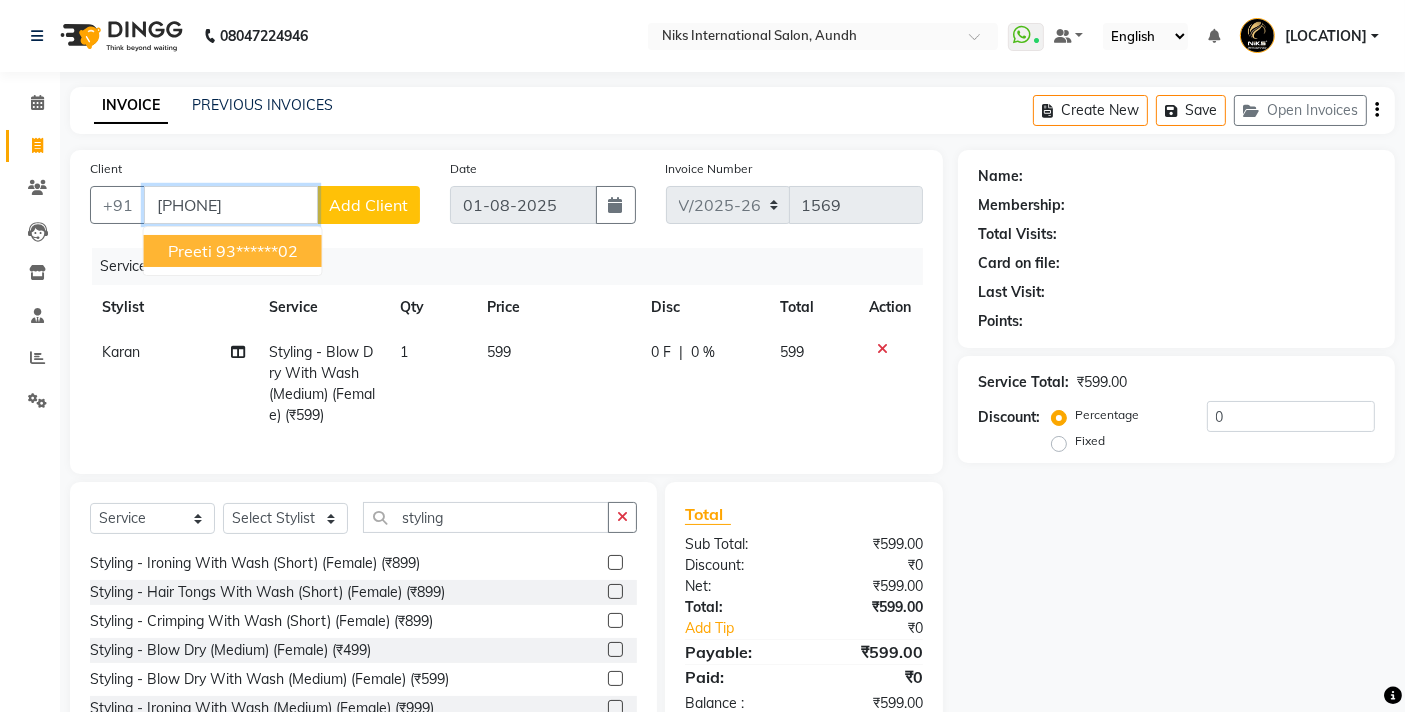 click on "93******02" at bounding box center (257, 251) 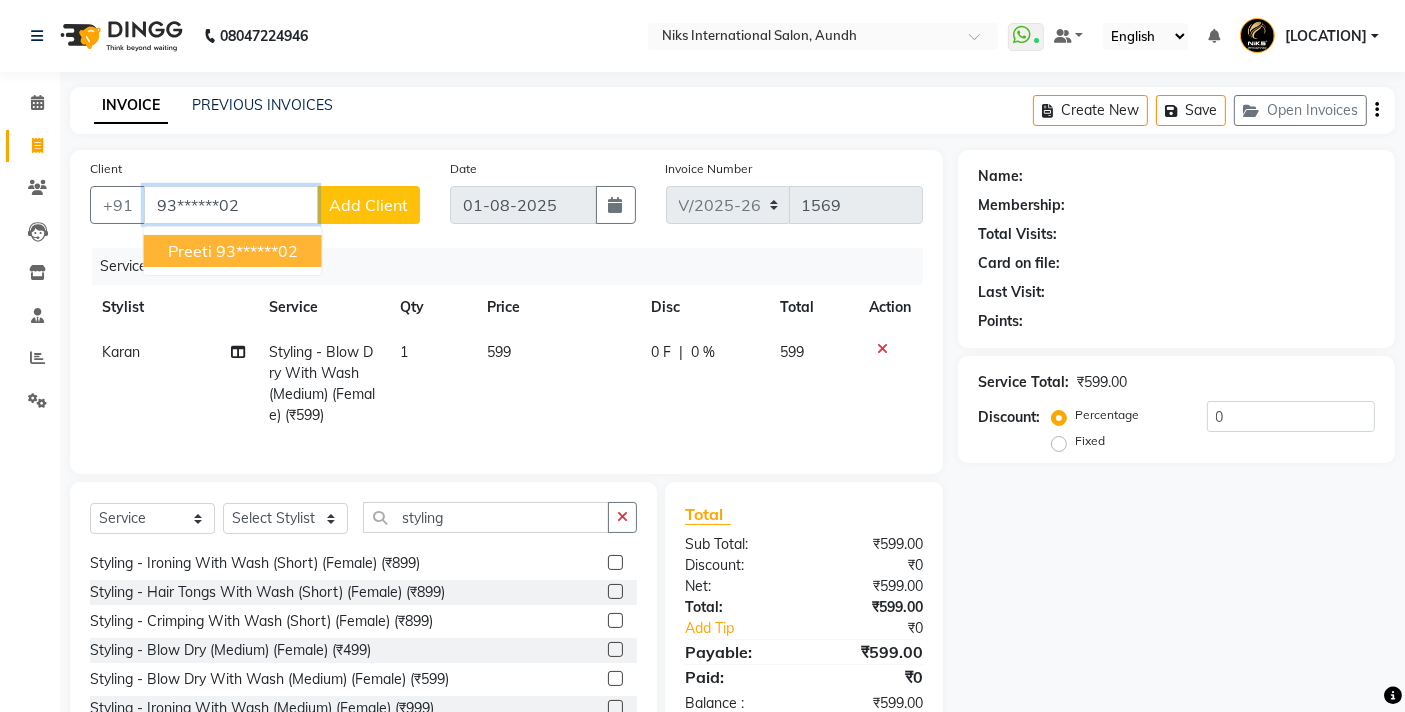 type on "93******02" 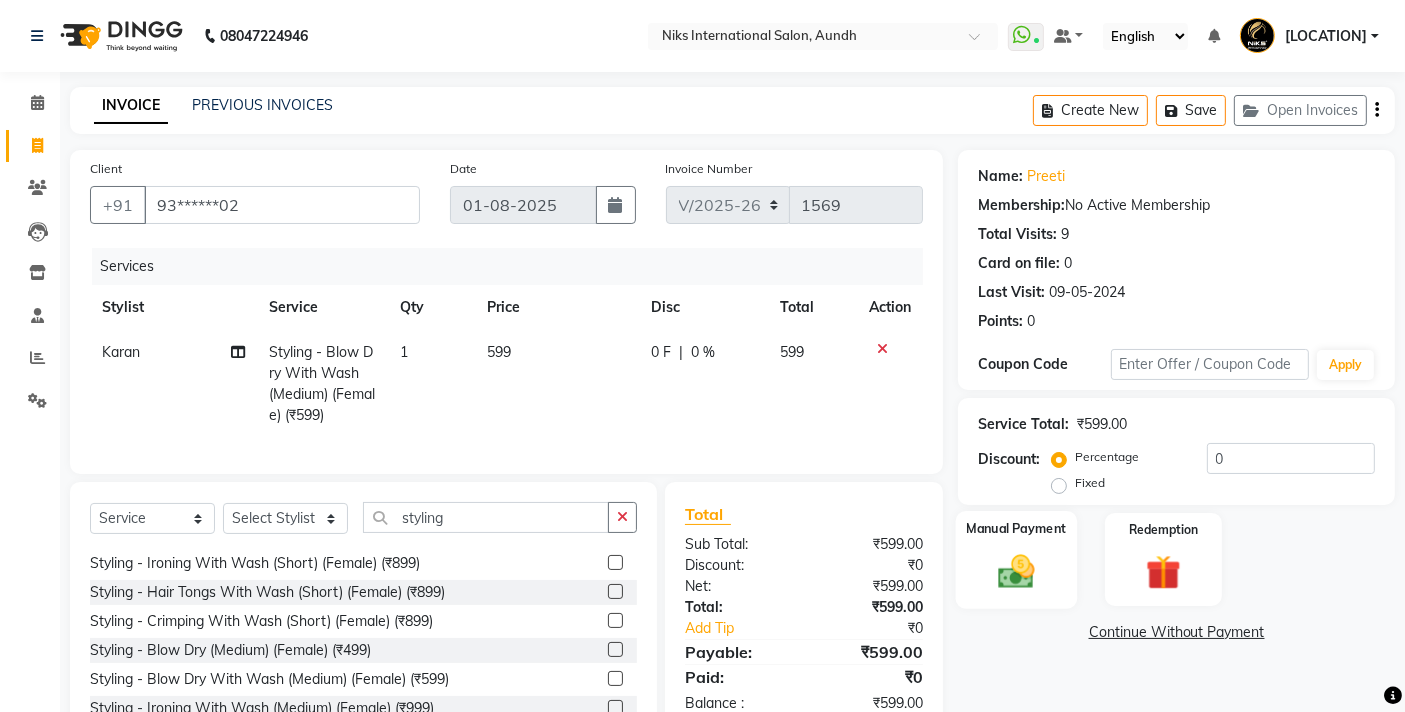click on "Manual Payment" 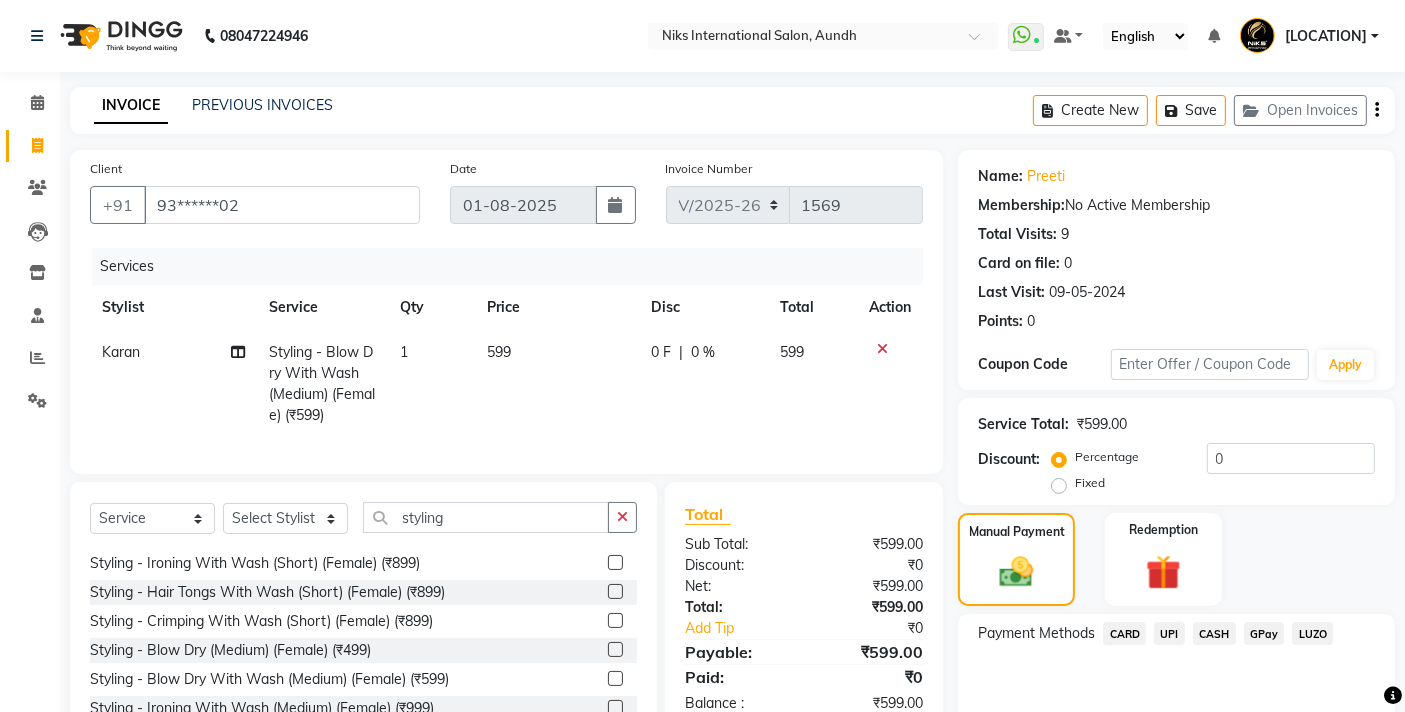 drag, startPoint x: 1209, startPoint y: 636, endPoint x: 1223, endPoint y: 627, distance: 16.643316 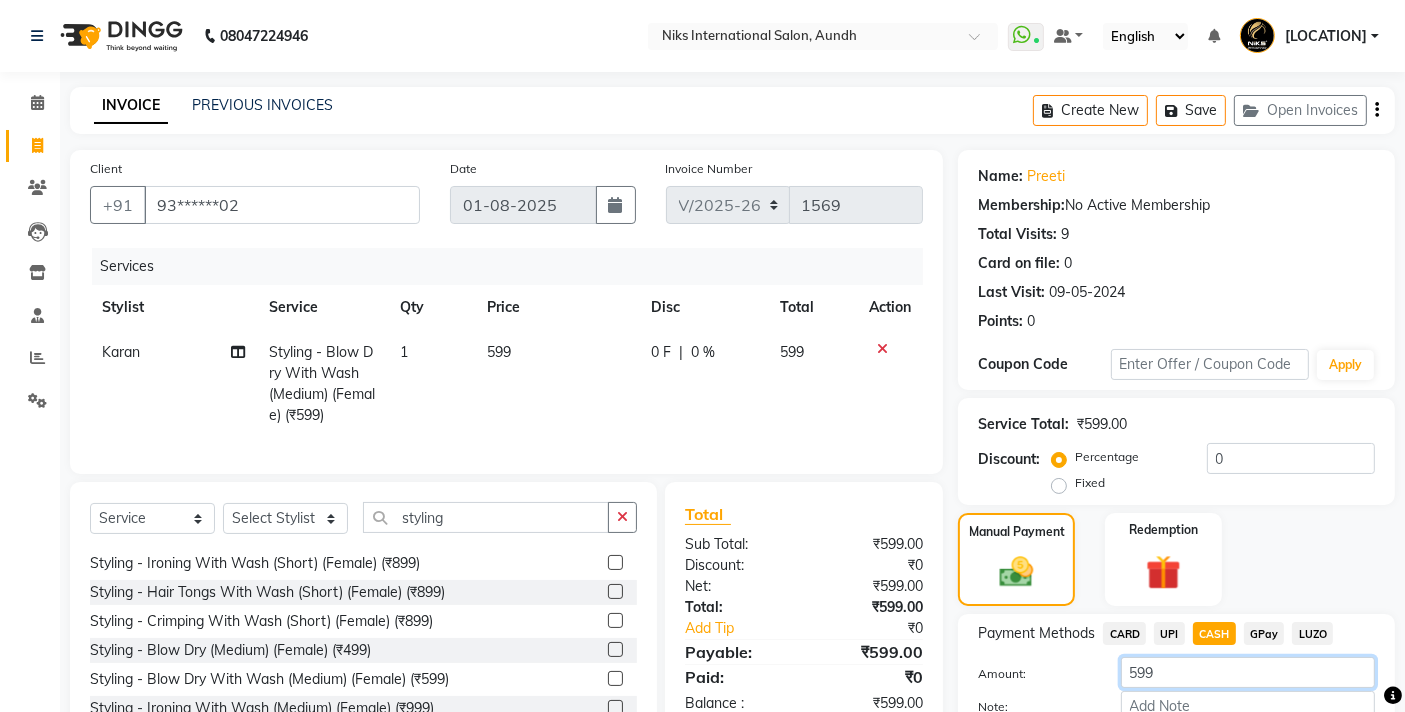 click on "599" 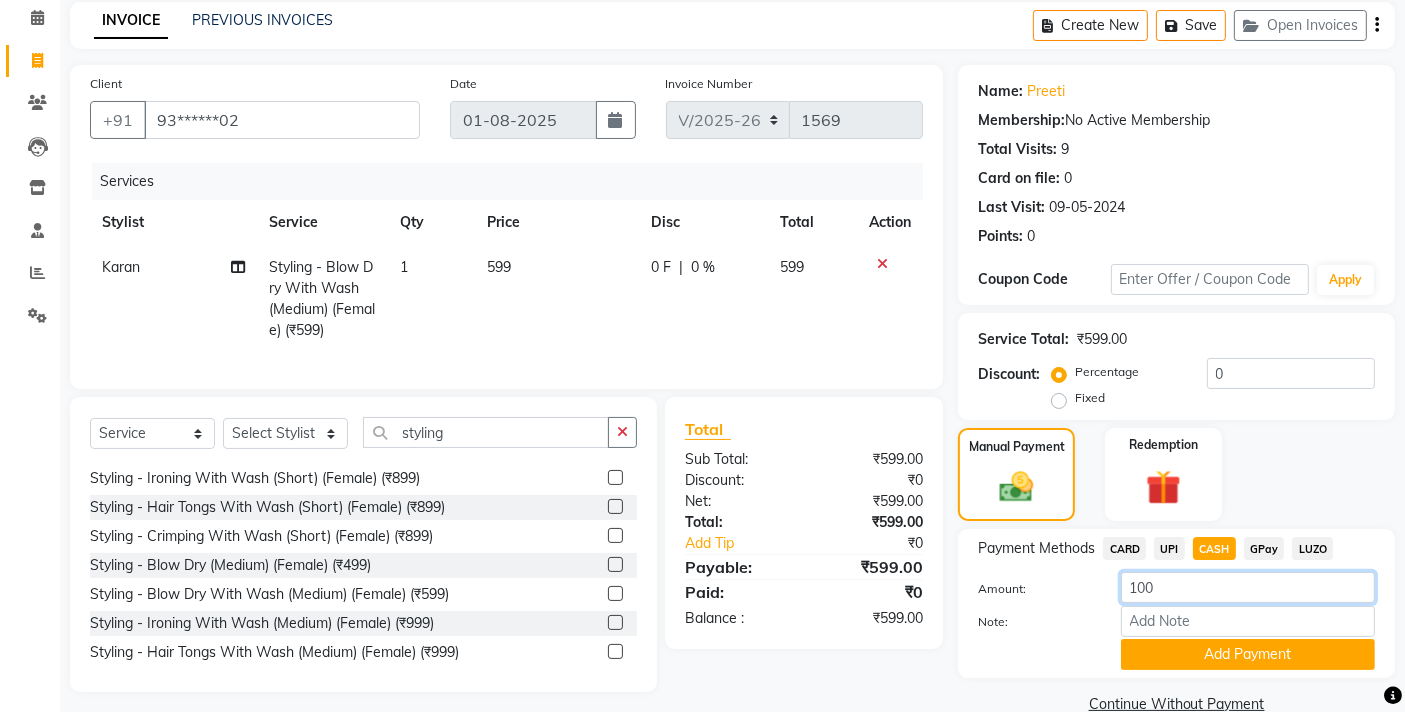 scroll, scrollTop: 120, scrollLeft: 0, axis: vertical 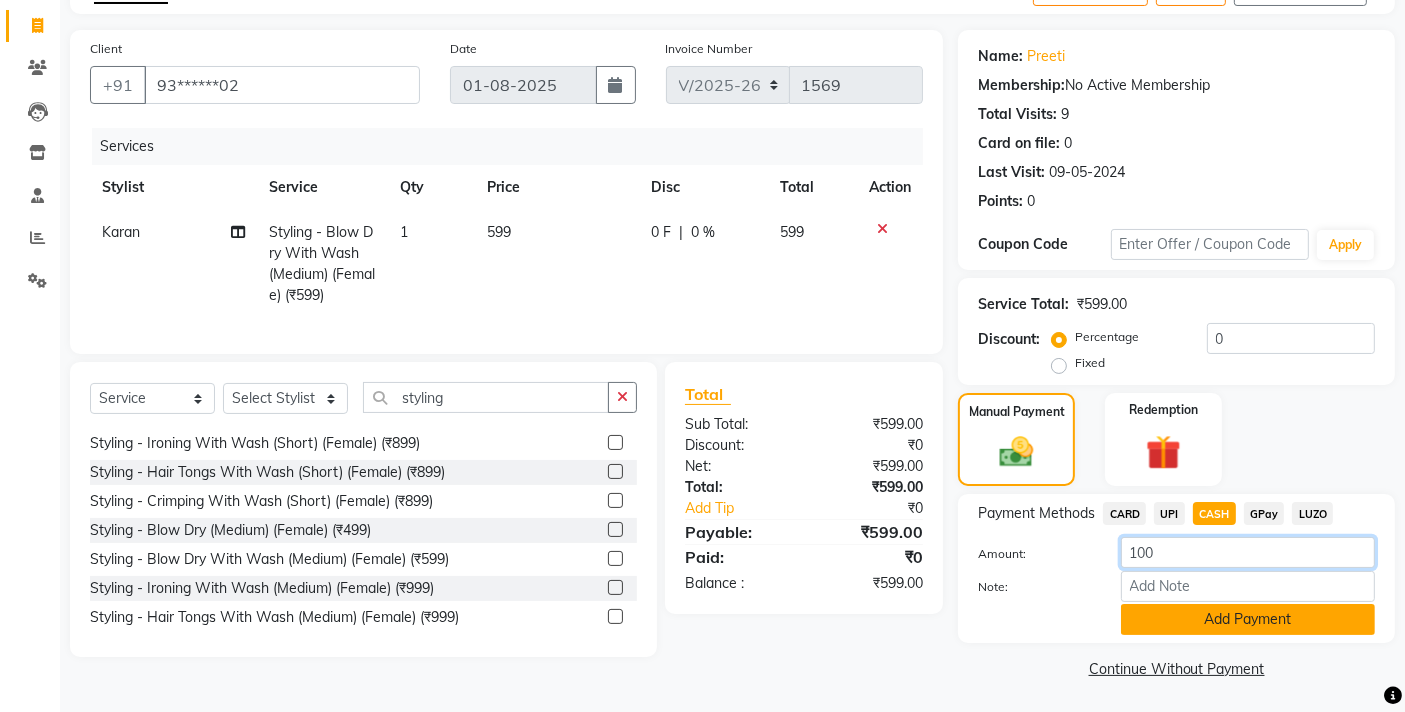 type on "100" 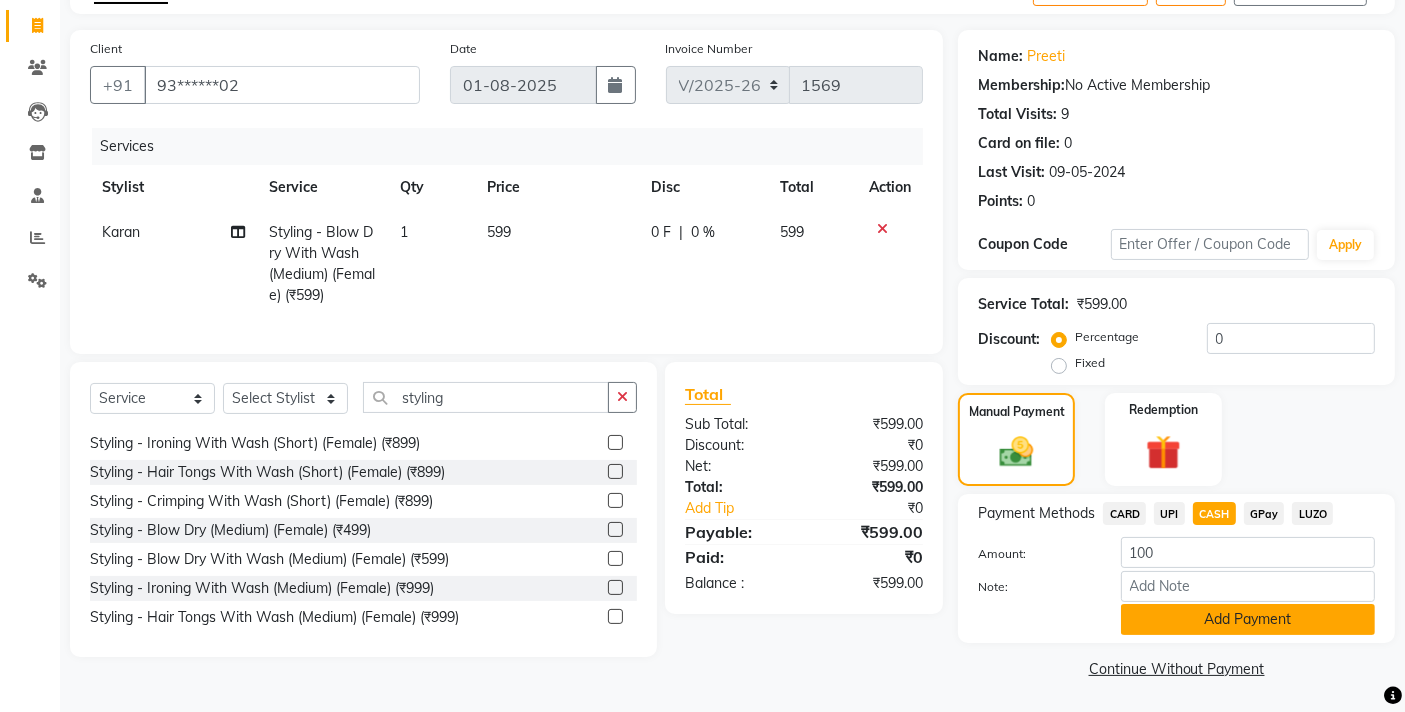 click on "Add Payment" 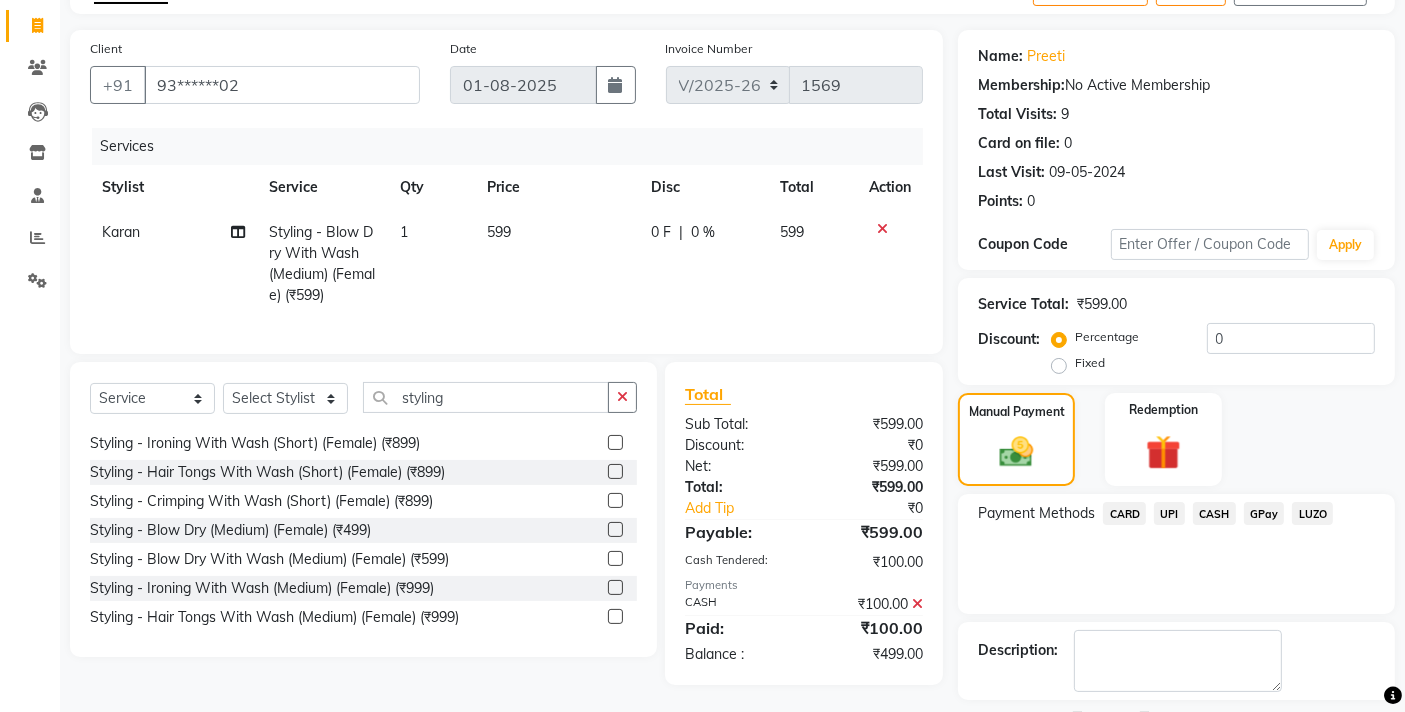 click on "CARD" 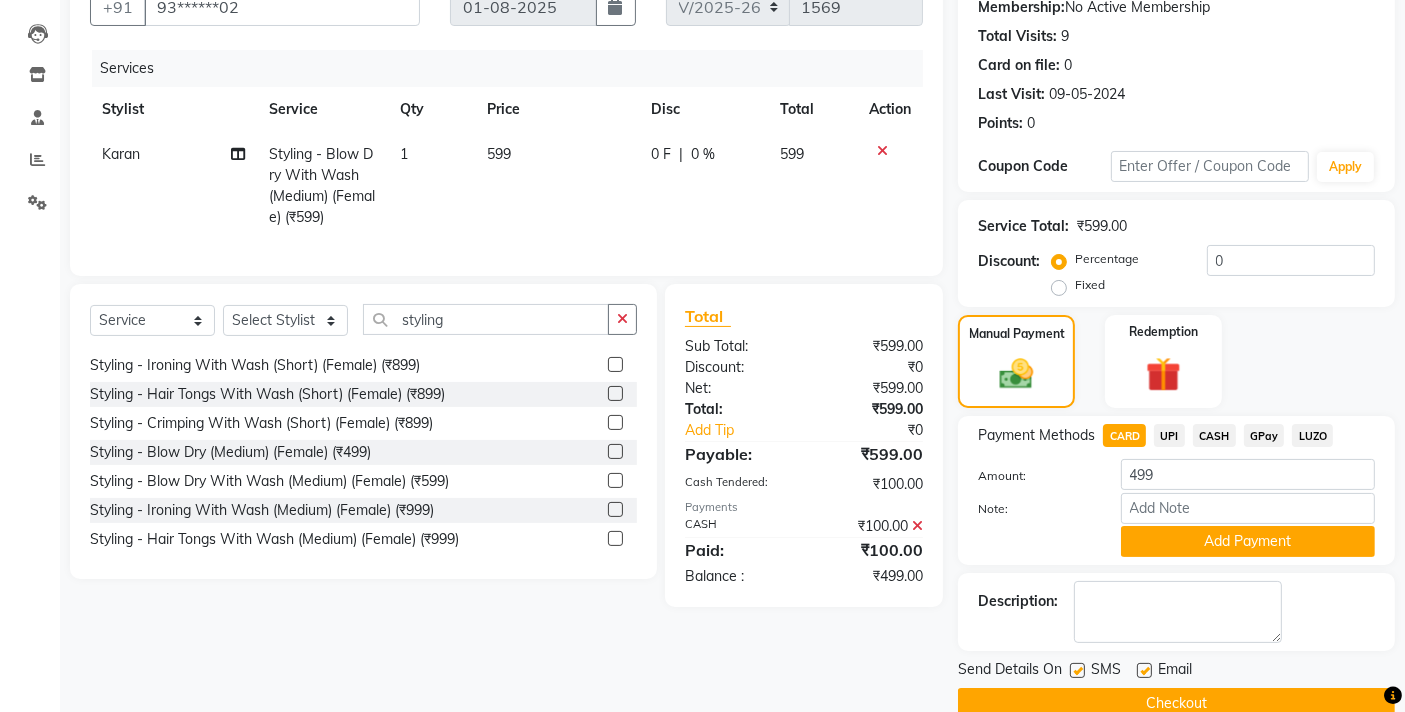 scroll, scrollTop: 232, scrollLeft: 0, axis: vertical 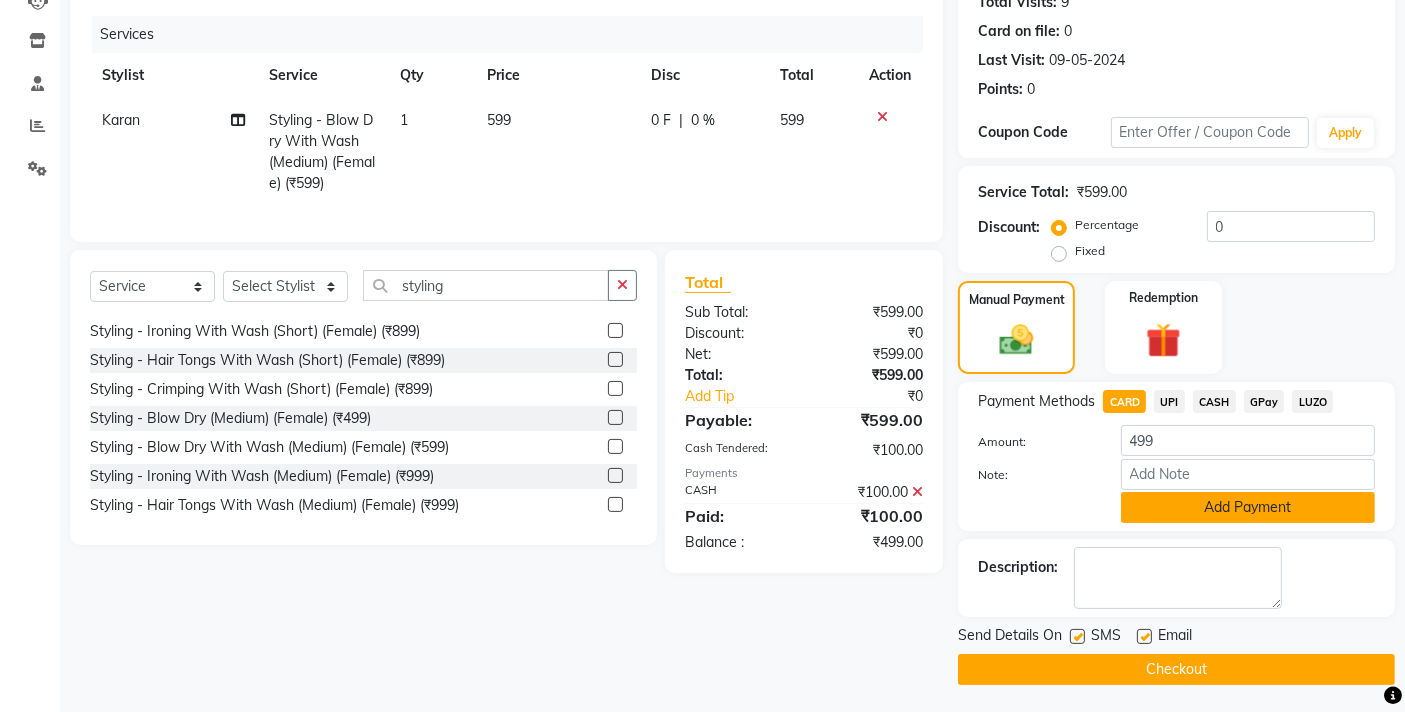 click on "Add Payment" 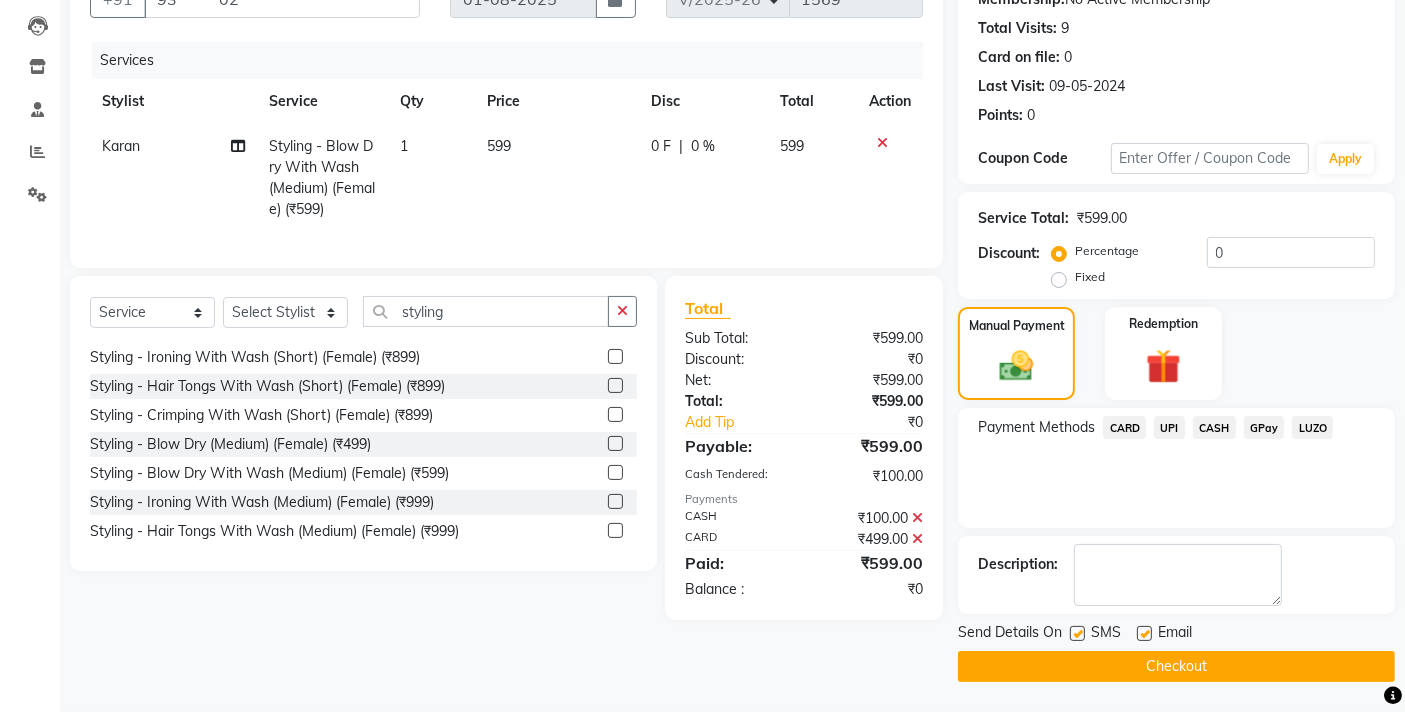 scroll, scrollTop: 204, scrollLeft: 0, axis: vertical 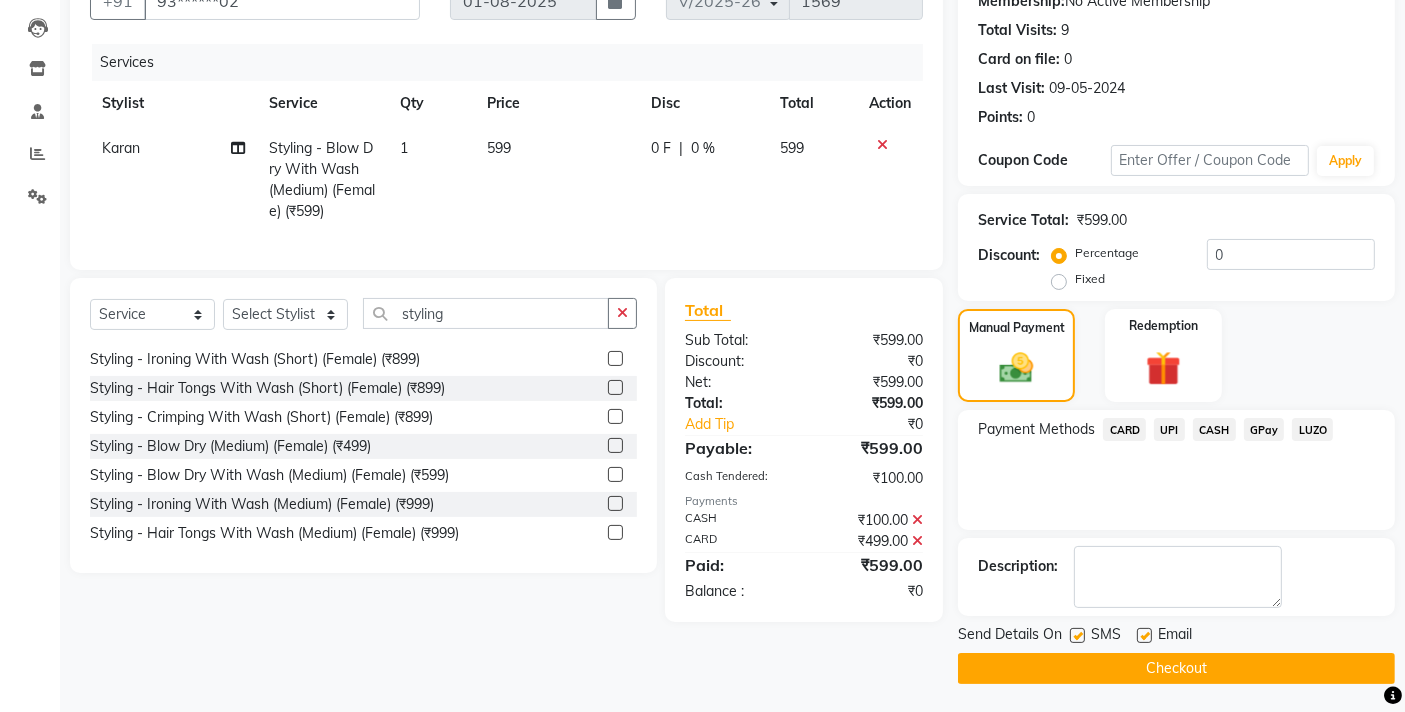 click on "Checkout" 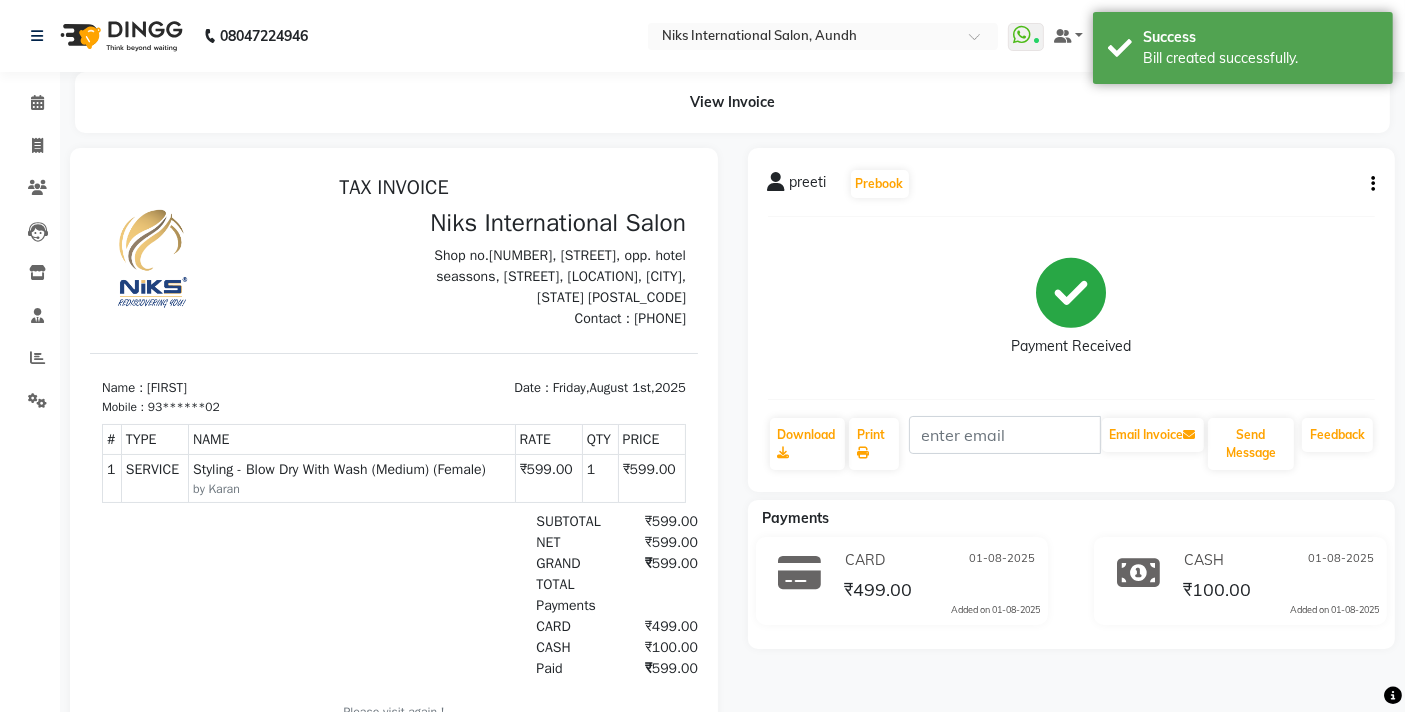 scroll, scrollTop: 0, scrollLeft: 0, axis: both 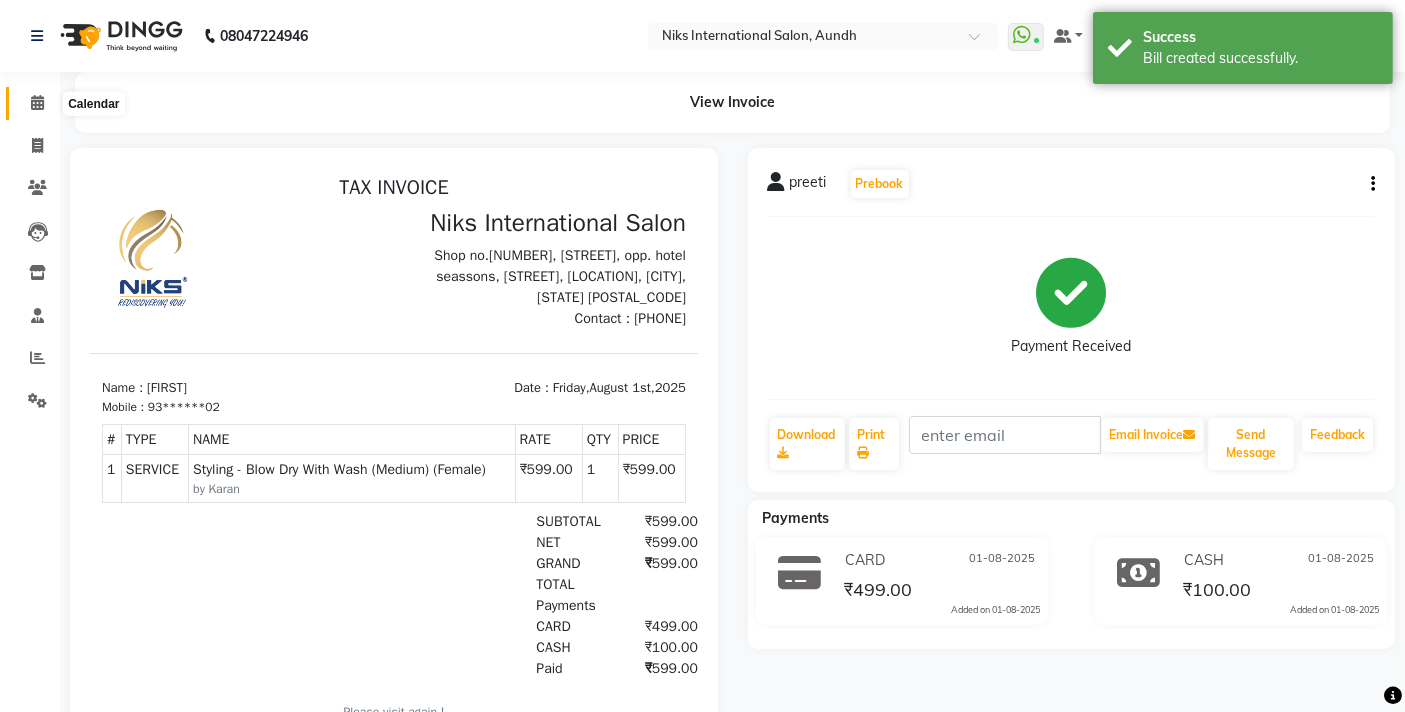 click 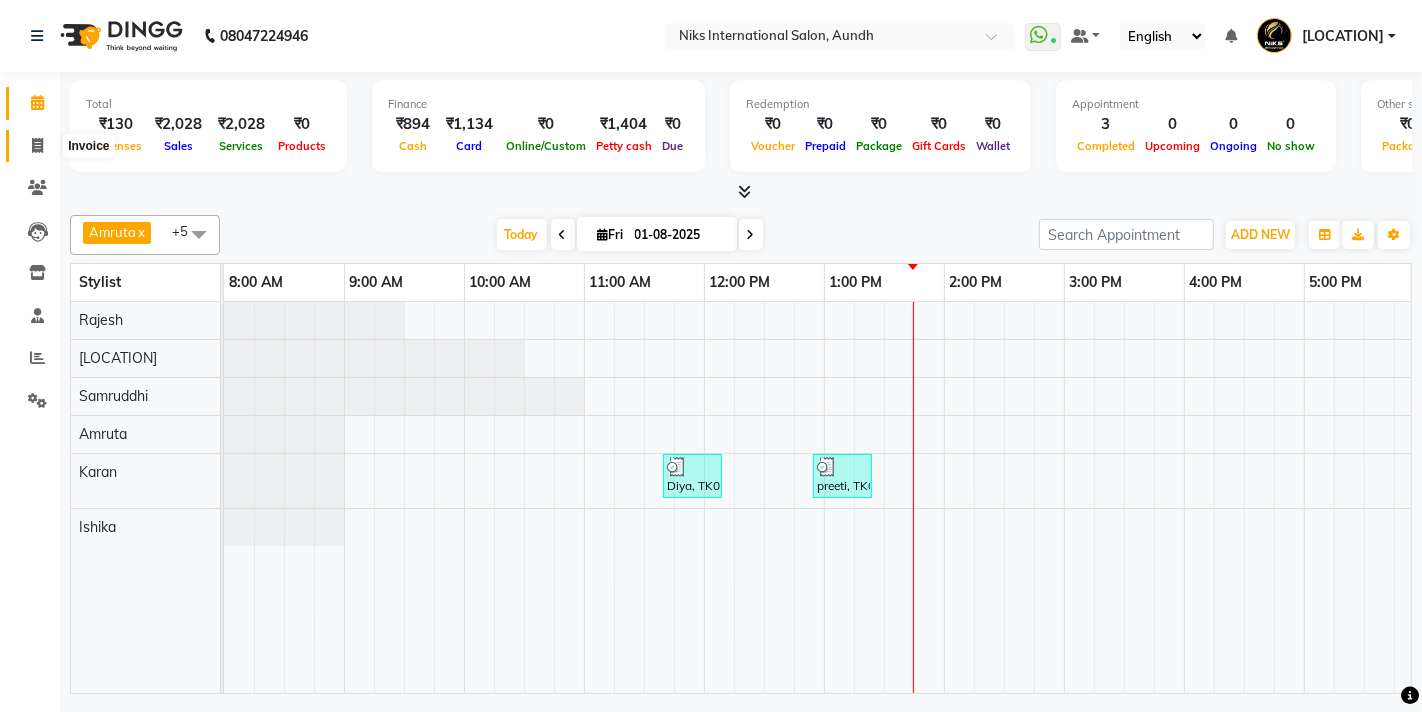 click 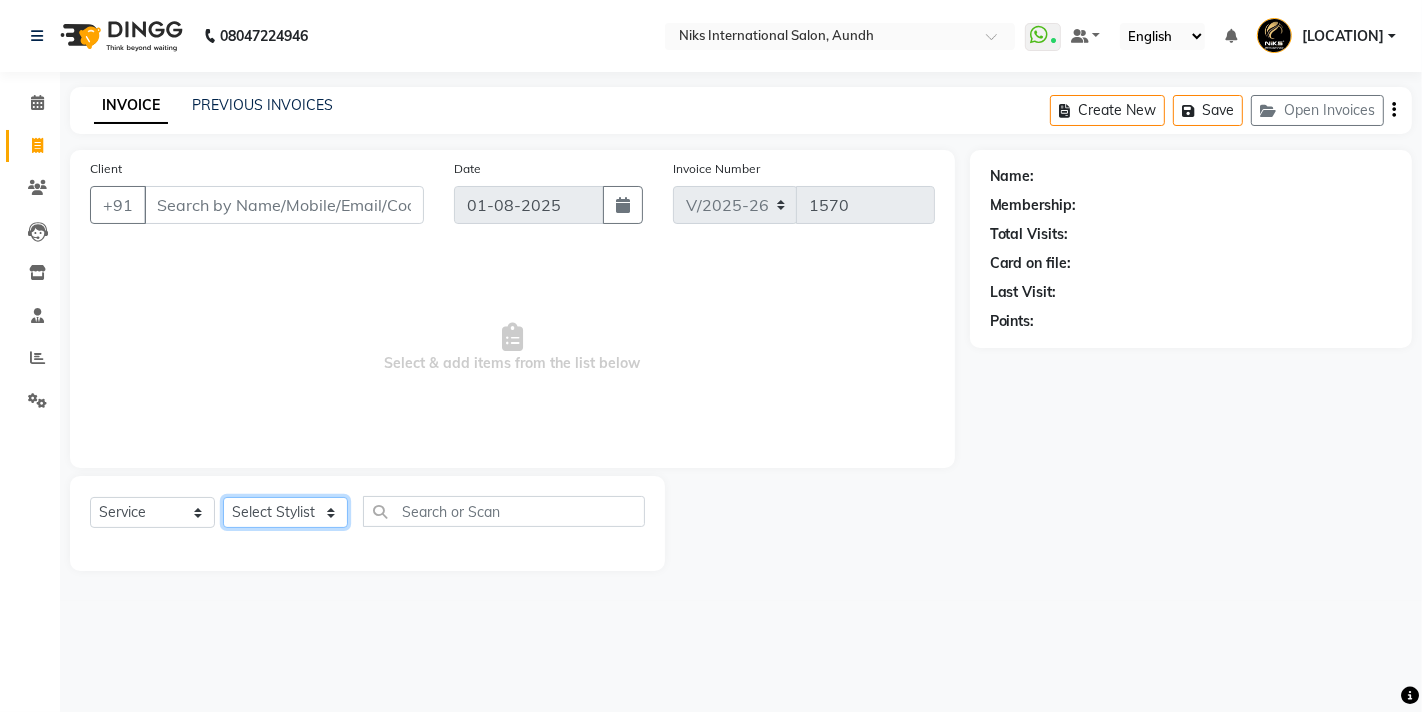 click on "Select Stylist" 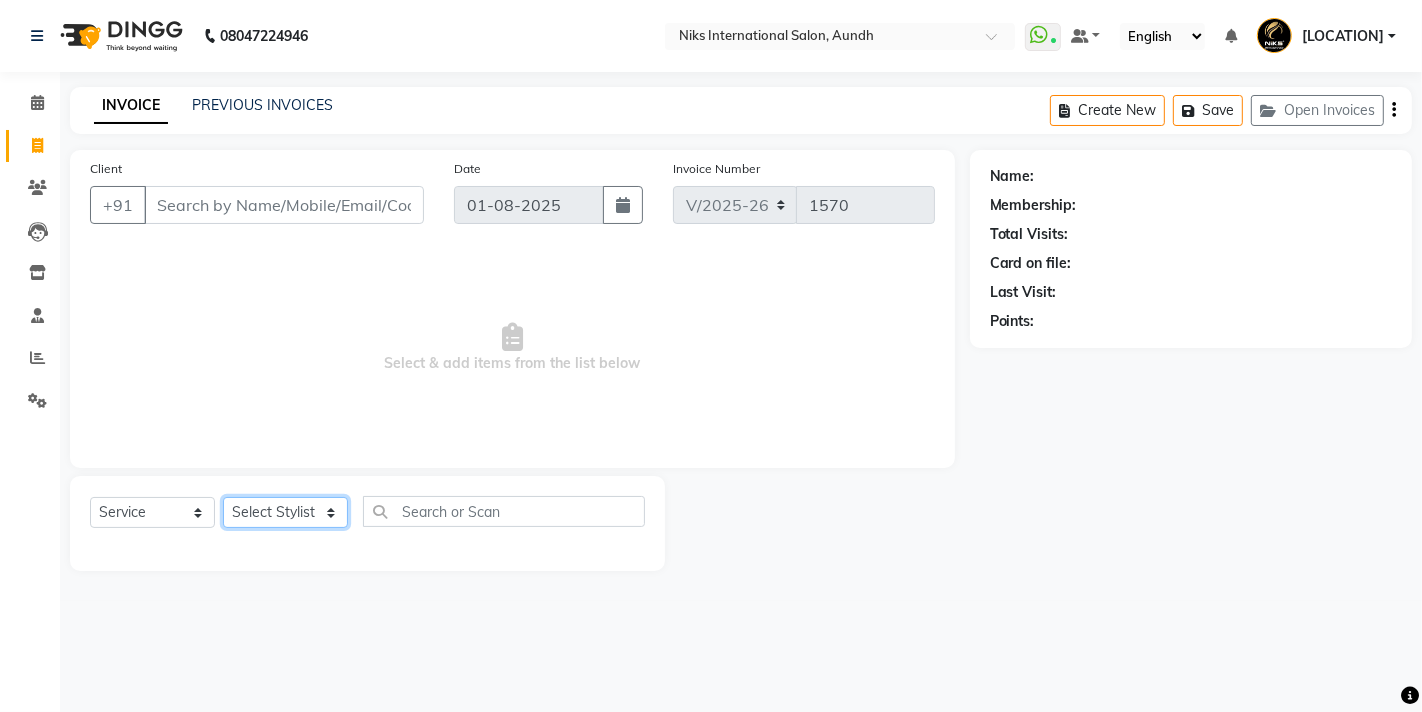 select on "[NUMBER]" 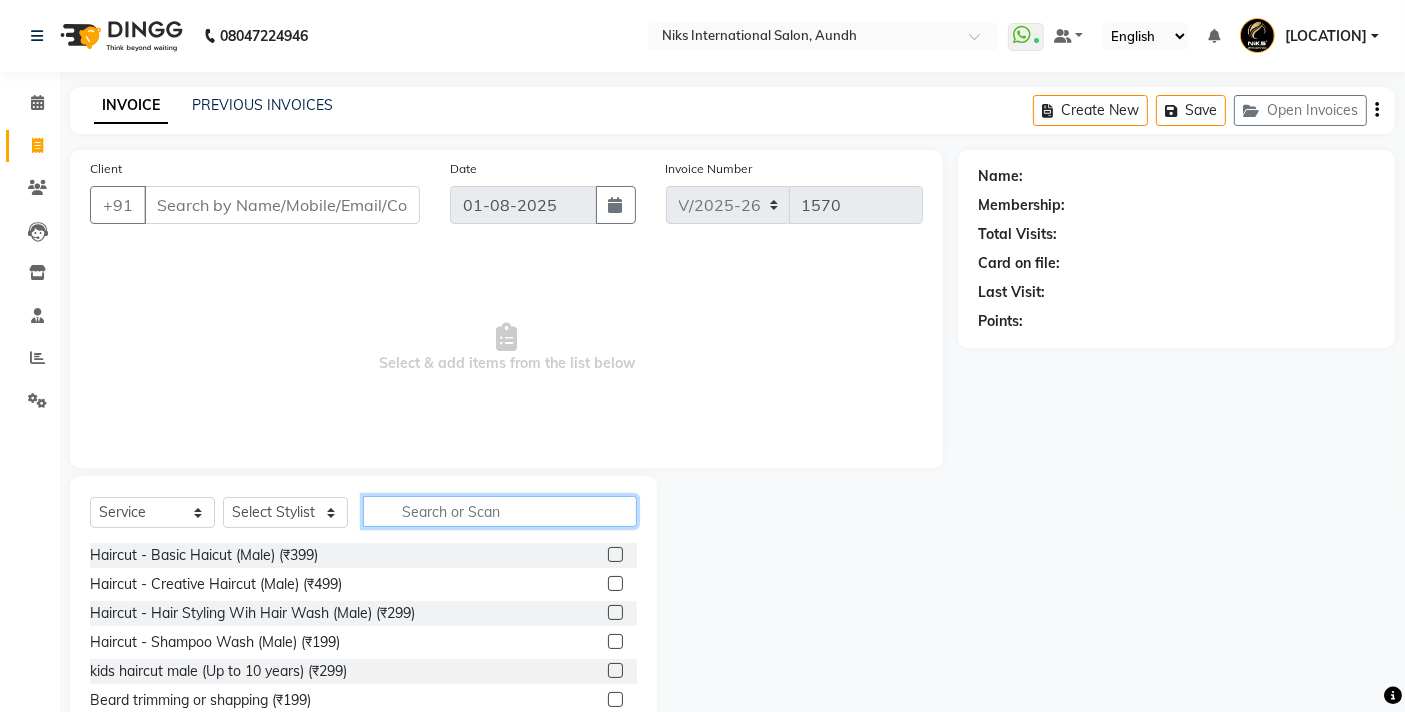 click 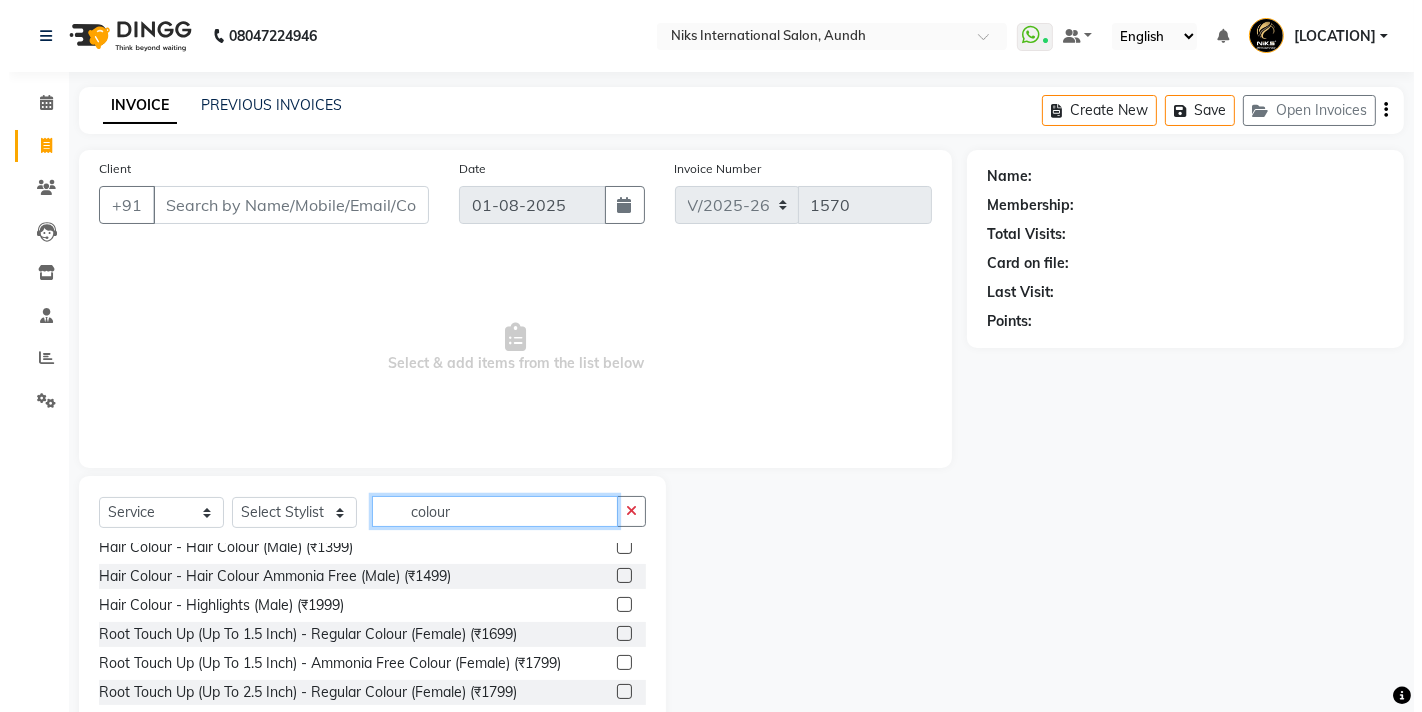 scroll, scrollTop: 96, scrollLeft: 0, axis: vertical 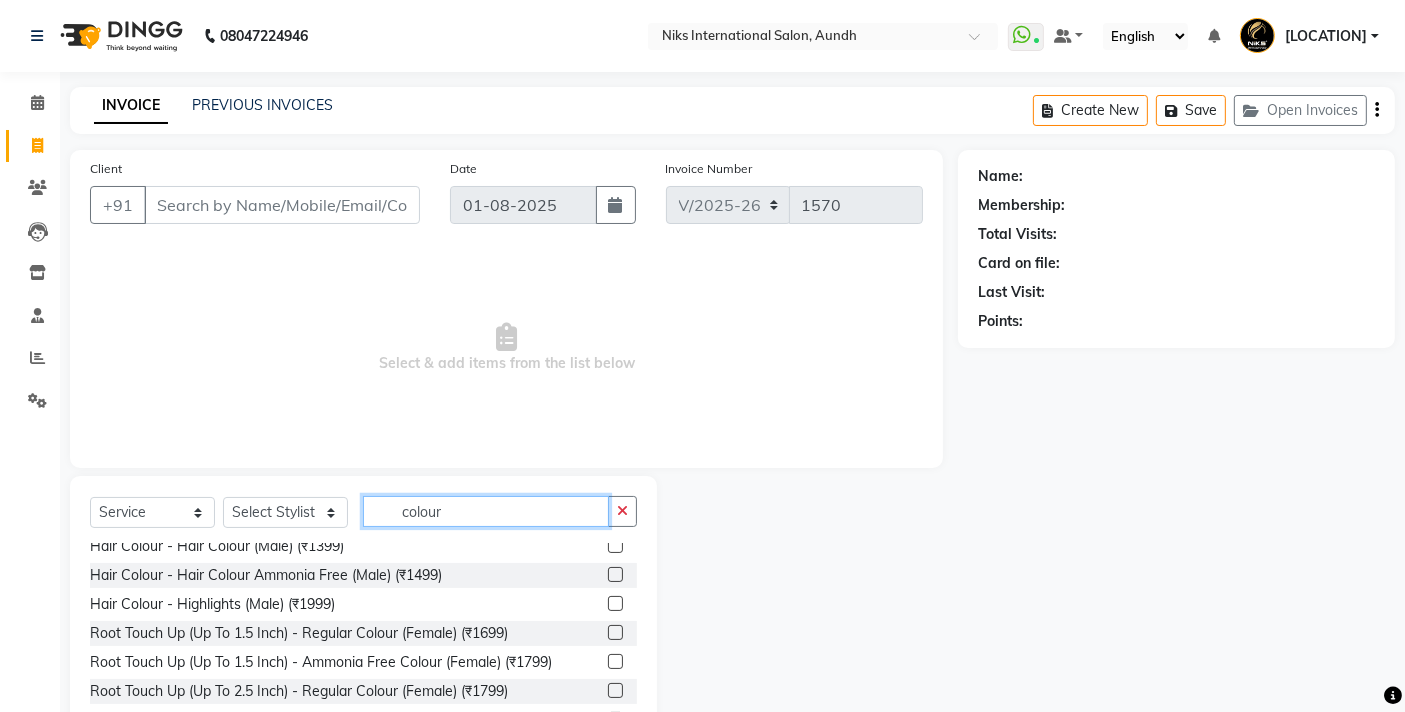 type on "colour" 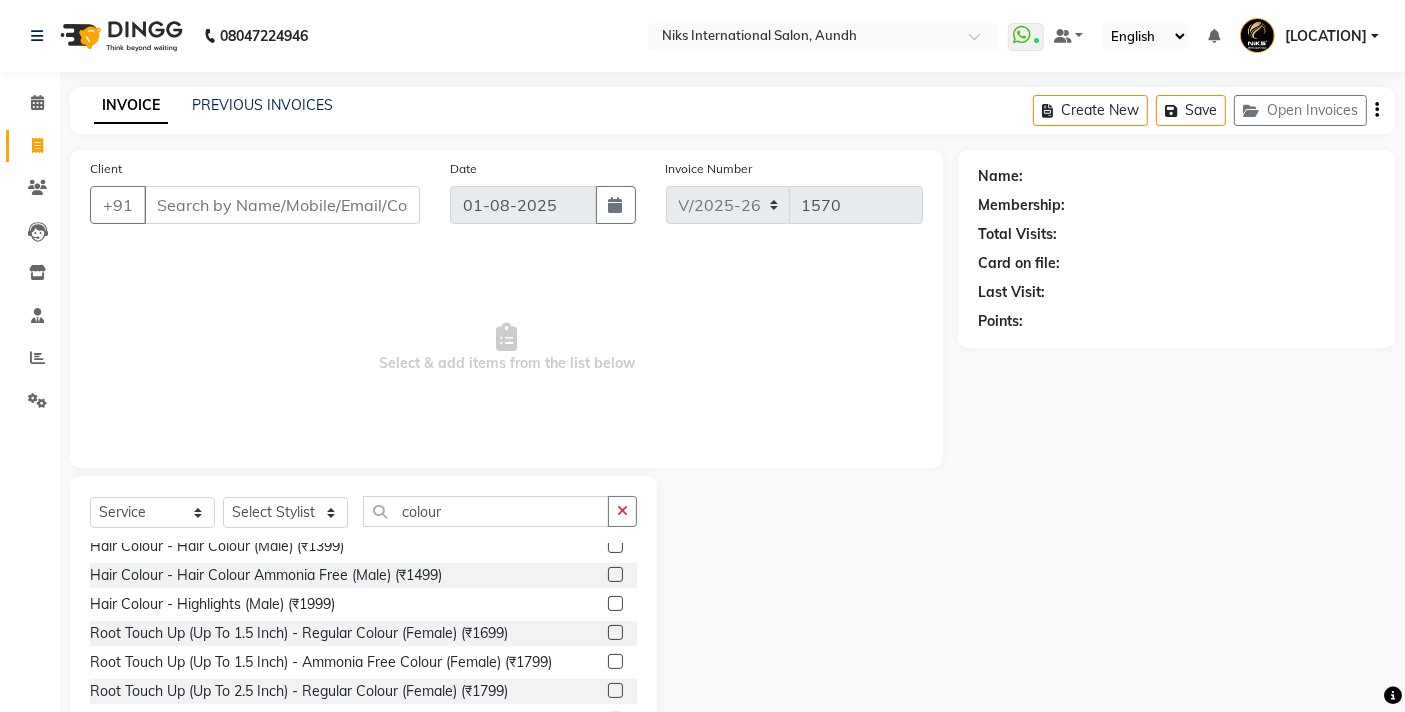 click 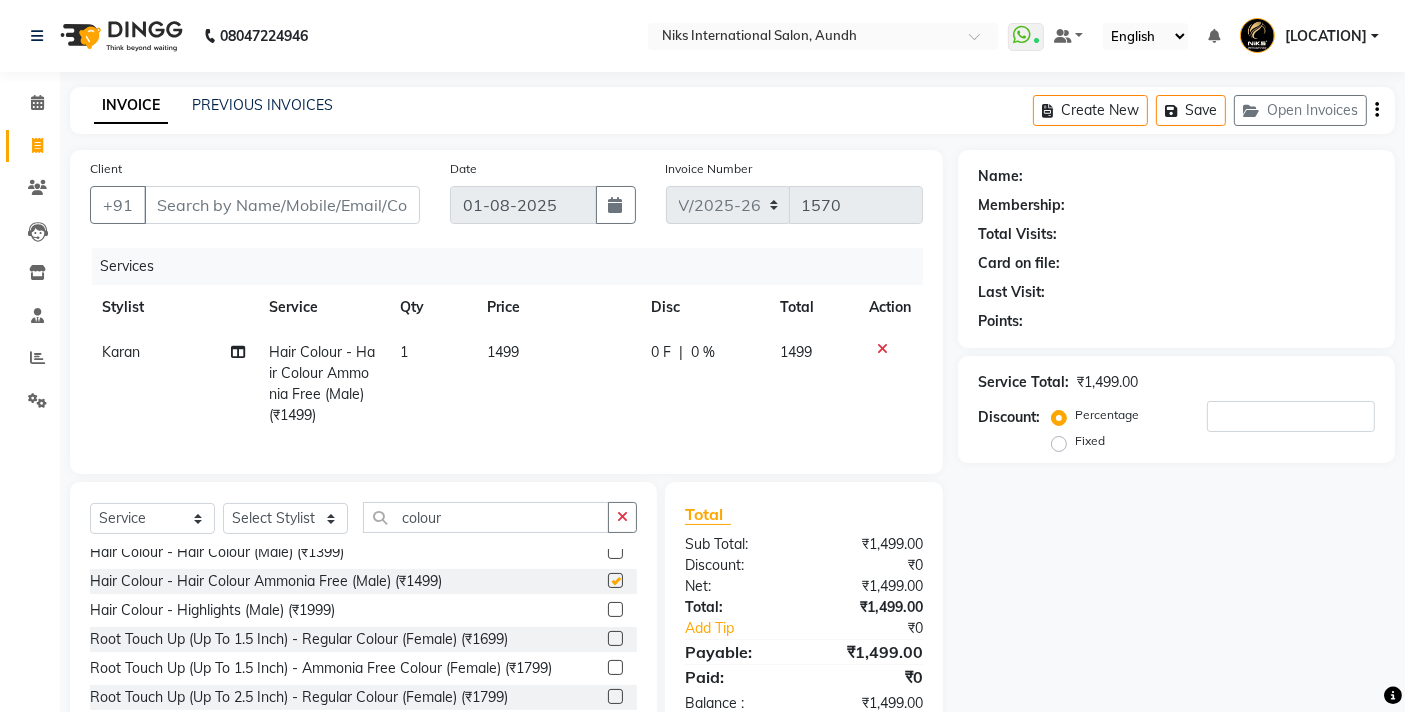 checkbox on "false" 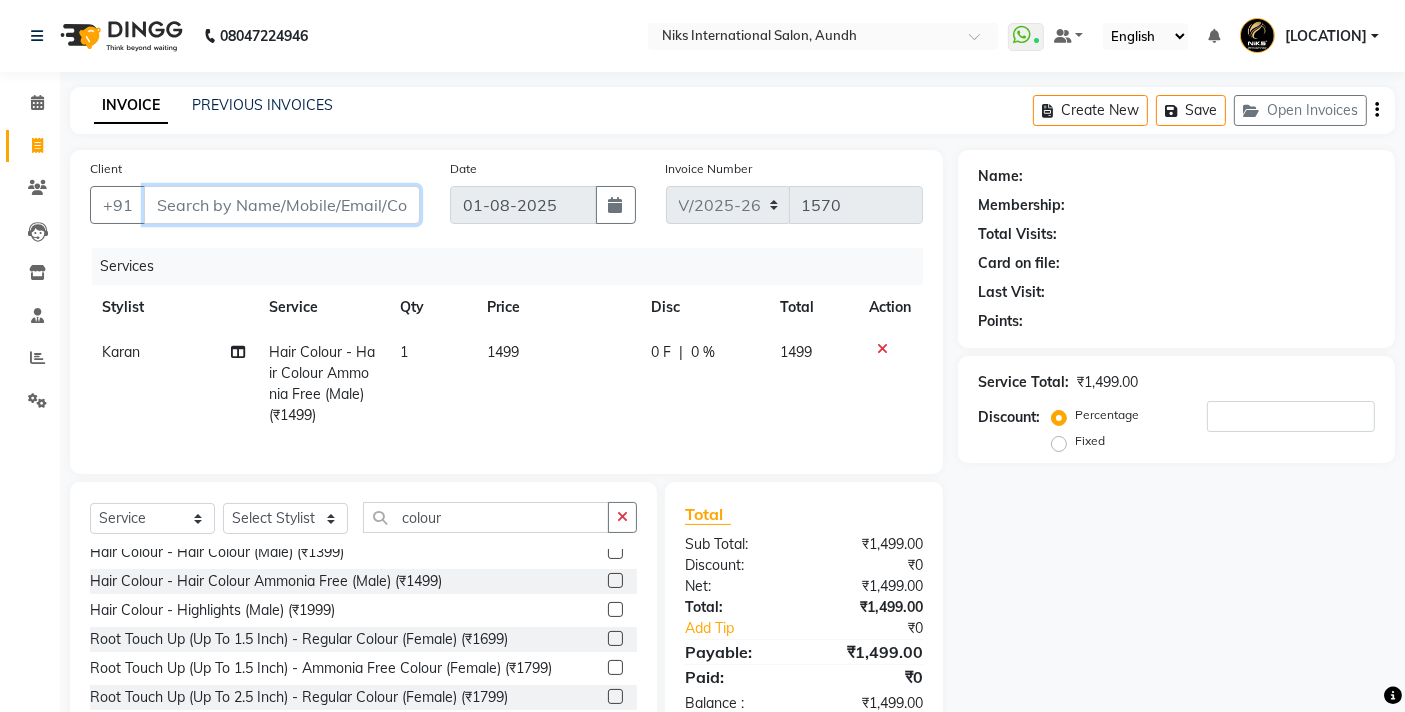 click on "Client" at bounding box center [282, 205] 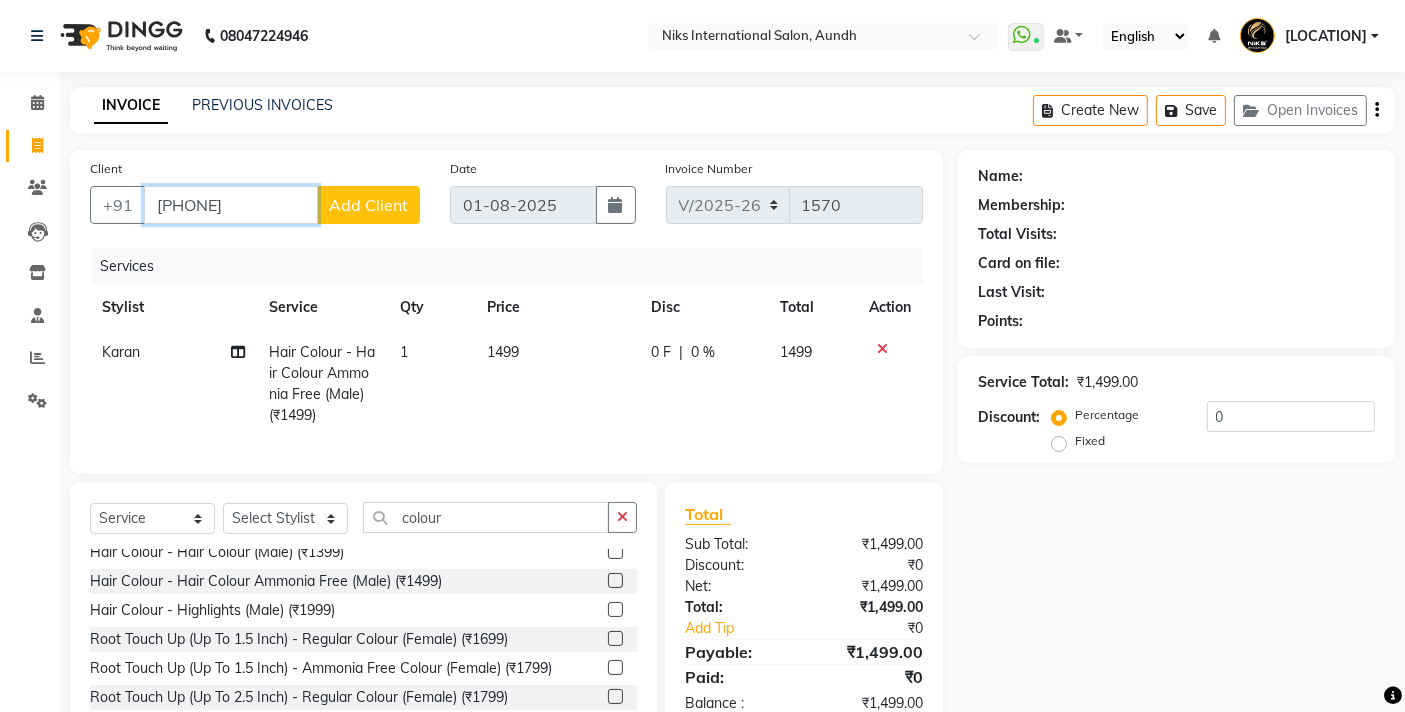 type on "[PHONE]" 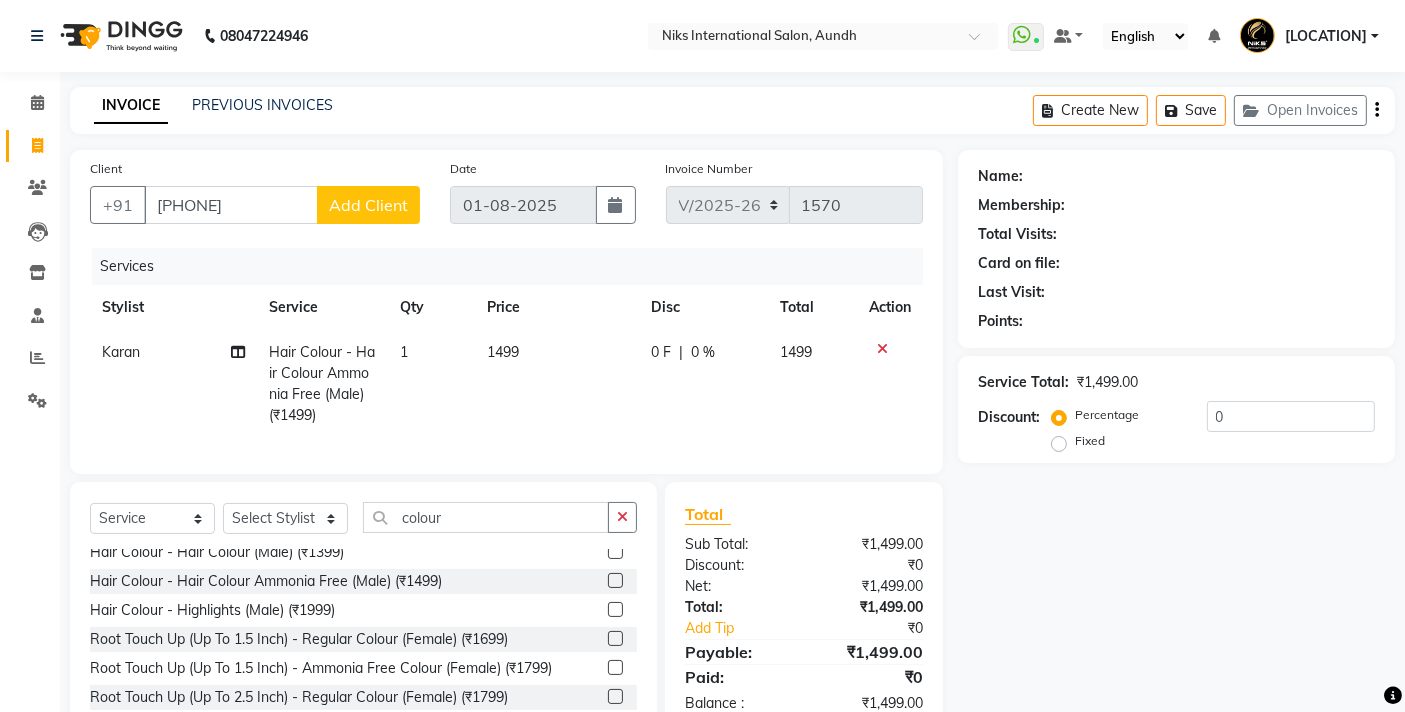 click on "Add Client" 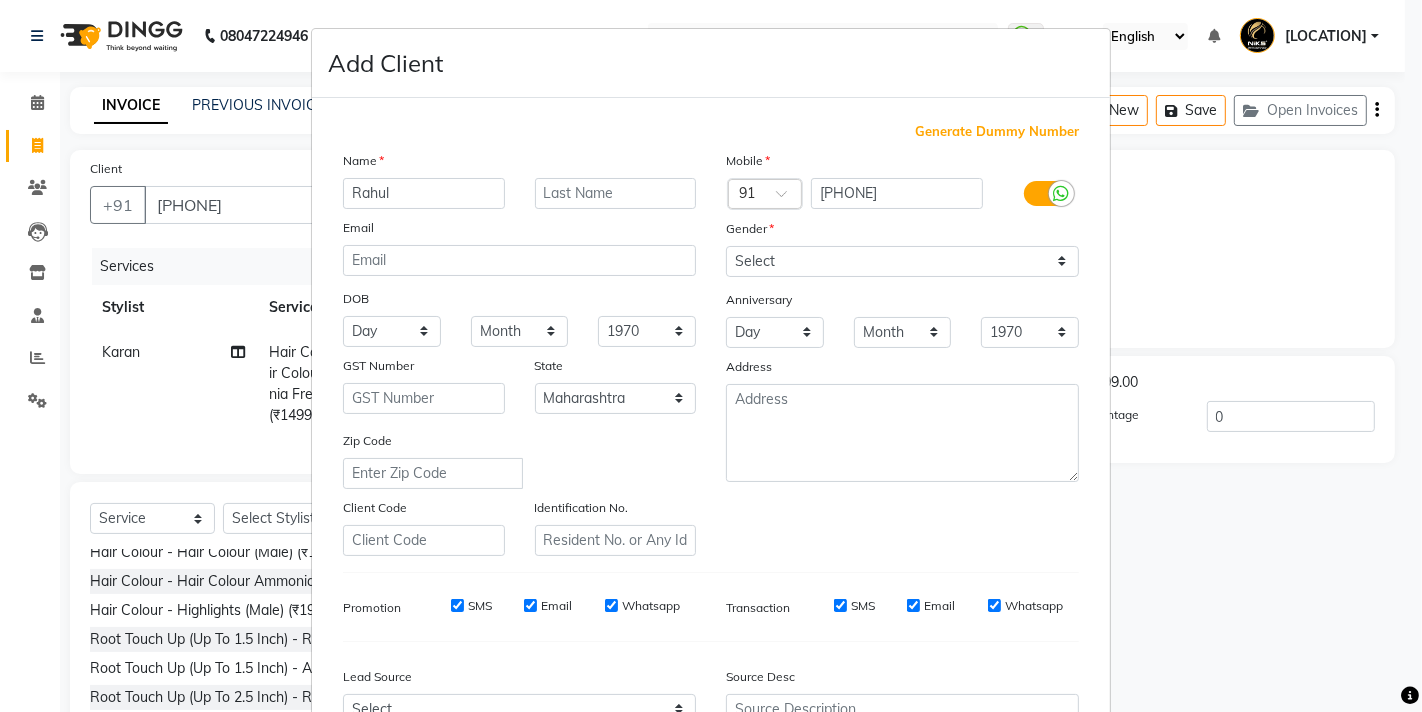 type on "Rahul" 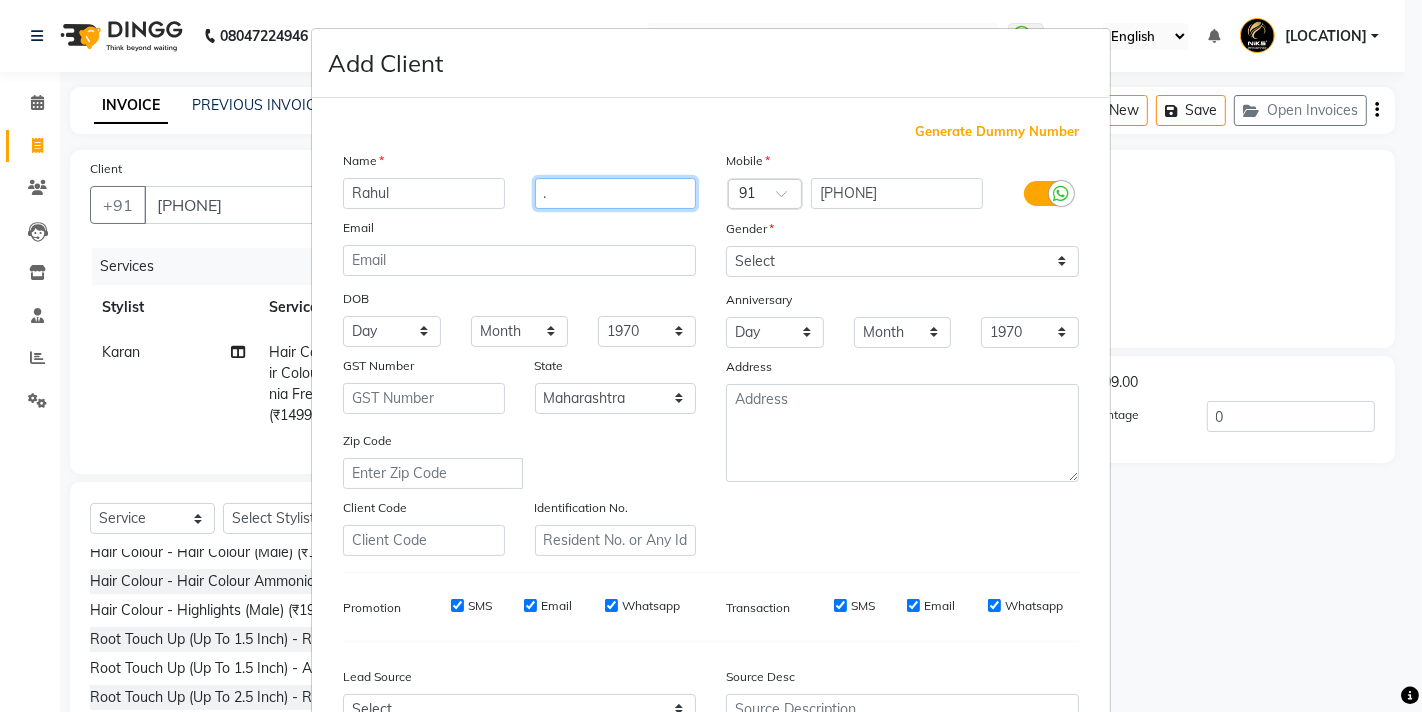 click on "." at bounding box center (616, 193) 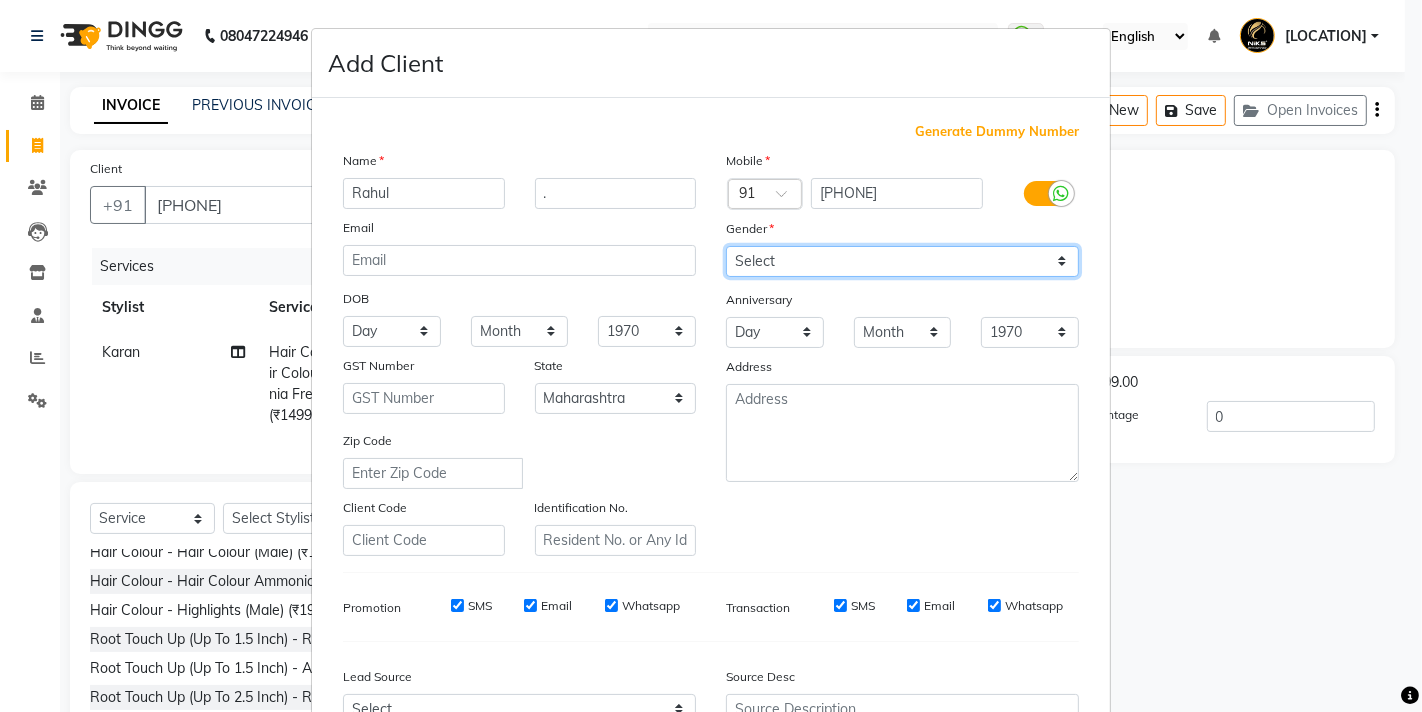 click on "Select Male Female Other Prefer Not To Say" at bounding box center (902, 261) 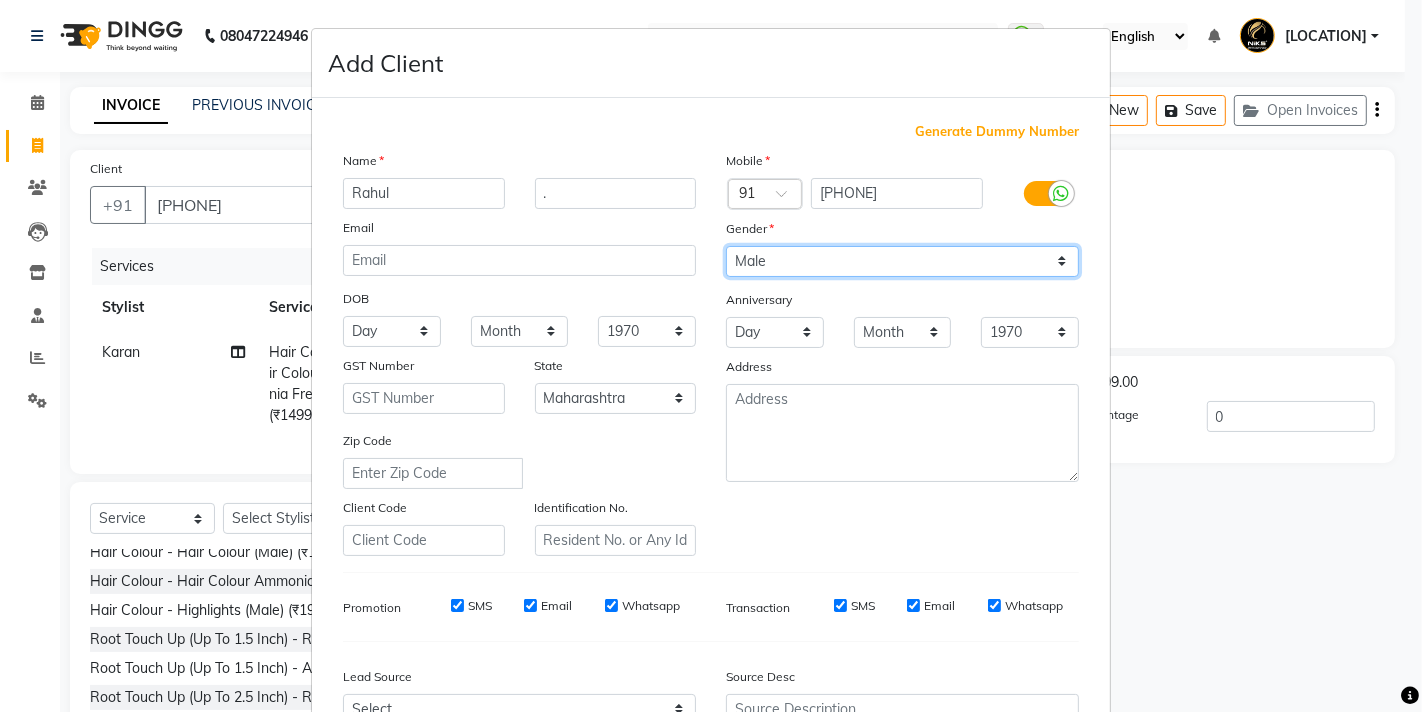 click on "Select Male Female Other Prefer Not To Say" at bounding box center (902, 261) 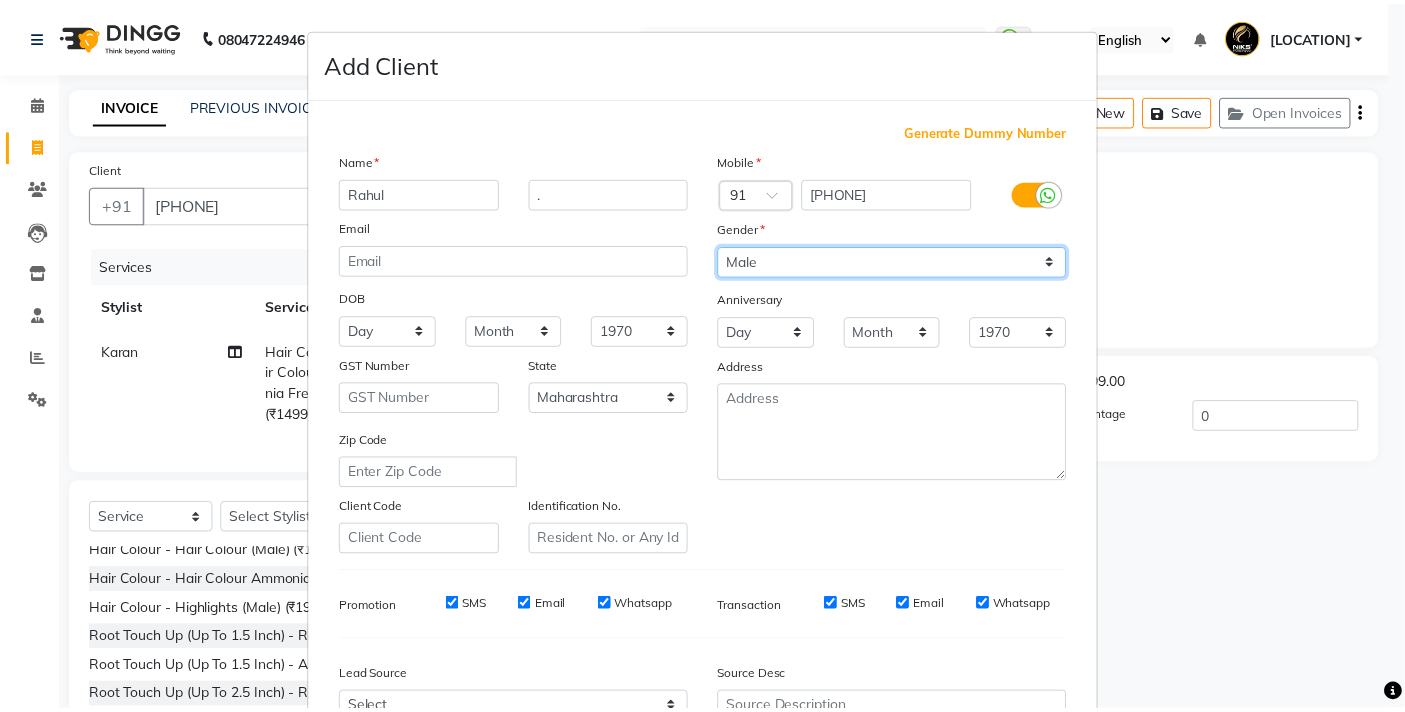 scroll, scrollTop: 209, scrollLeft: 0, axis: vertical 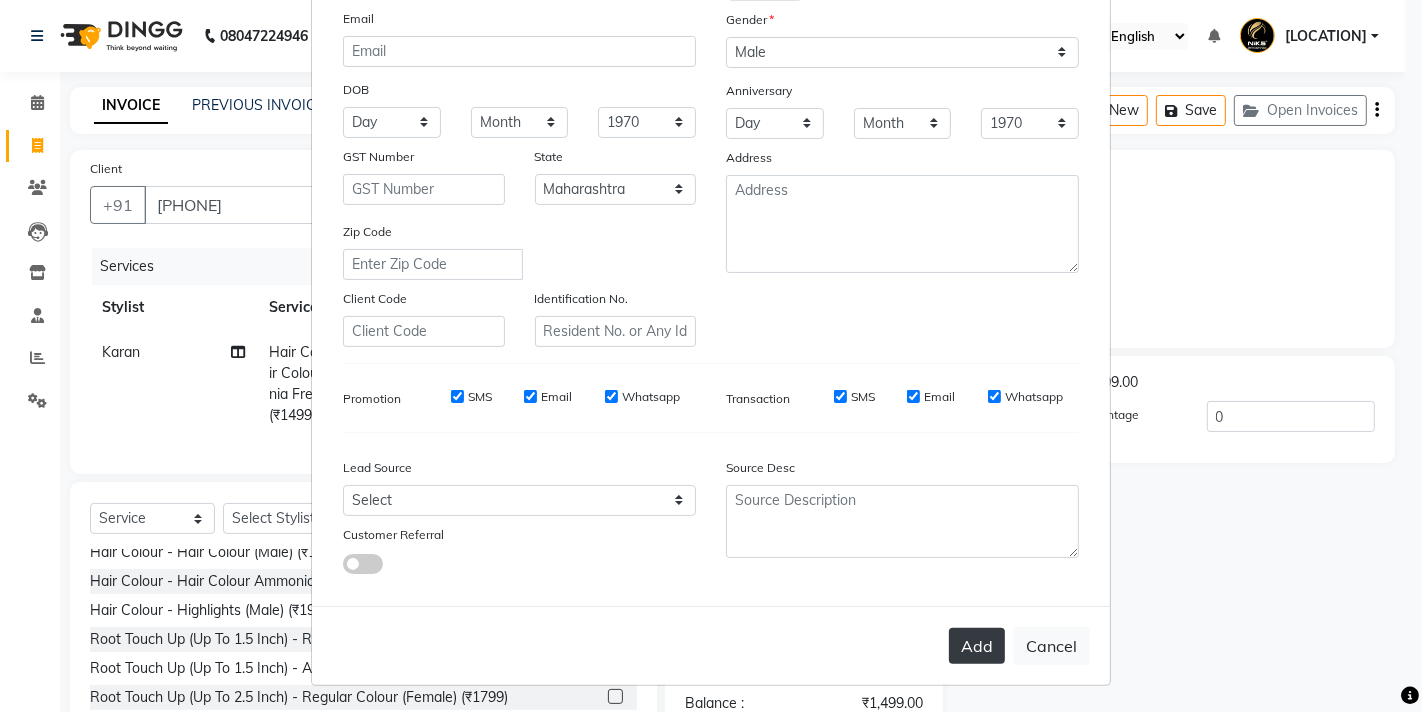click on "Add" at bounding box center [977, 646] 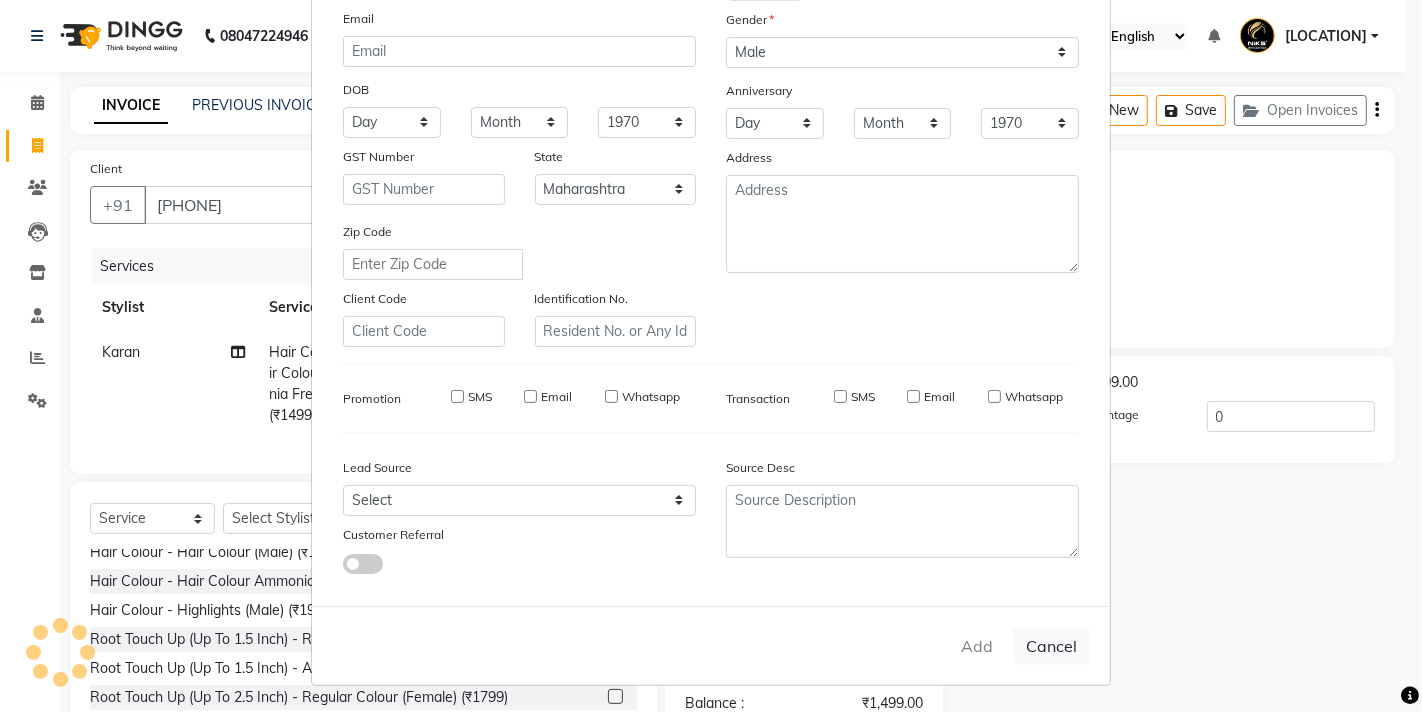 type on "80******08" 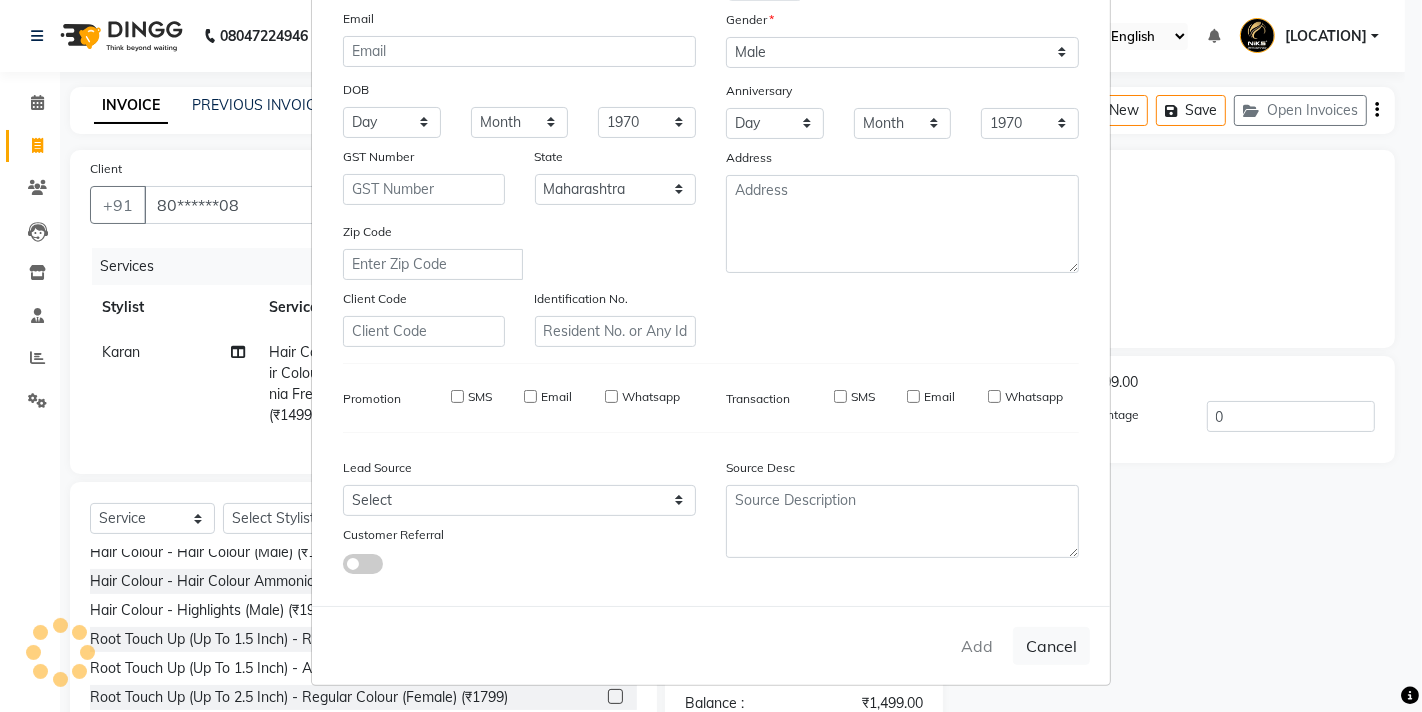 select 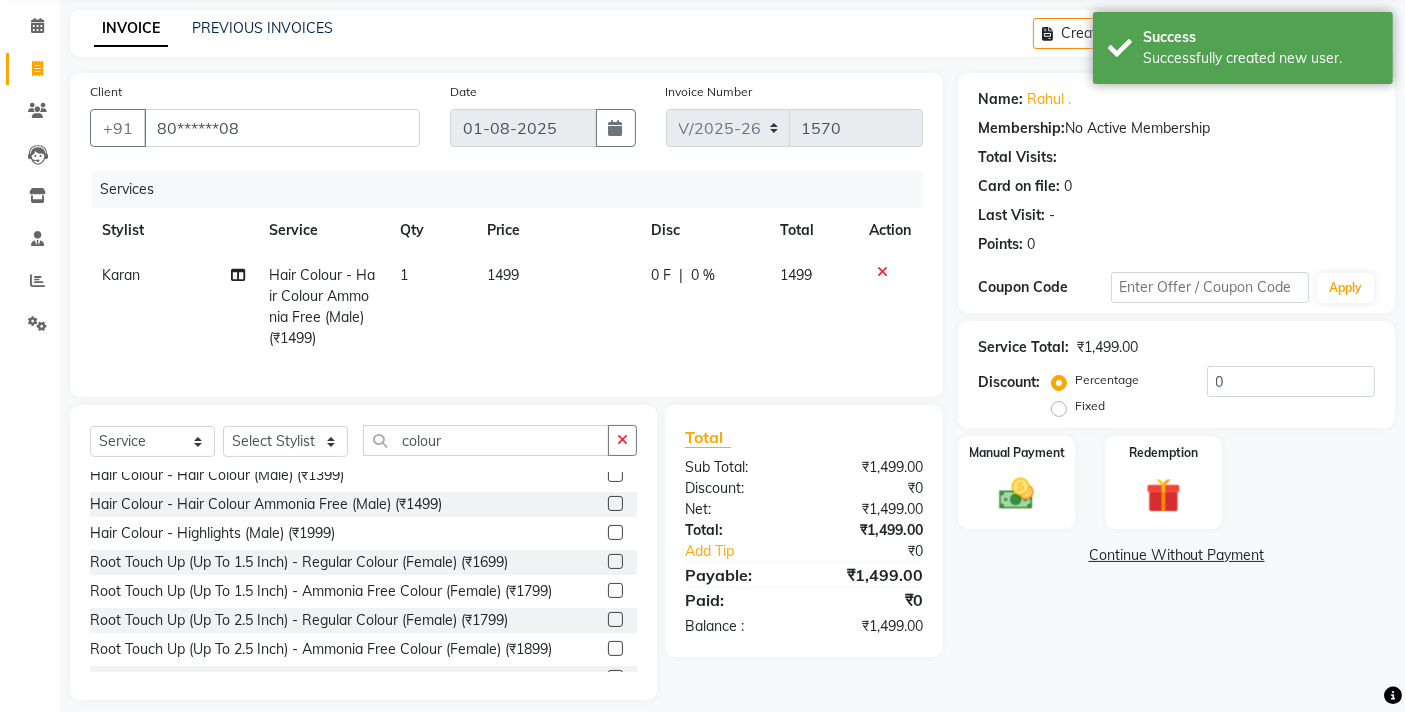 scroll, scrollTop: 111, scrollLeft: 0, axis: vertical 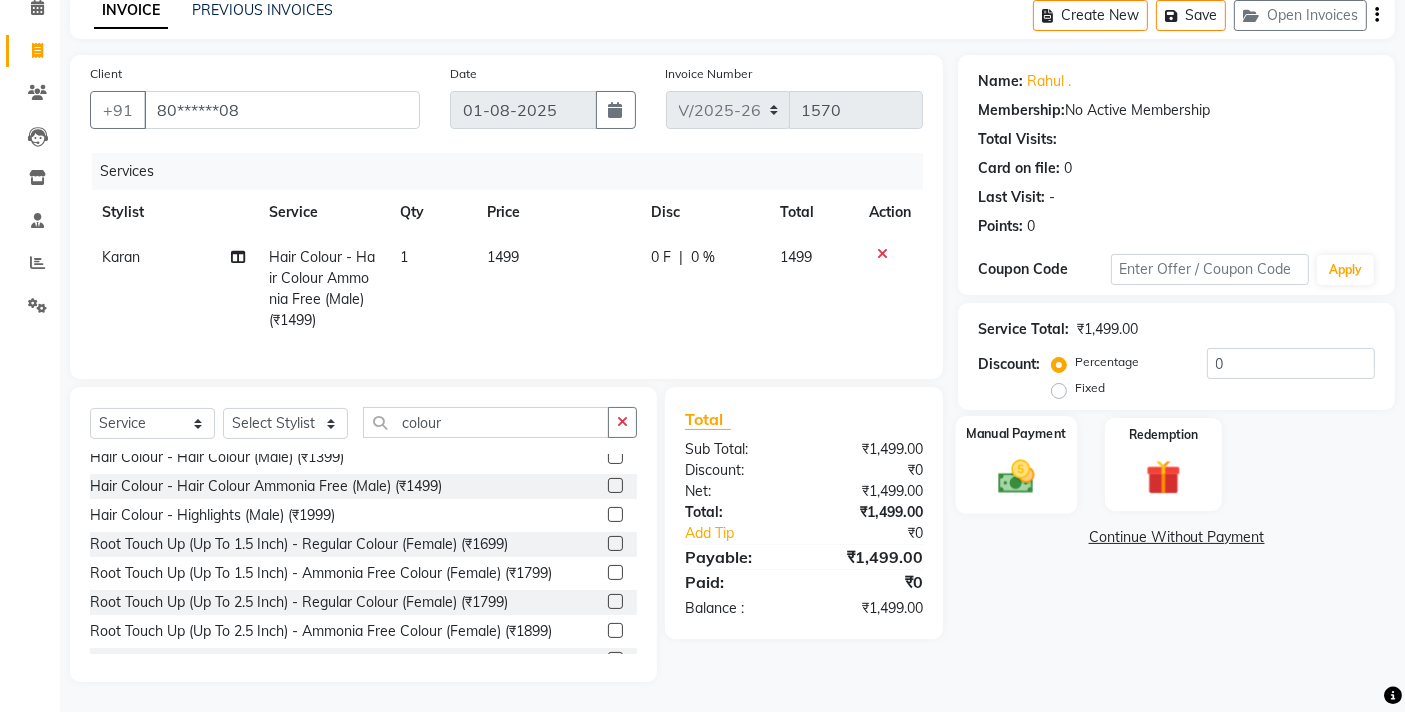 click 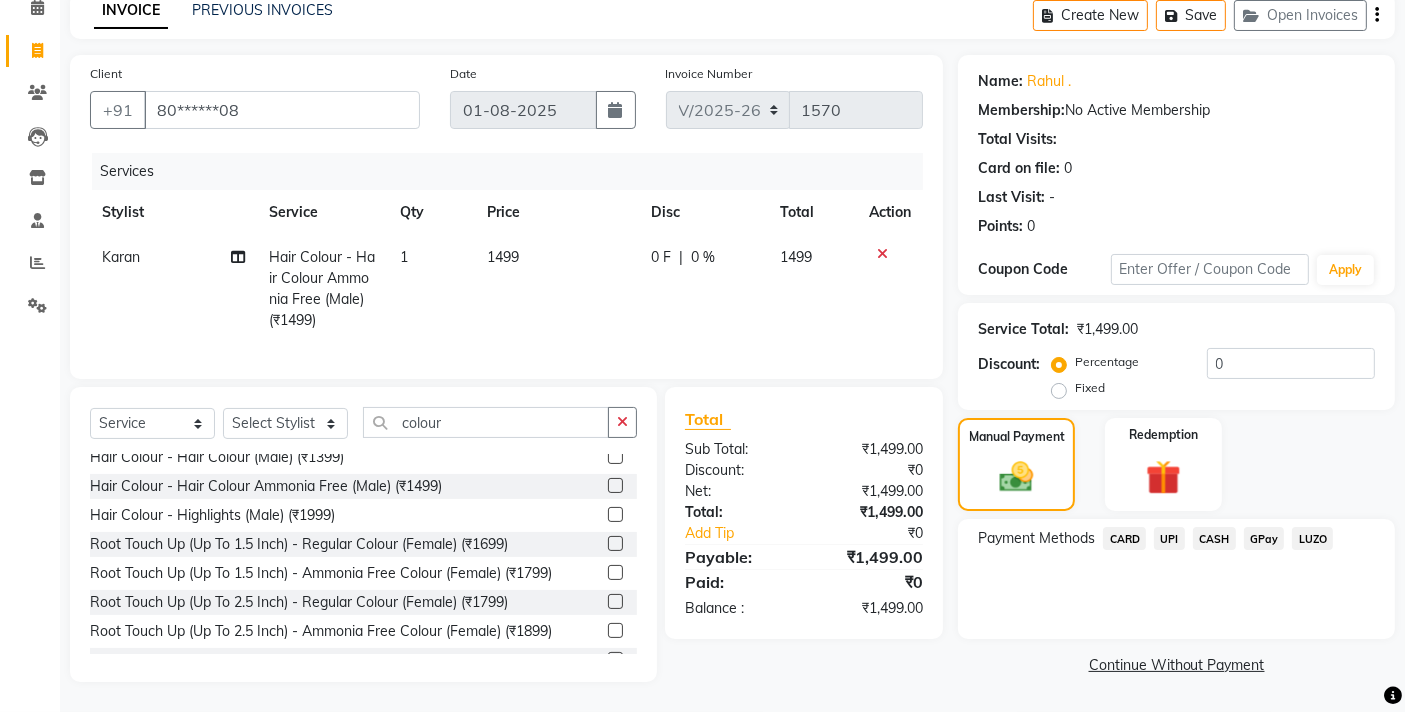 click on "UPI" 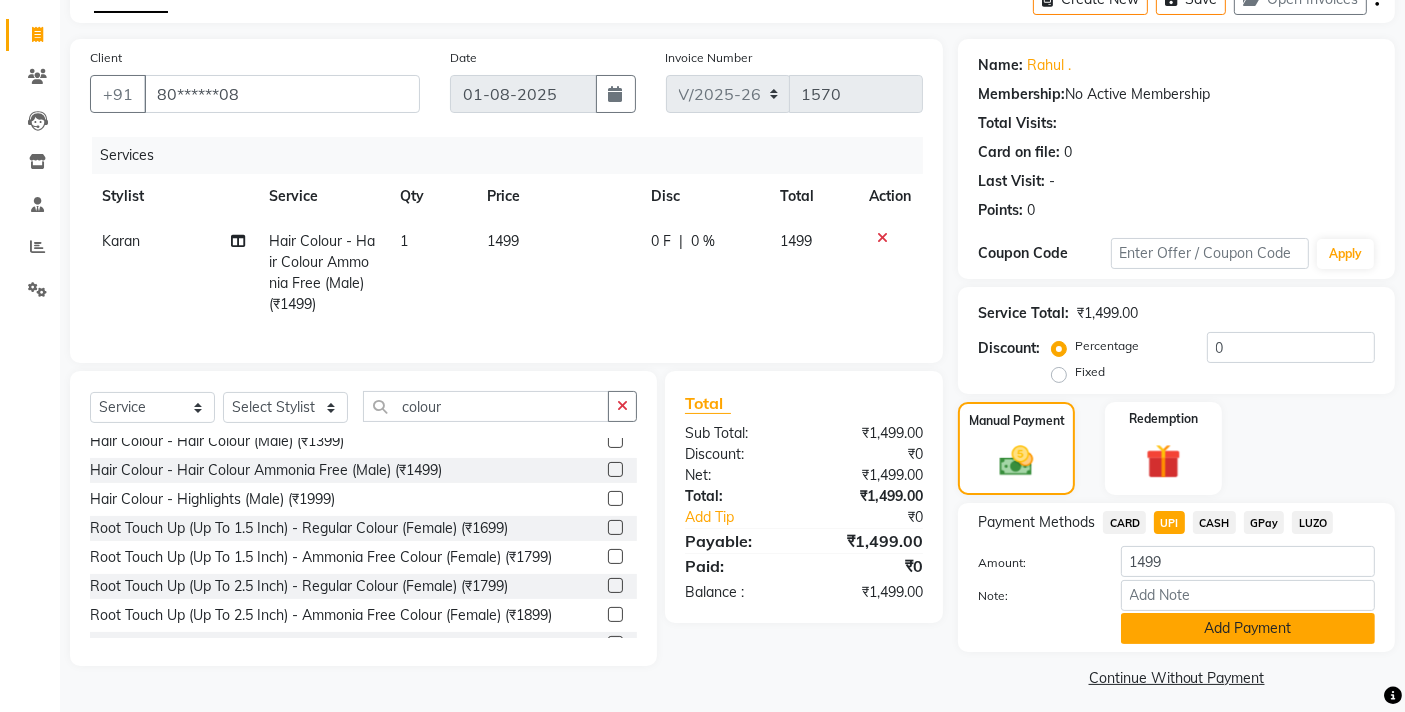 click on "Add Payment" 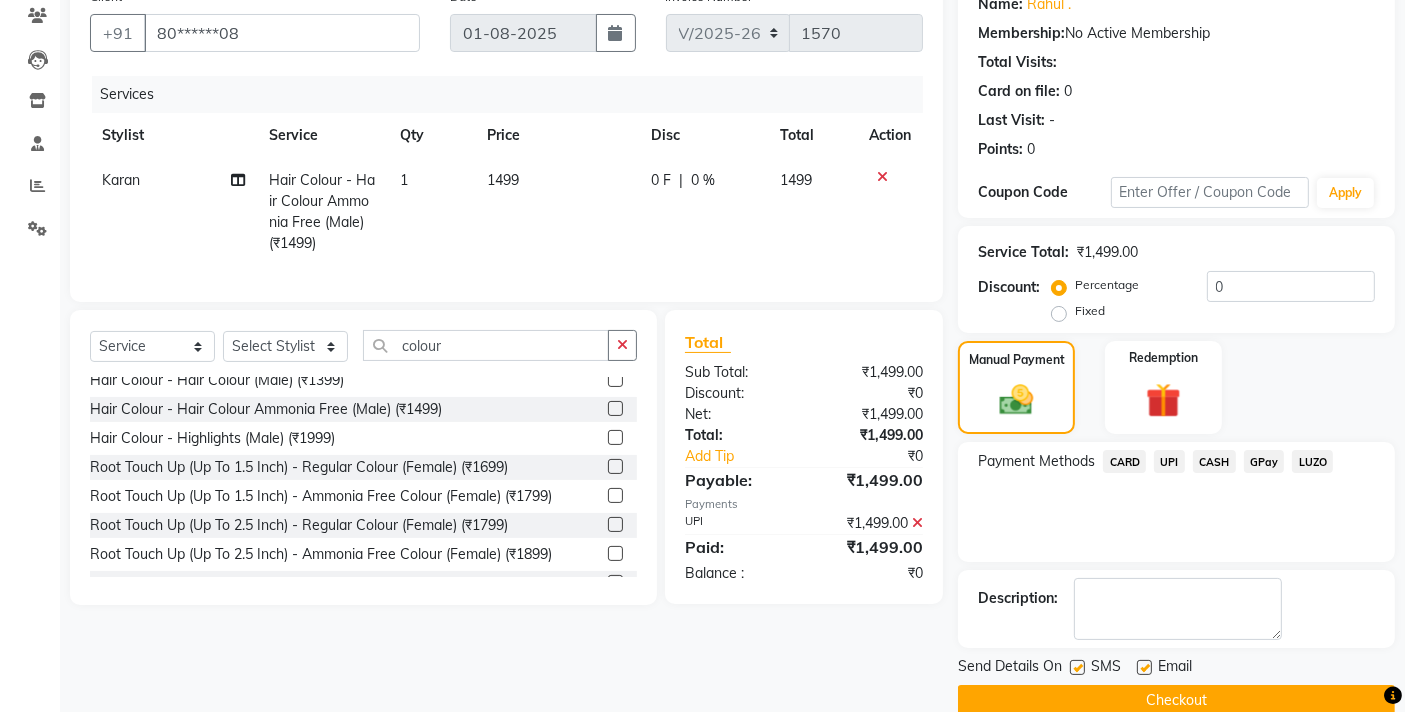 scroll, scrollTop: 204, scrollLeft: 0, axis: vertical 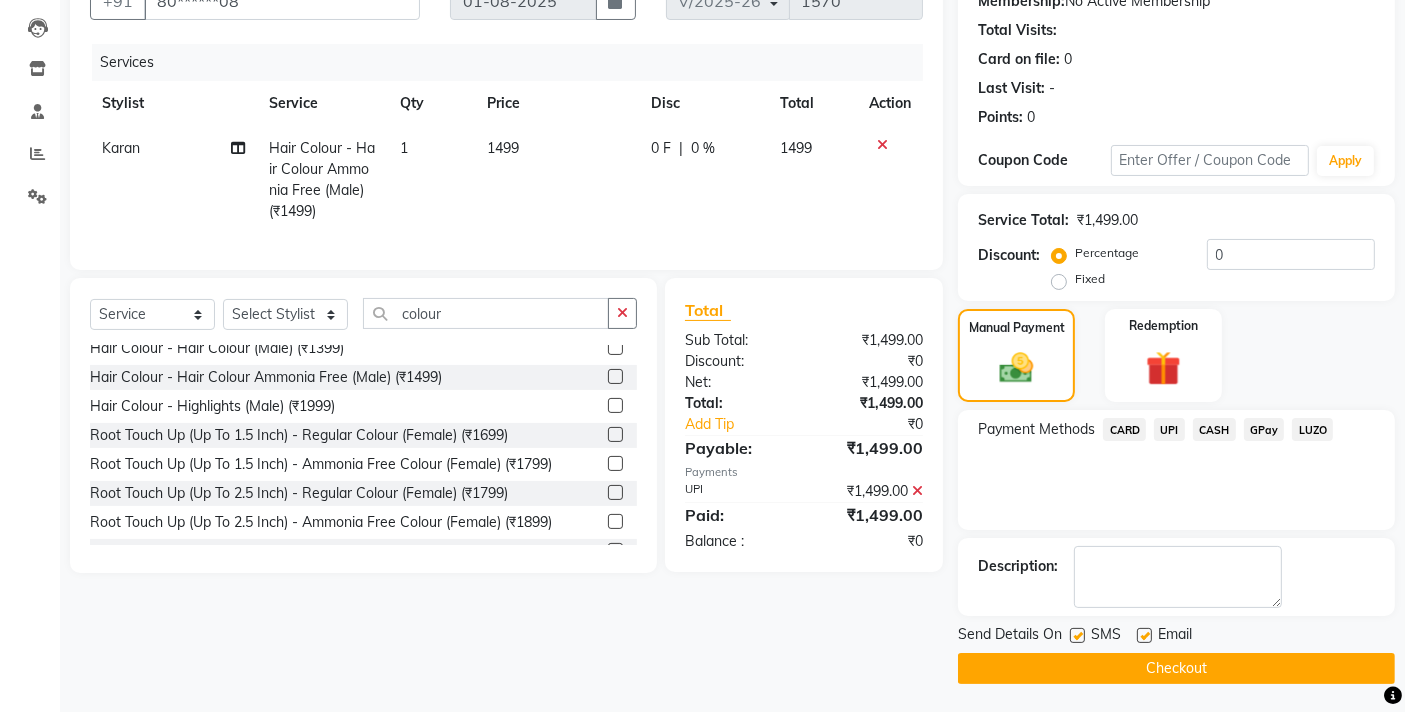 click on "Checkout" 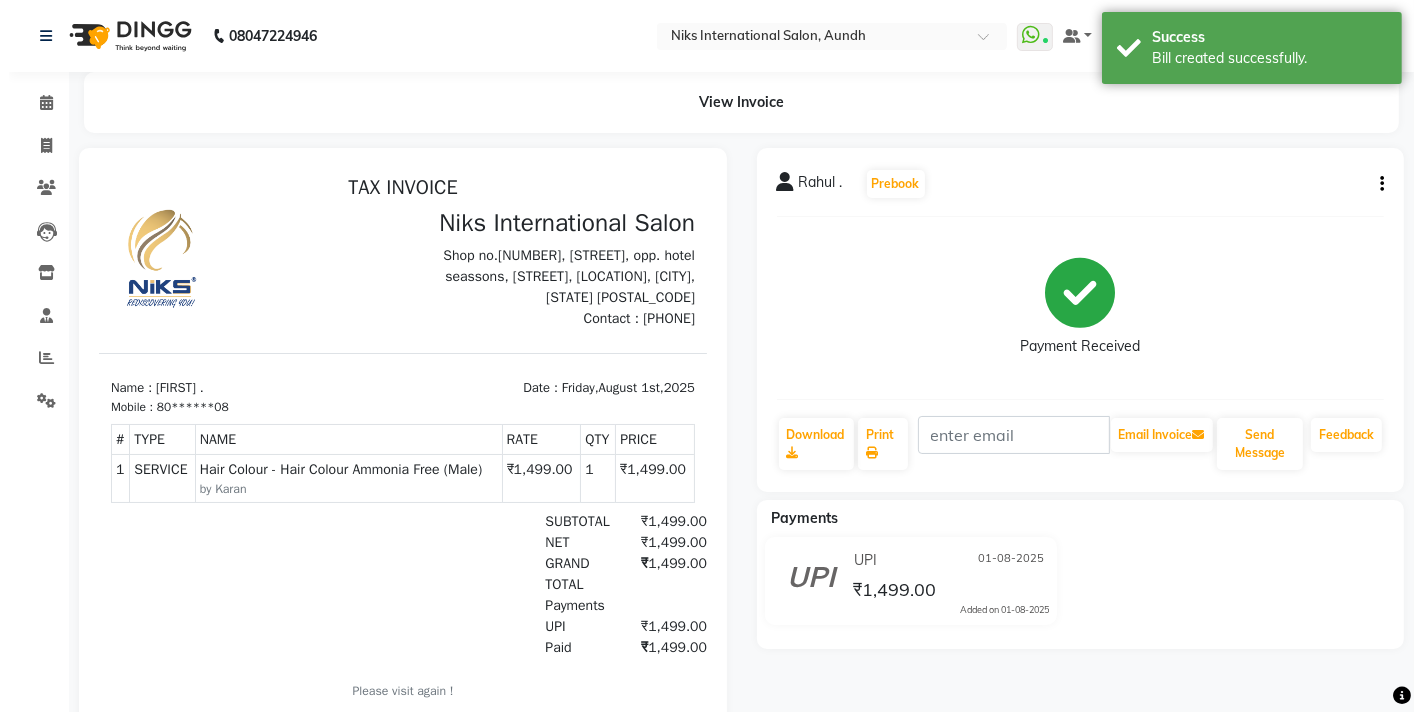 scroll, scrollTop: 0, scrollLeft: 0, axis: both 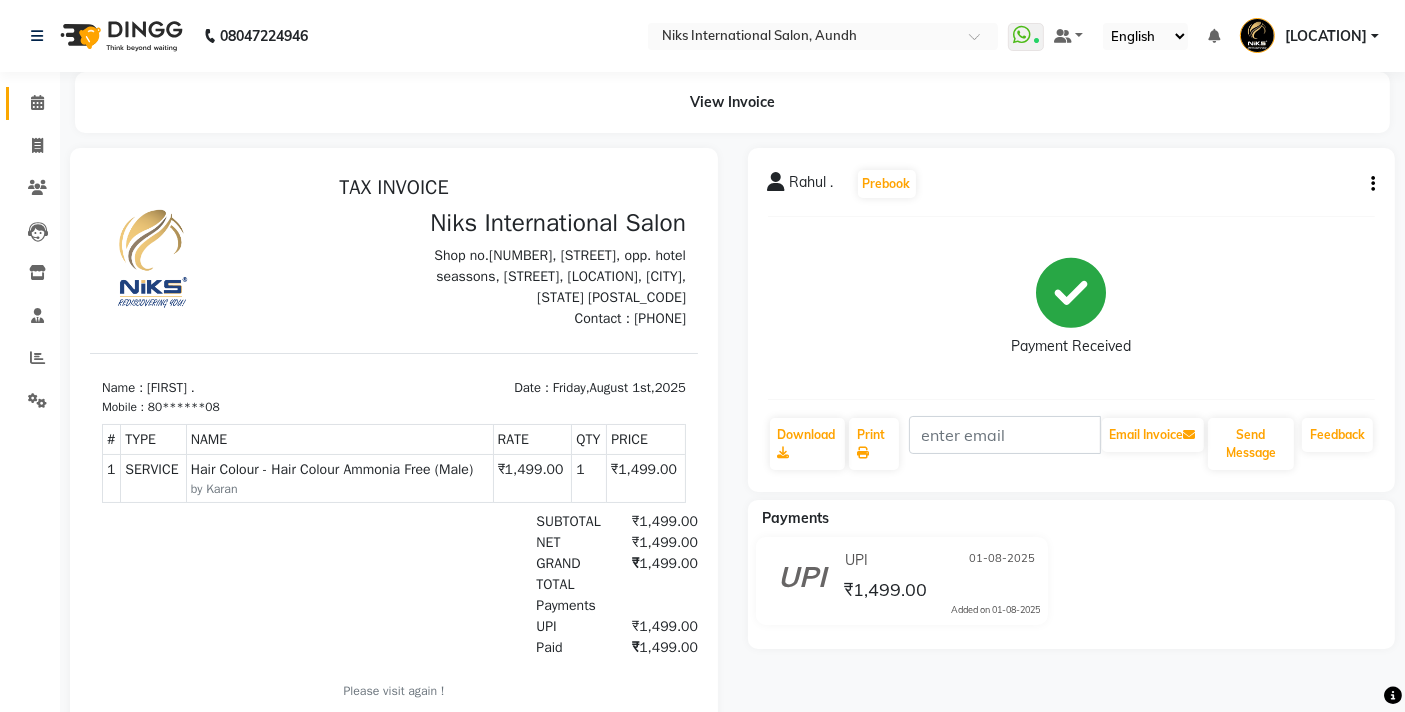 click 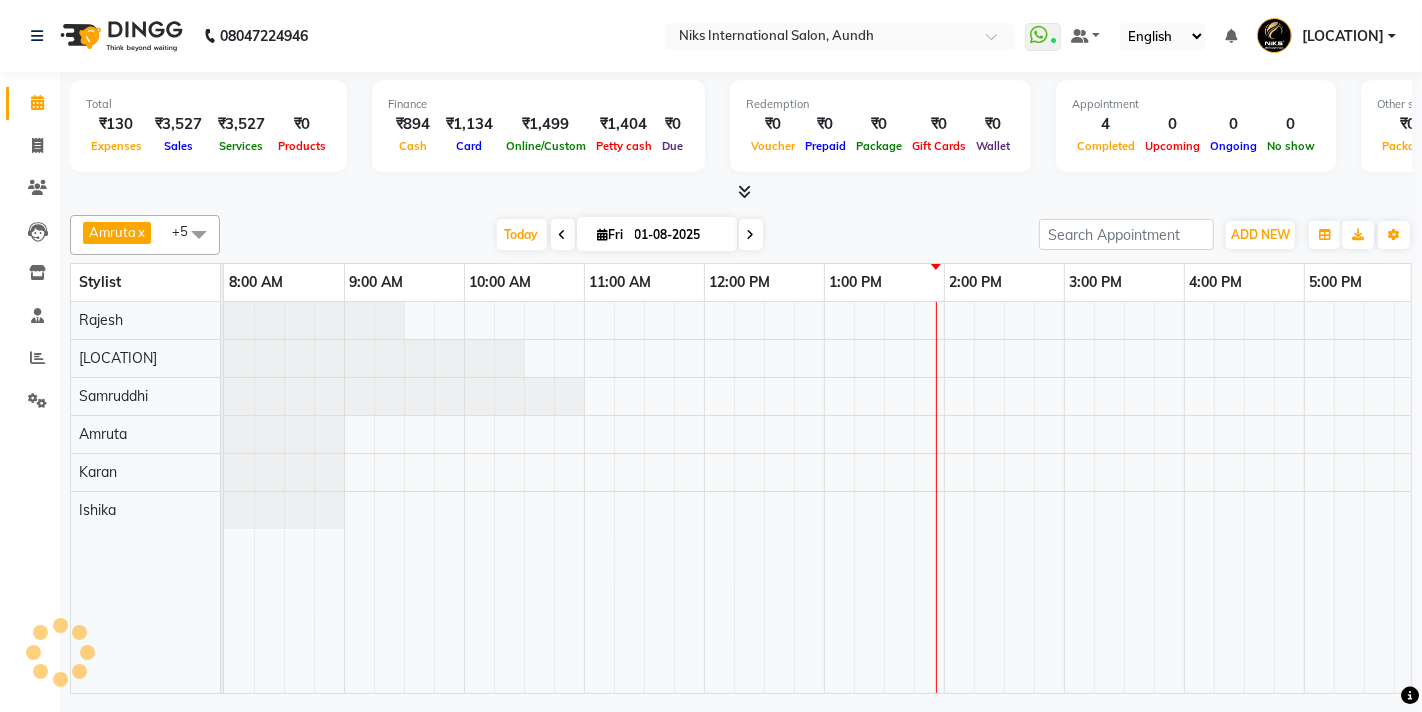 scroll, scrollTop: 0, scrollLeft: 0, axis: both 